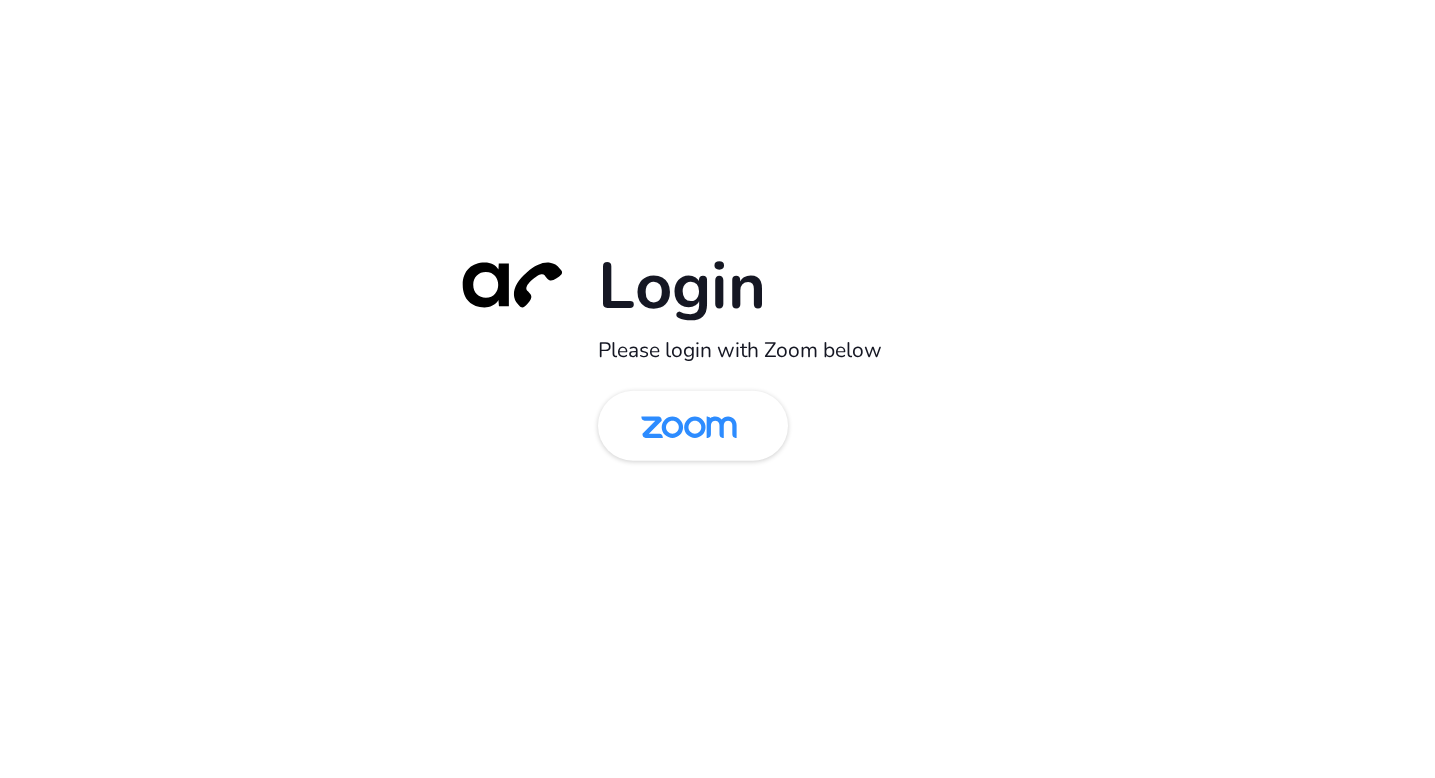 scroll, scrollTop: 0, scrollLeft: 0, axis: both 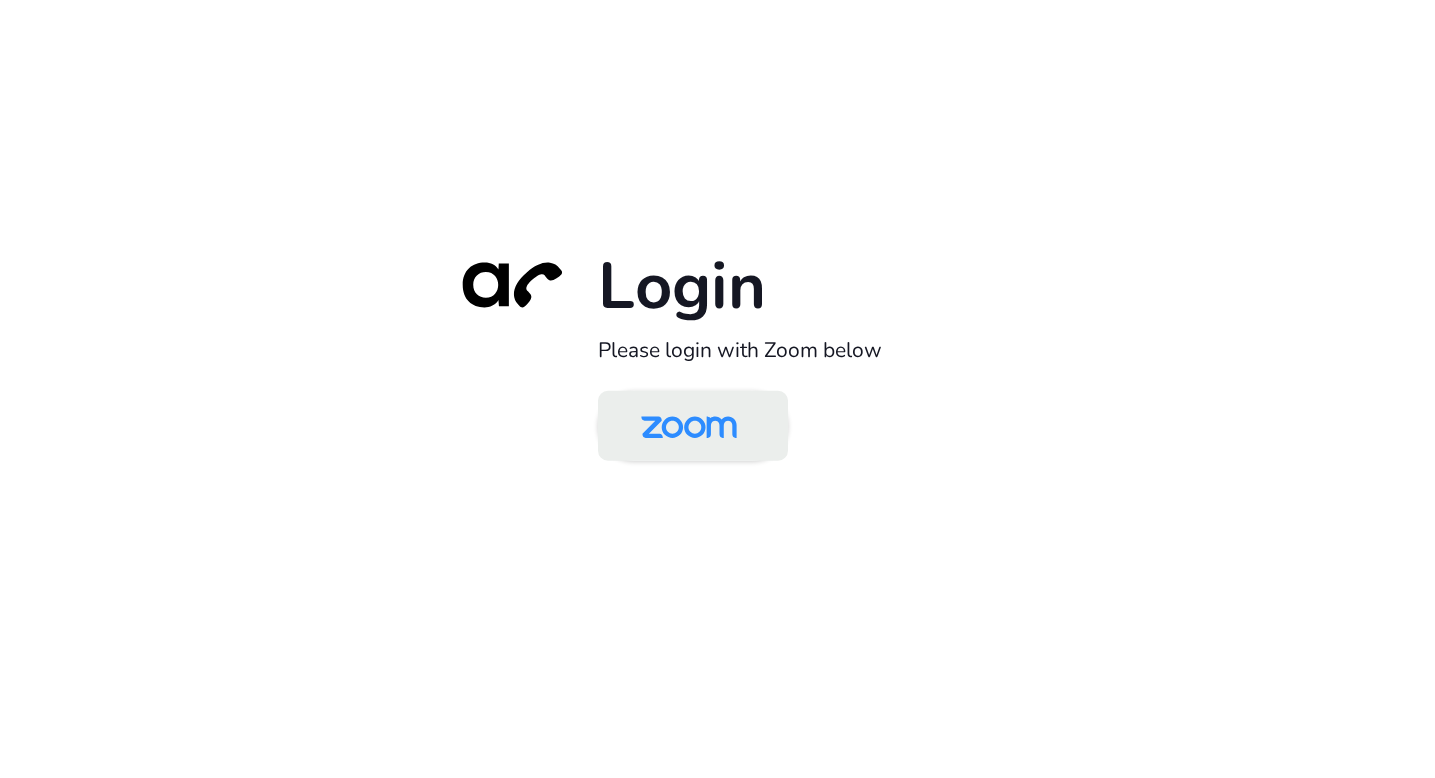 click at bounding box center (689, 427) 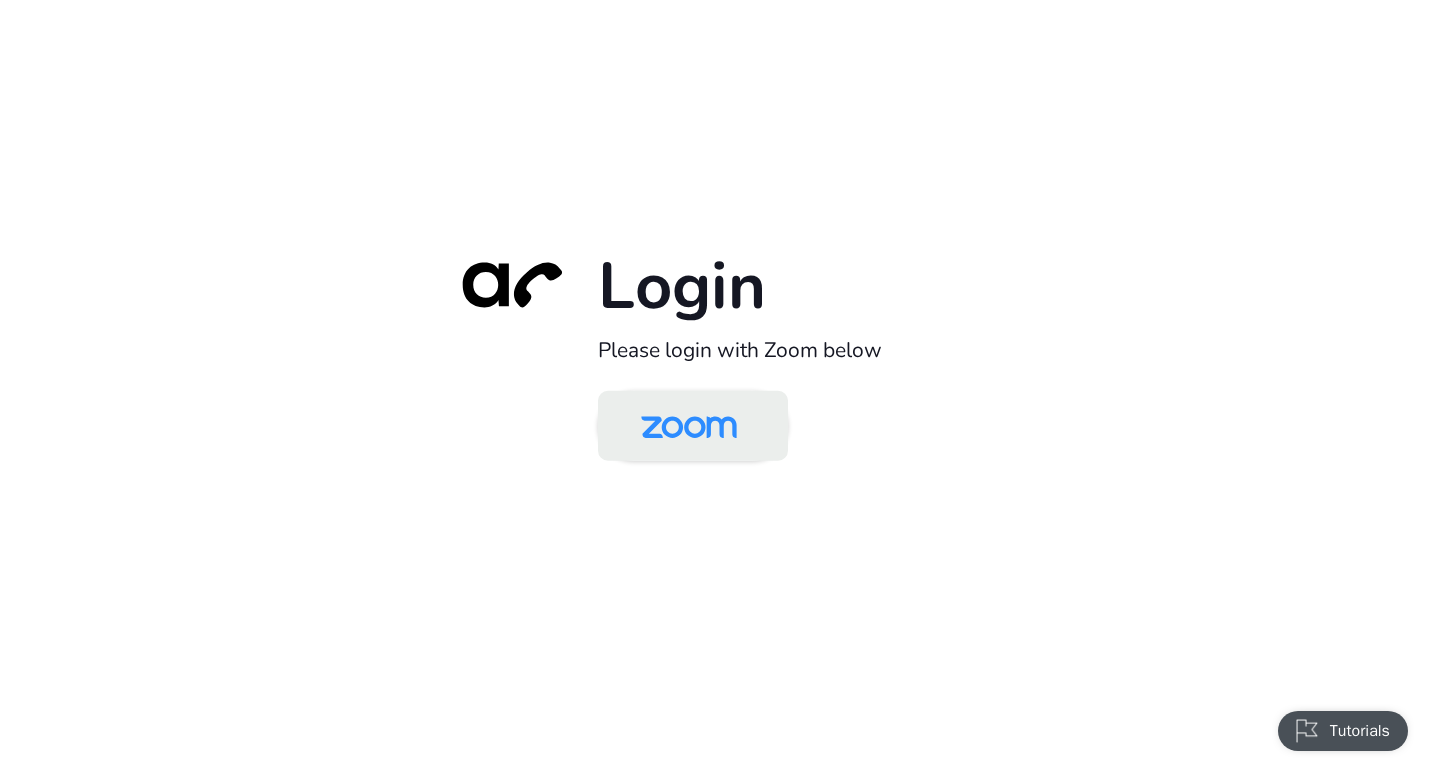 scroll, scrollTop: 0, scrollLeft: 0, axis: both 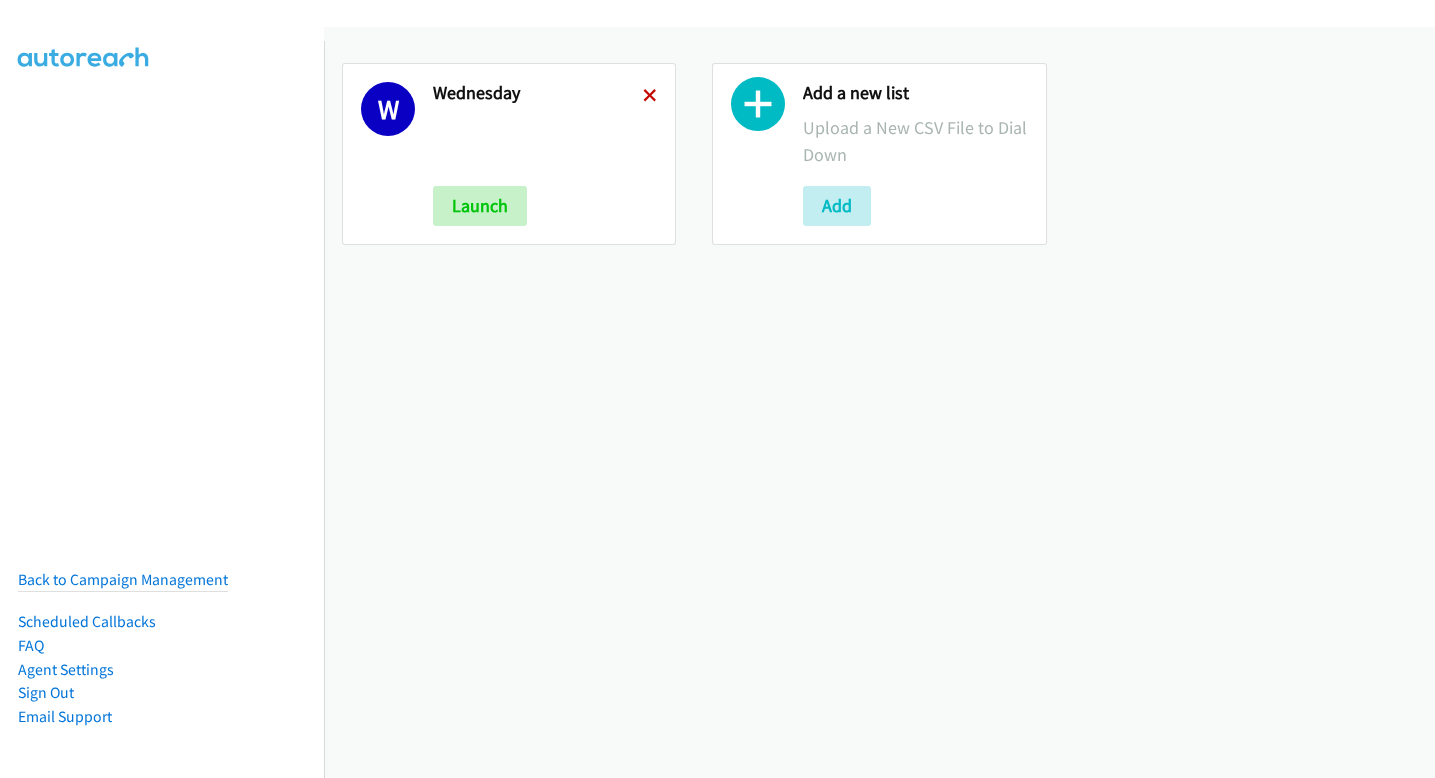 click at bounding box center [650, 97] 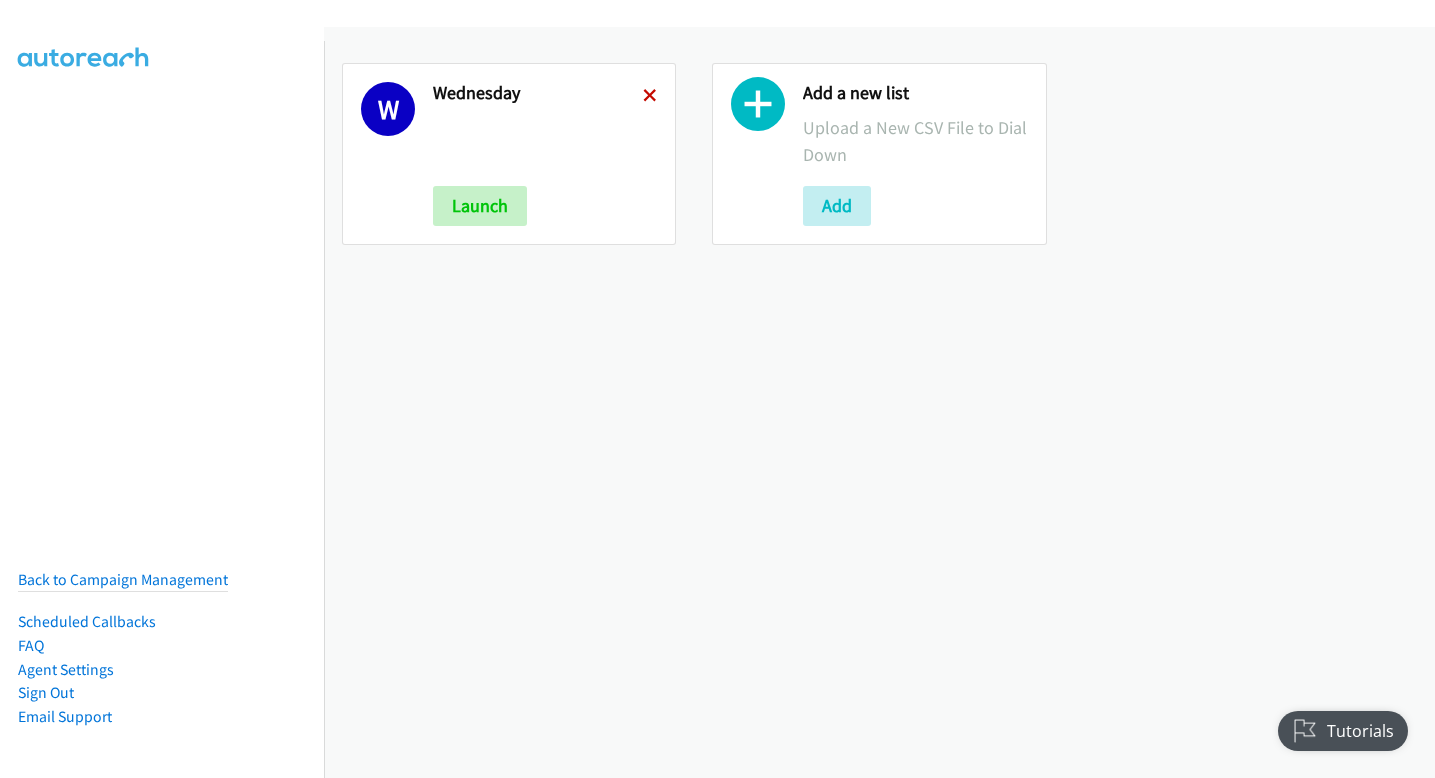 scroll, scrollTop: 0, scrollLeft: 0, axis: both 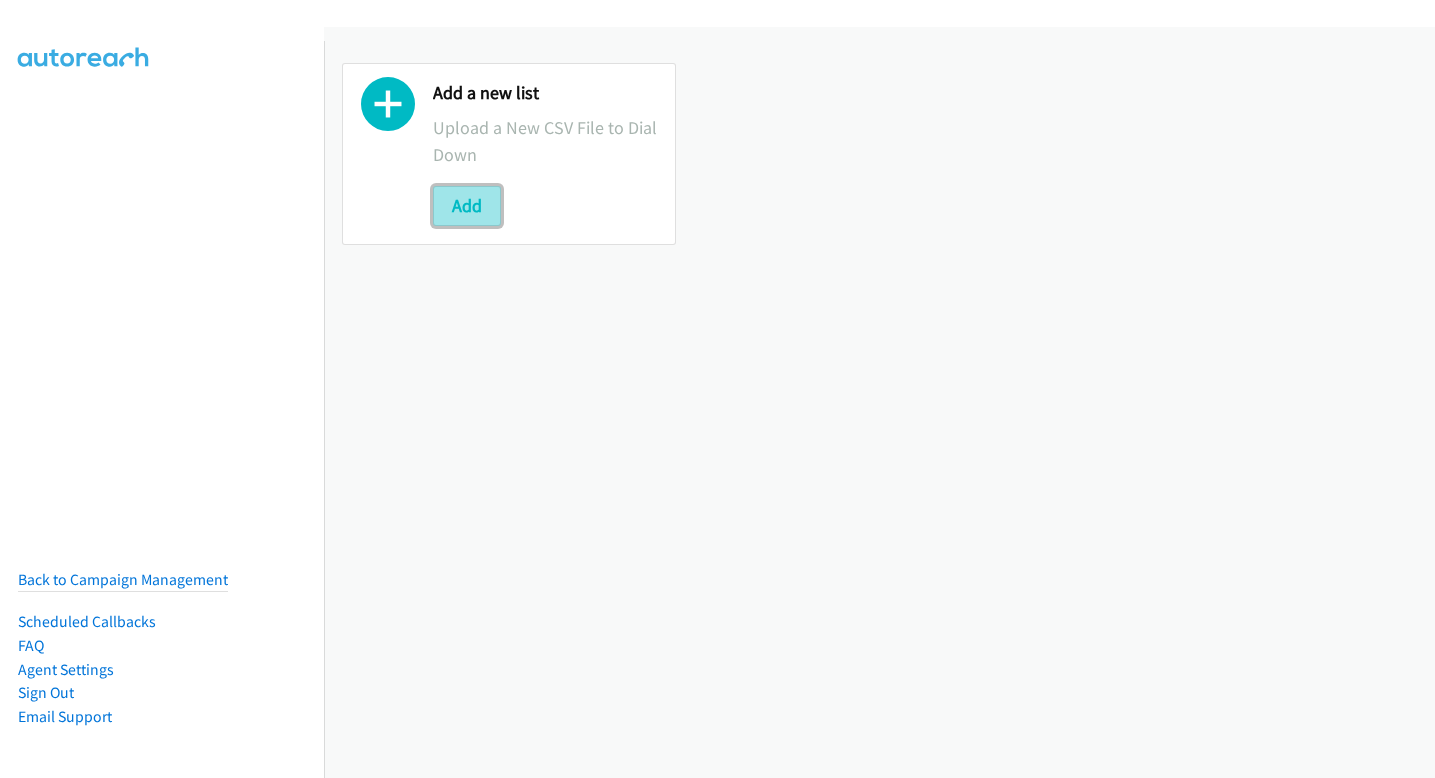 click on "Add" at bounding box center [467, 206] 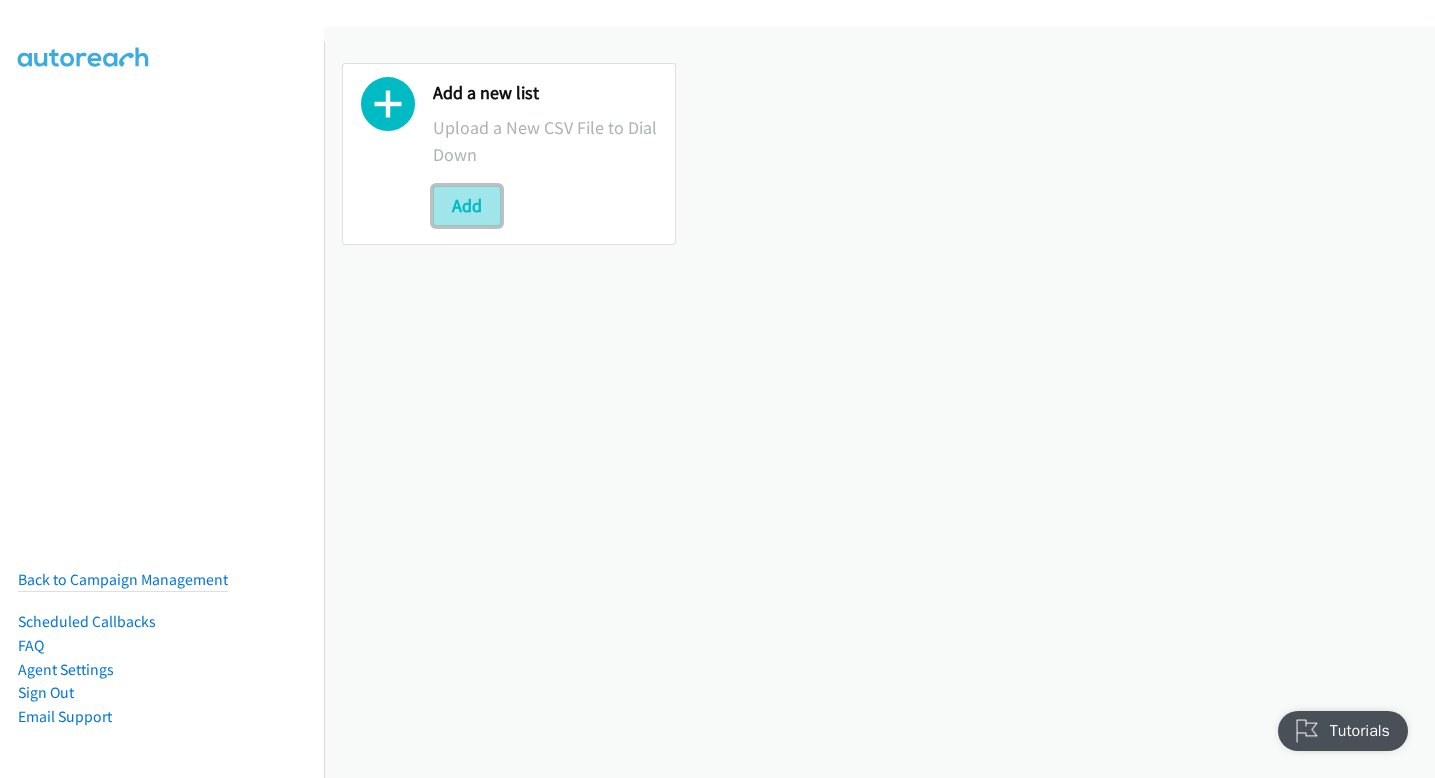 scroll, scrollTop: 0, scrollLeft: 0, axis: both 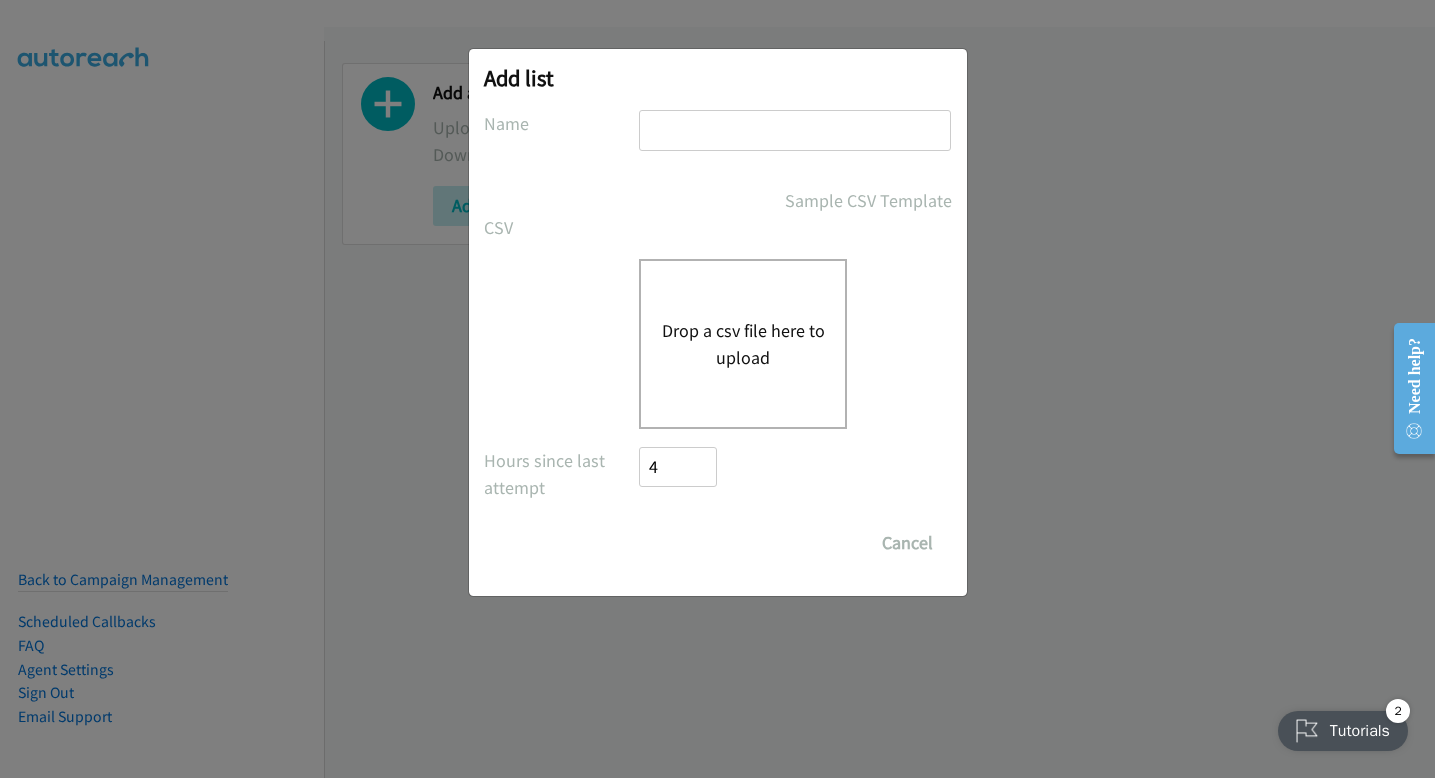 click on "Drop a csv file here to upload" at bounding box center (743, 344) 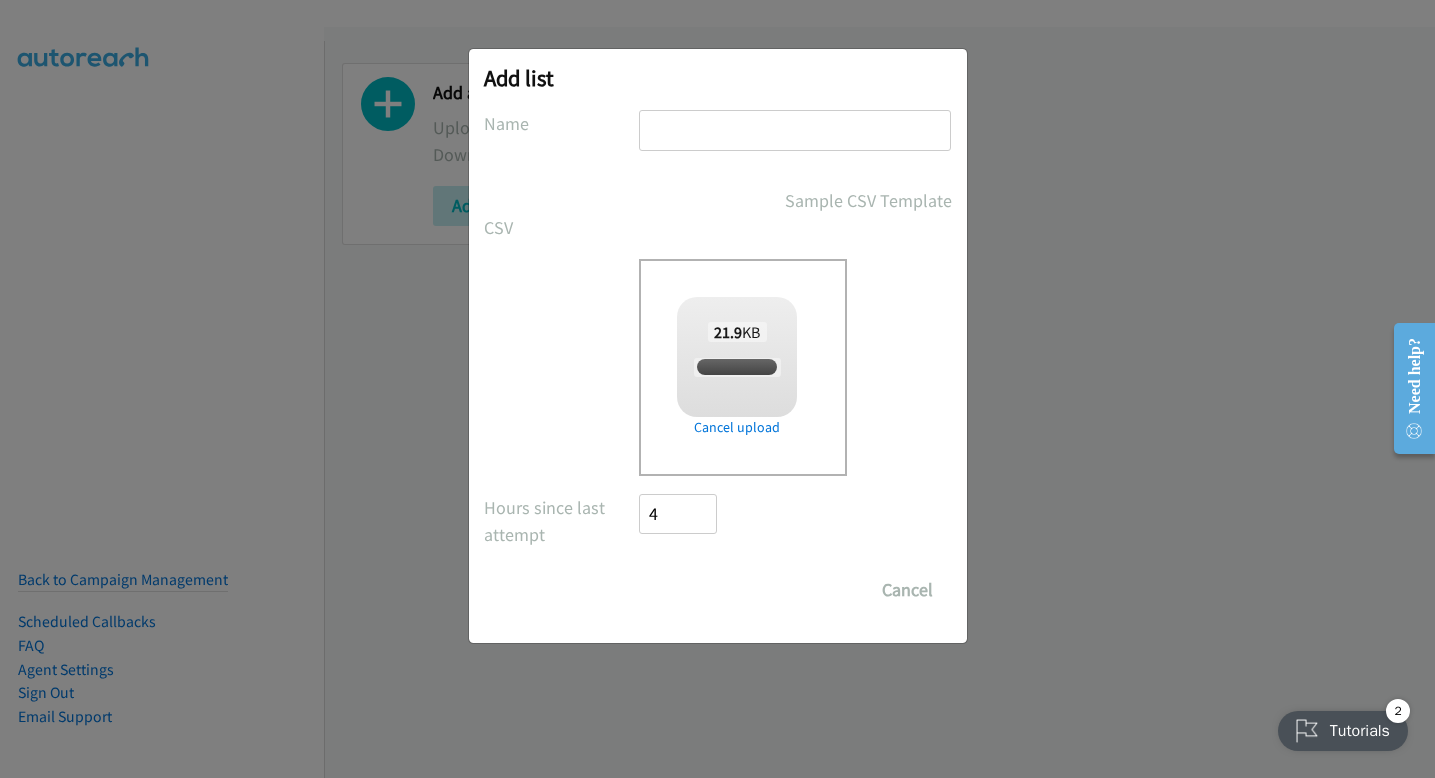 checkbox on "true" 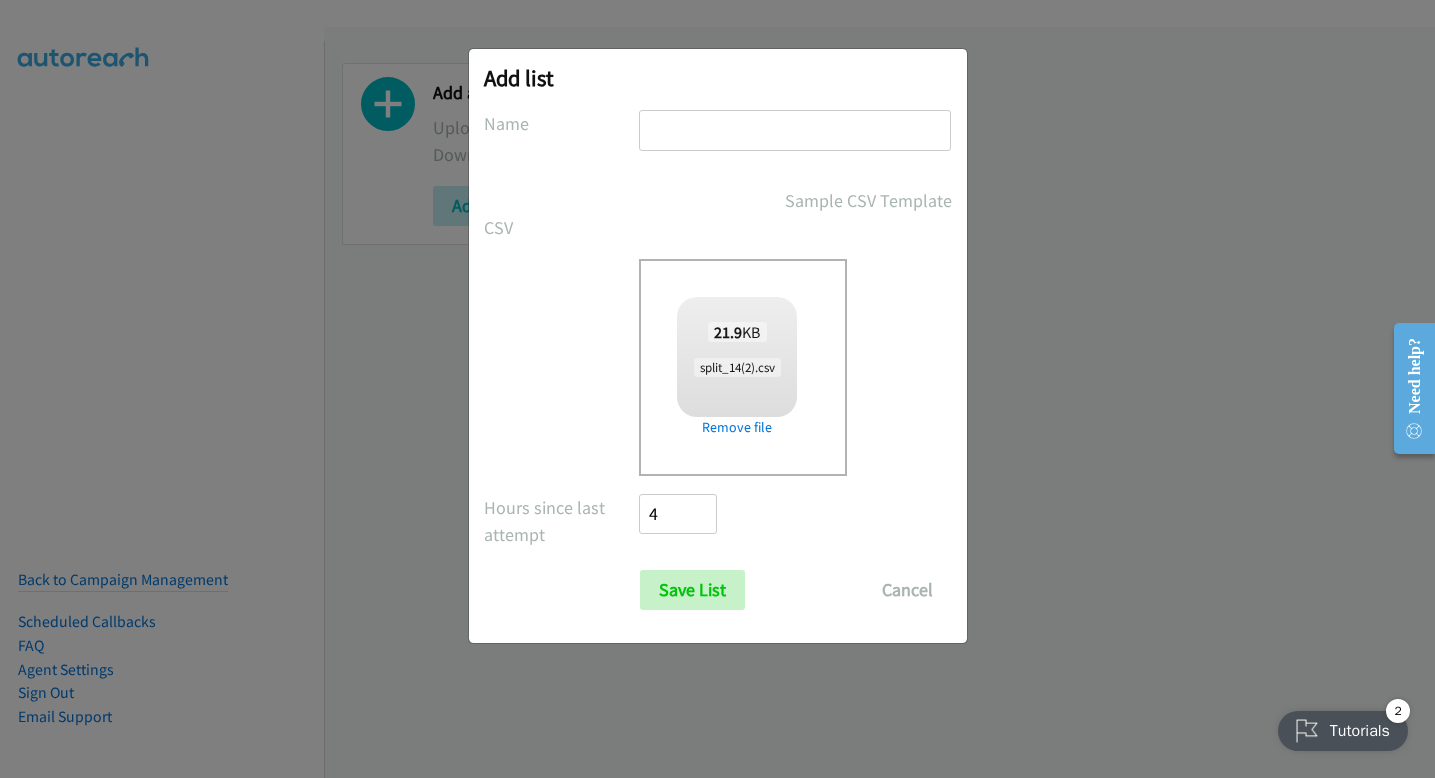 click at bounding box center (795, 130) 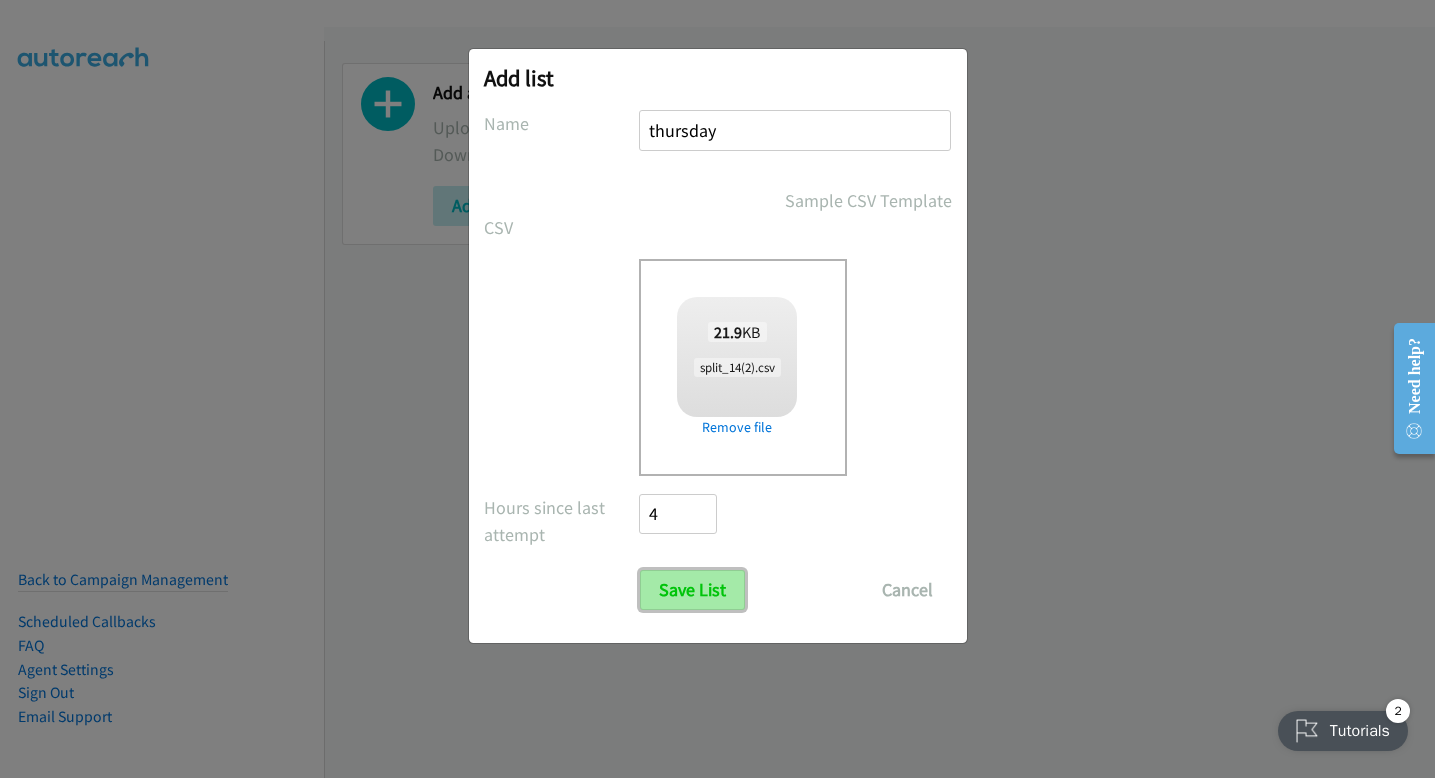 click on "Save List" at bounding box center [692, 590] 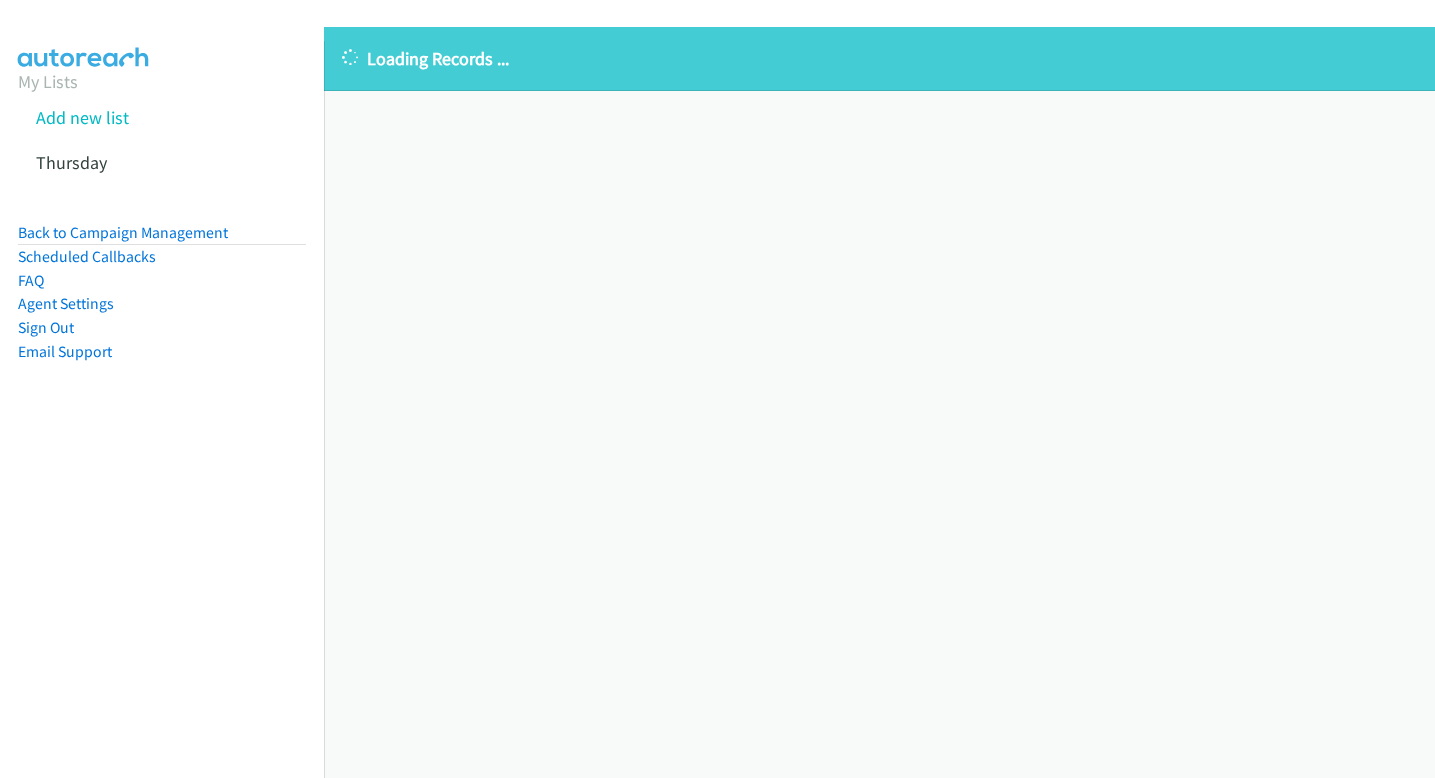 scroll, scrollTop: 0, scrollLeft: 0, axis: both 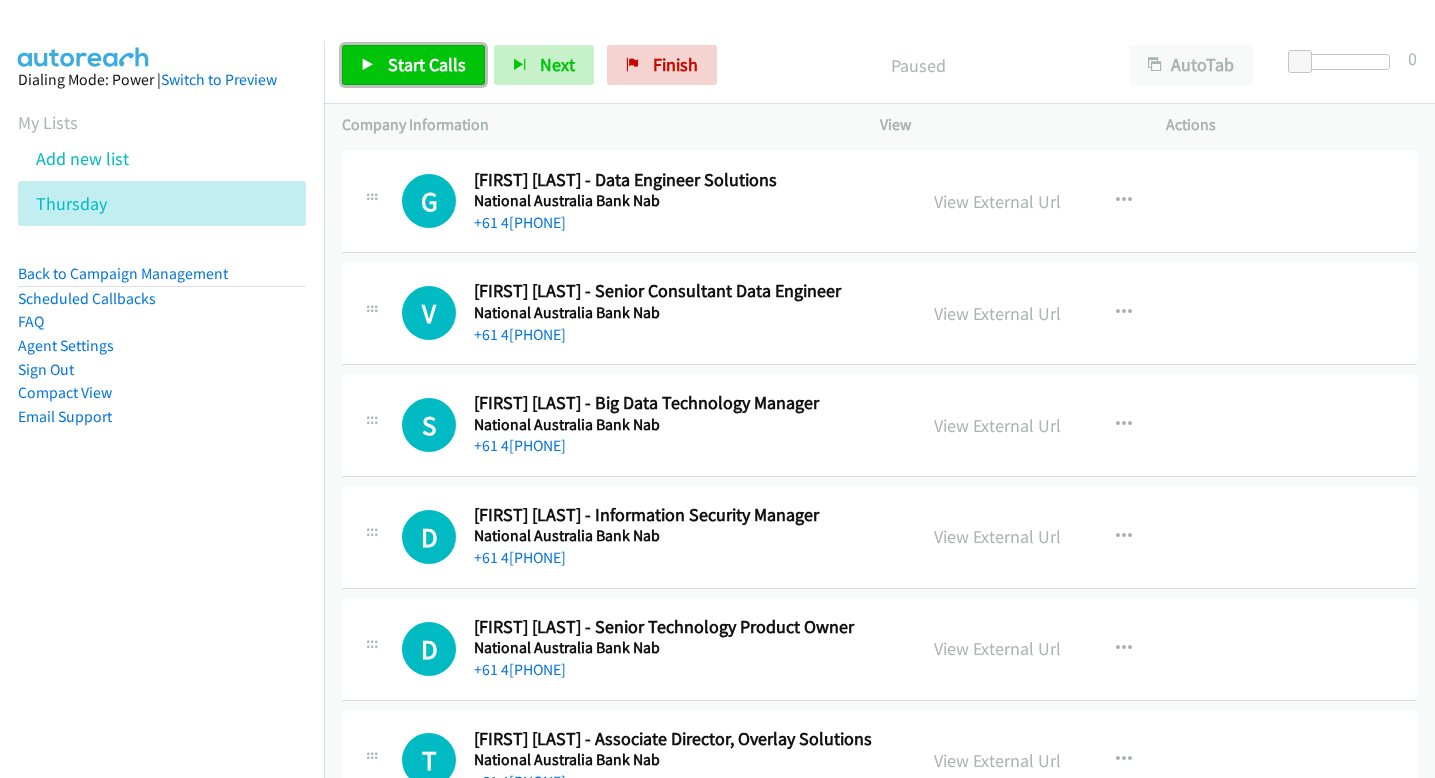 click on "Start Calls" at bounding box center [427, 64] 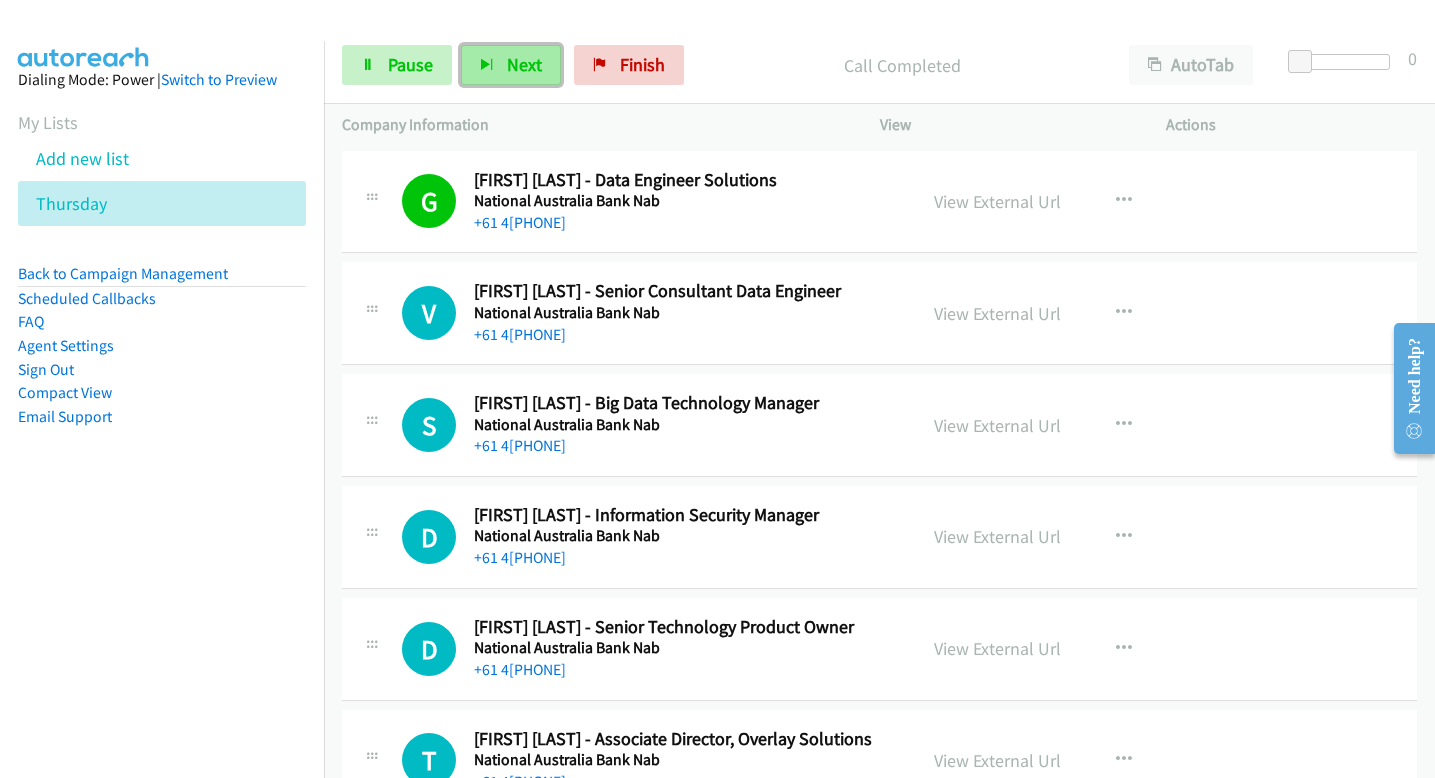 click on "Next" at bounding box center (524, 64) 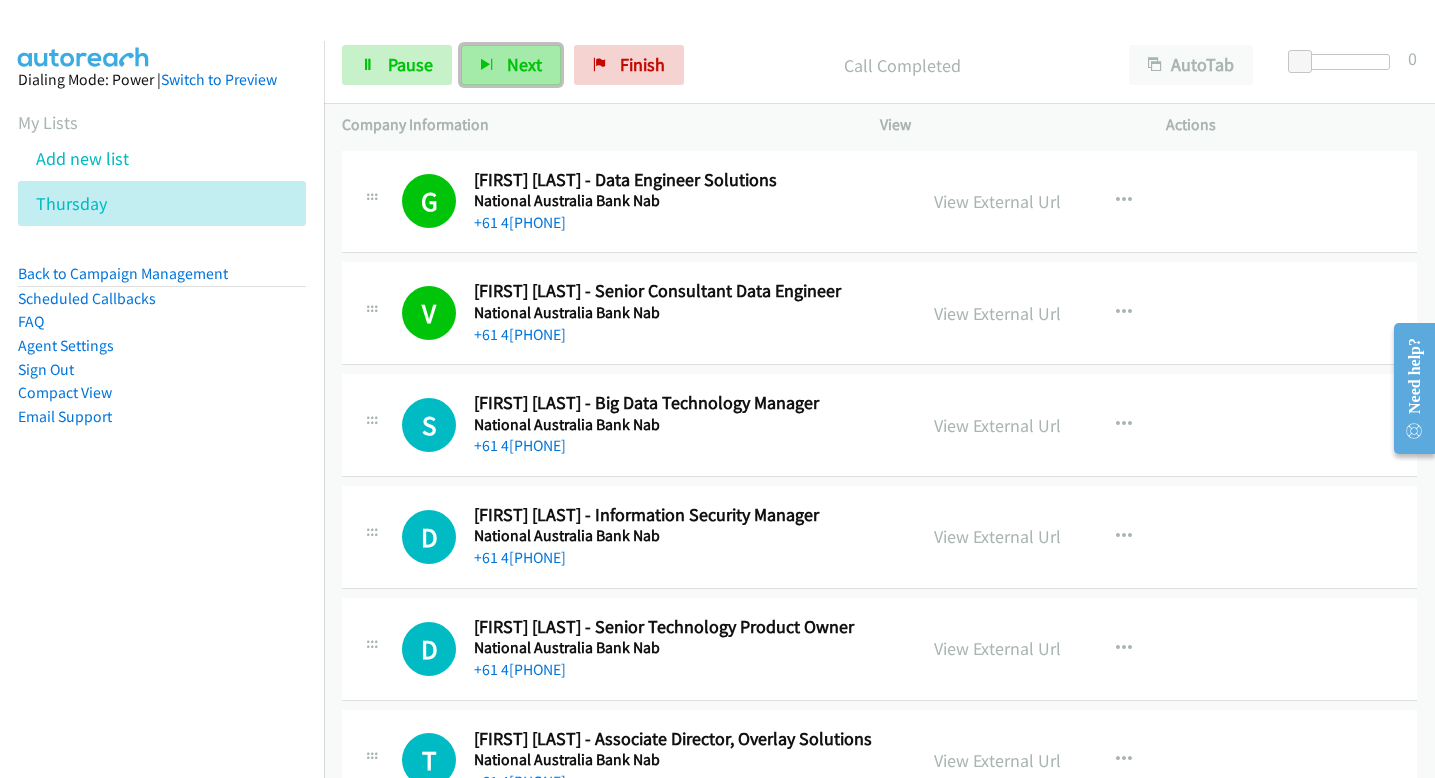 click on "Next" at bounding box center [511, 65] 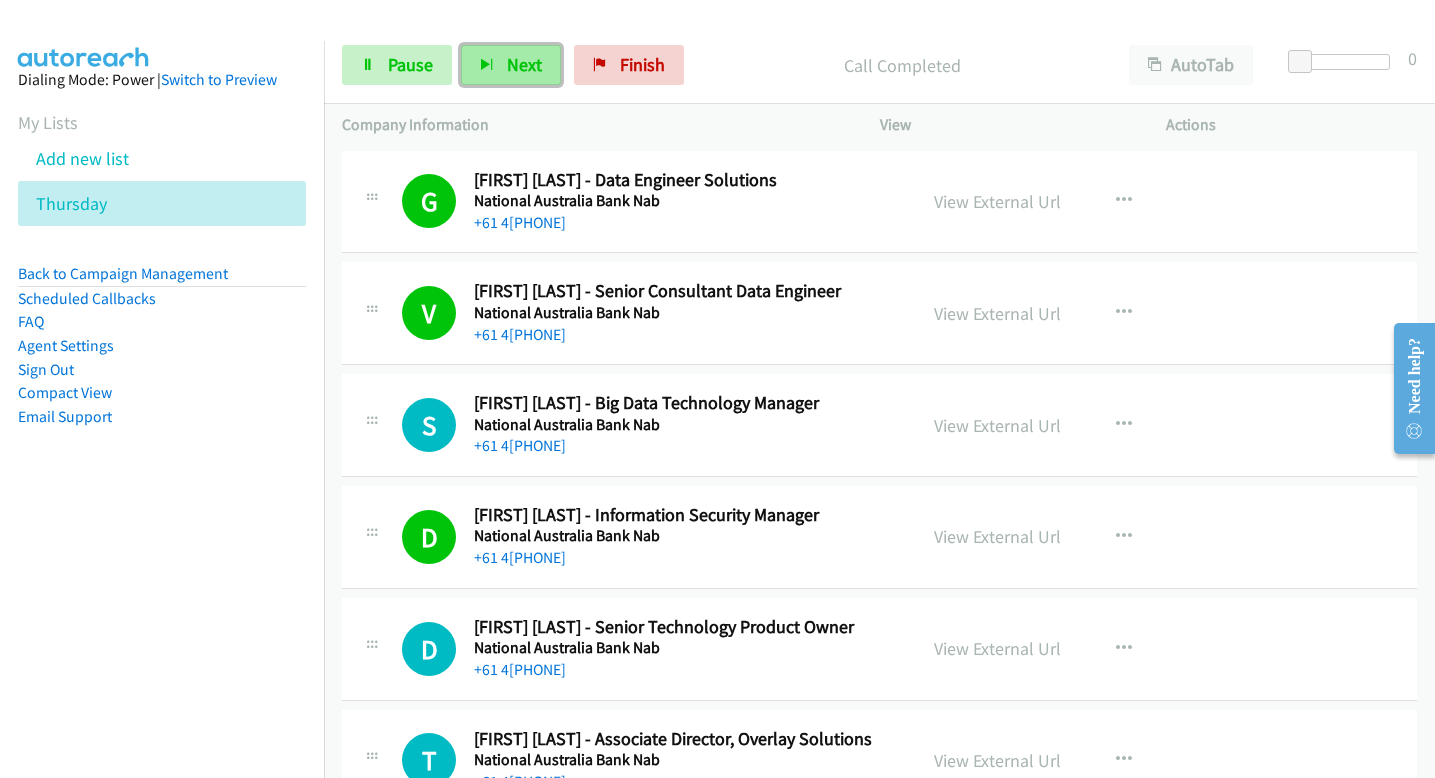 click on "Next" at bounding box center (511, 65) 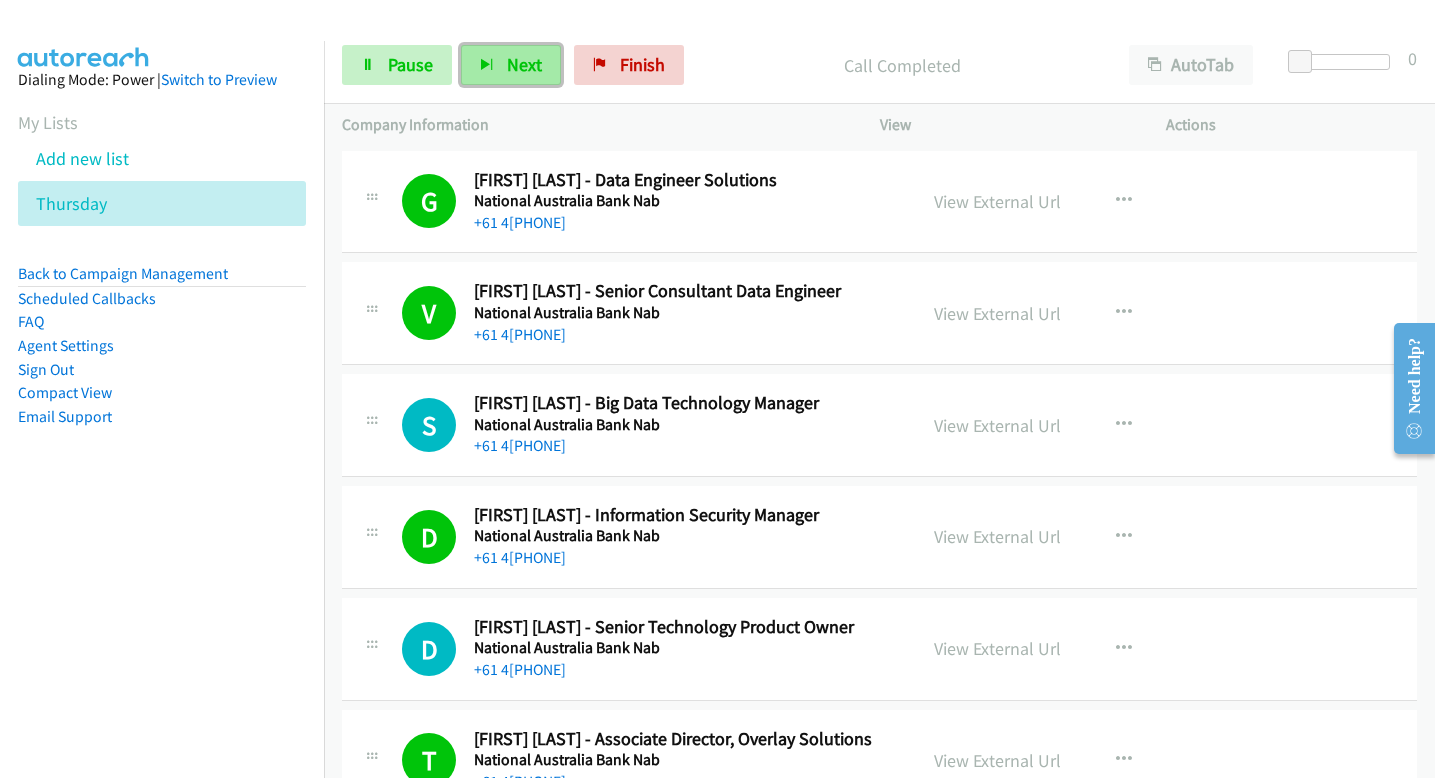 click on "Next" at bounding box center [524, 64] 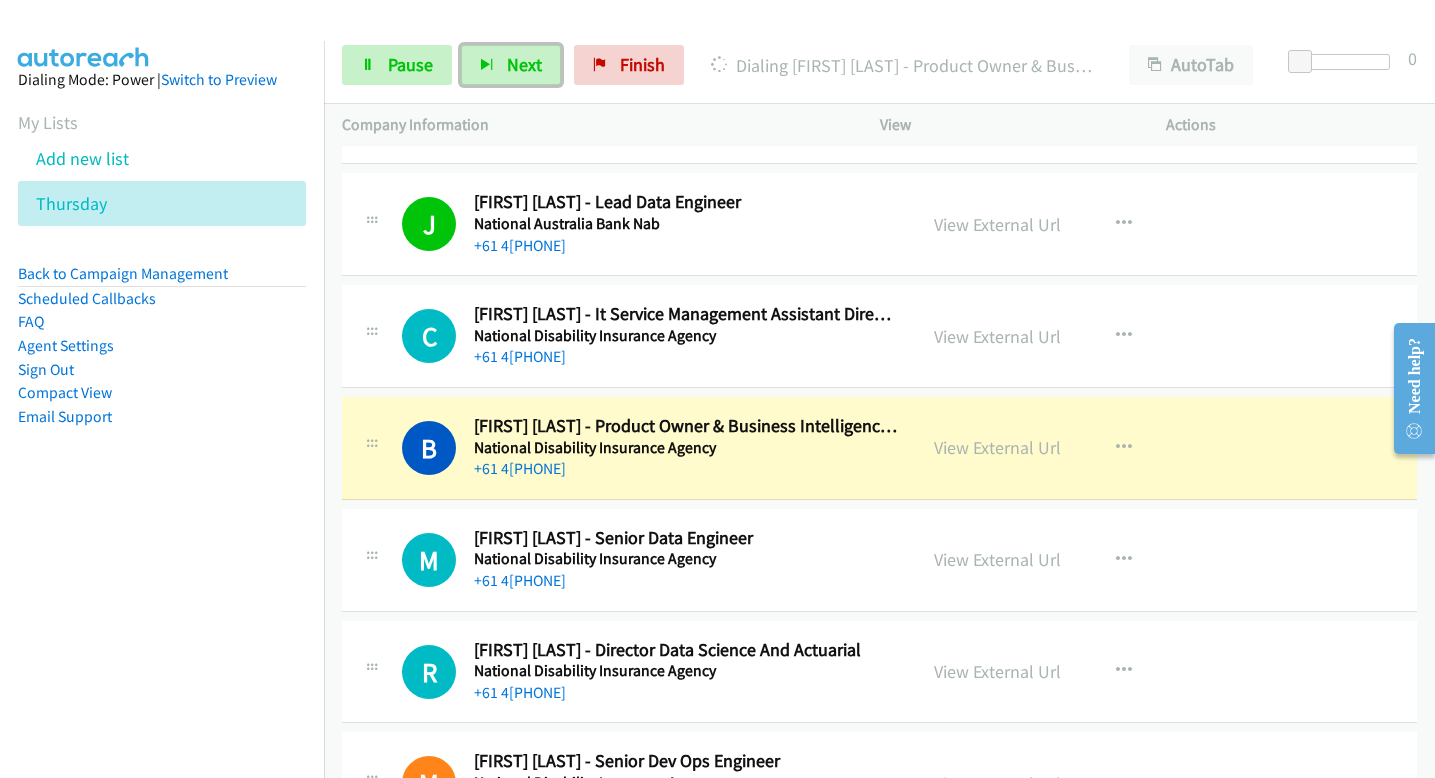 scroll, scrollTop: 652, scrollLeft: 0, axis: vertical 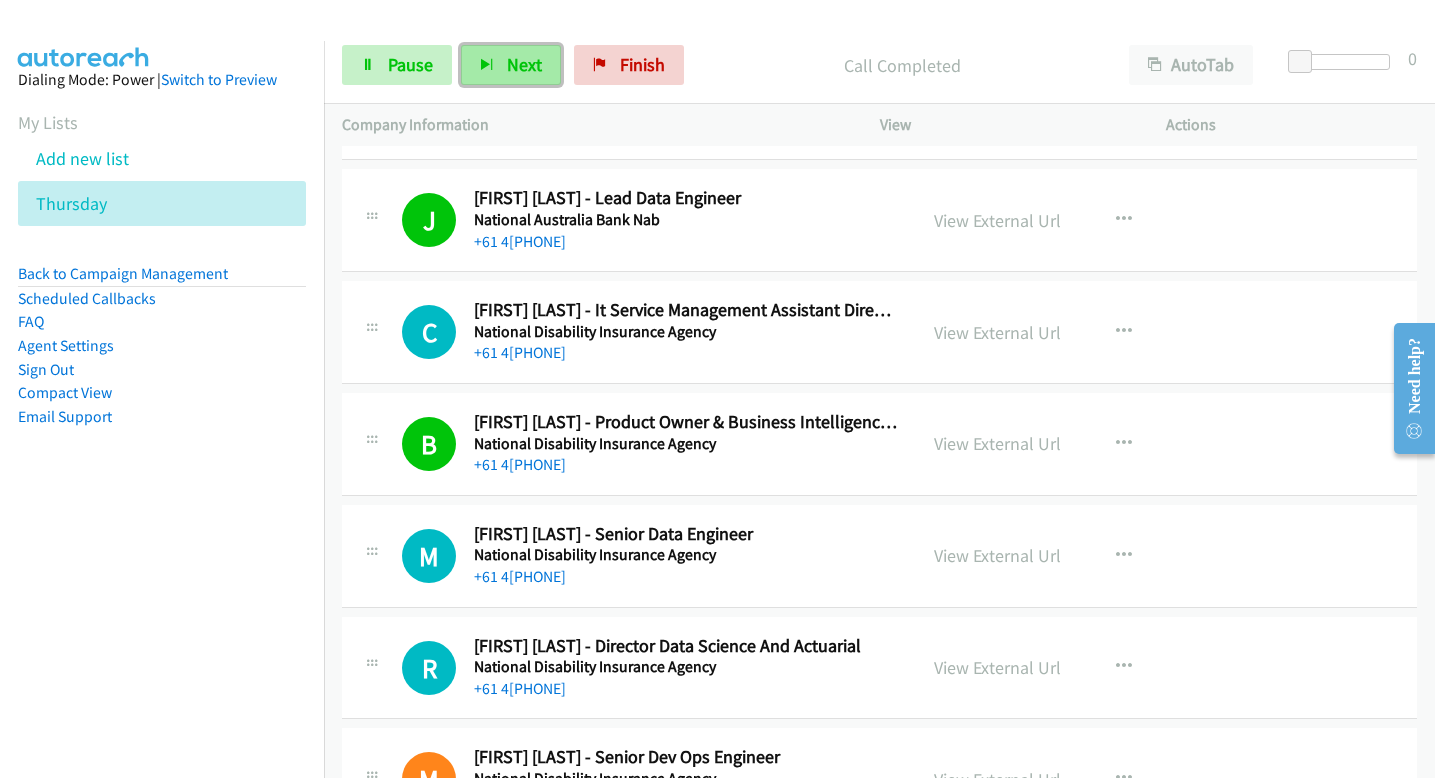 click on "Next" at bounding box center (524, 64) 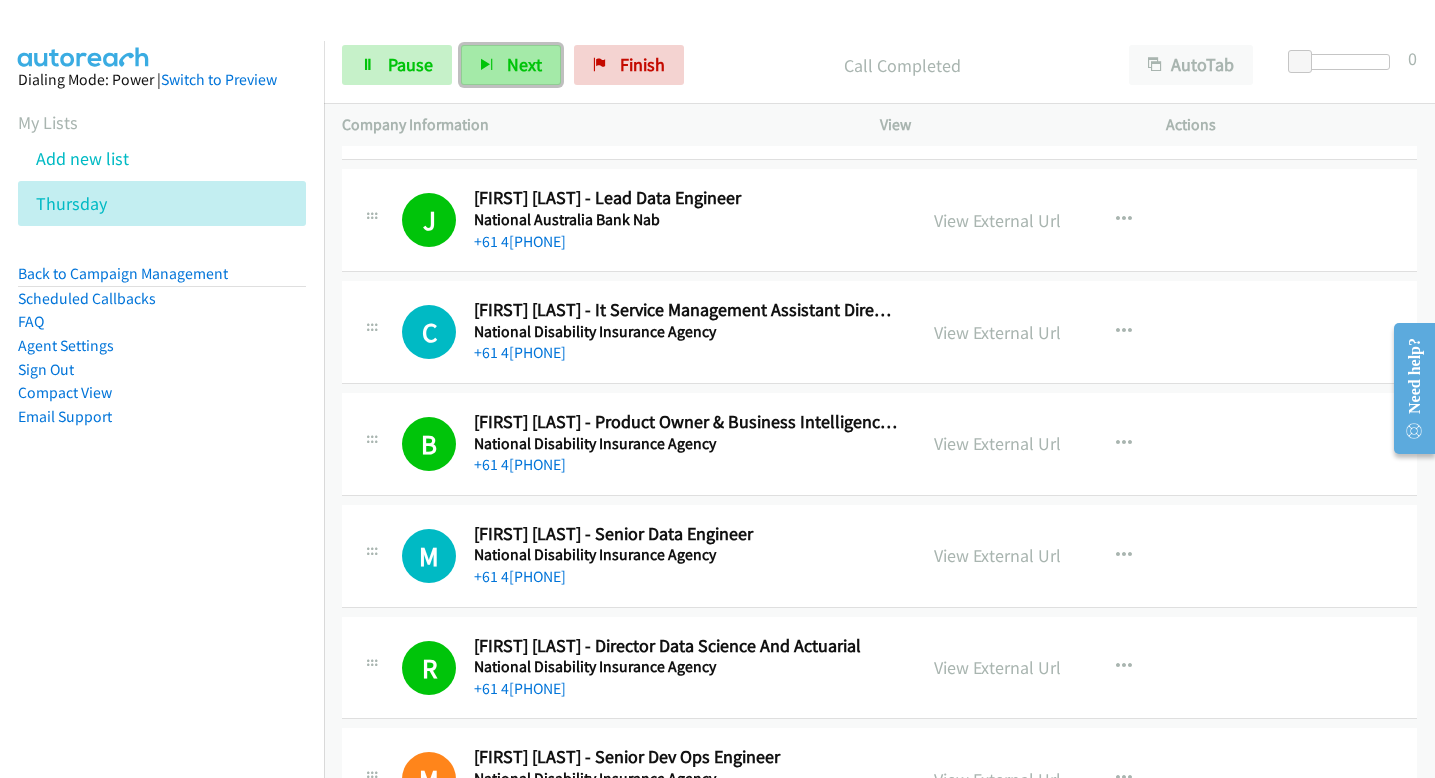 click on "Next" at bounding box center (524, 64) 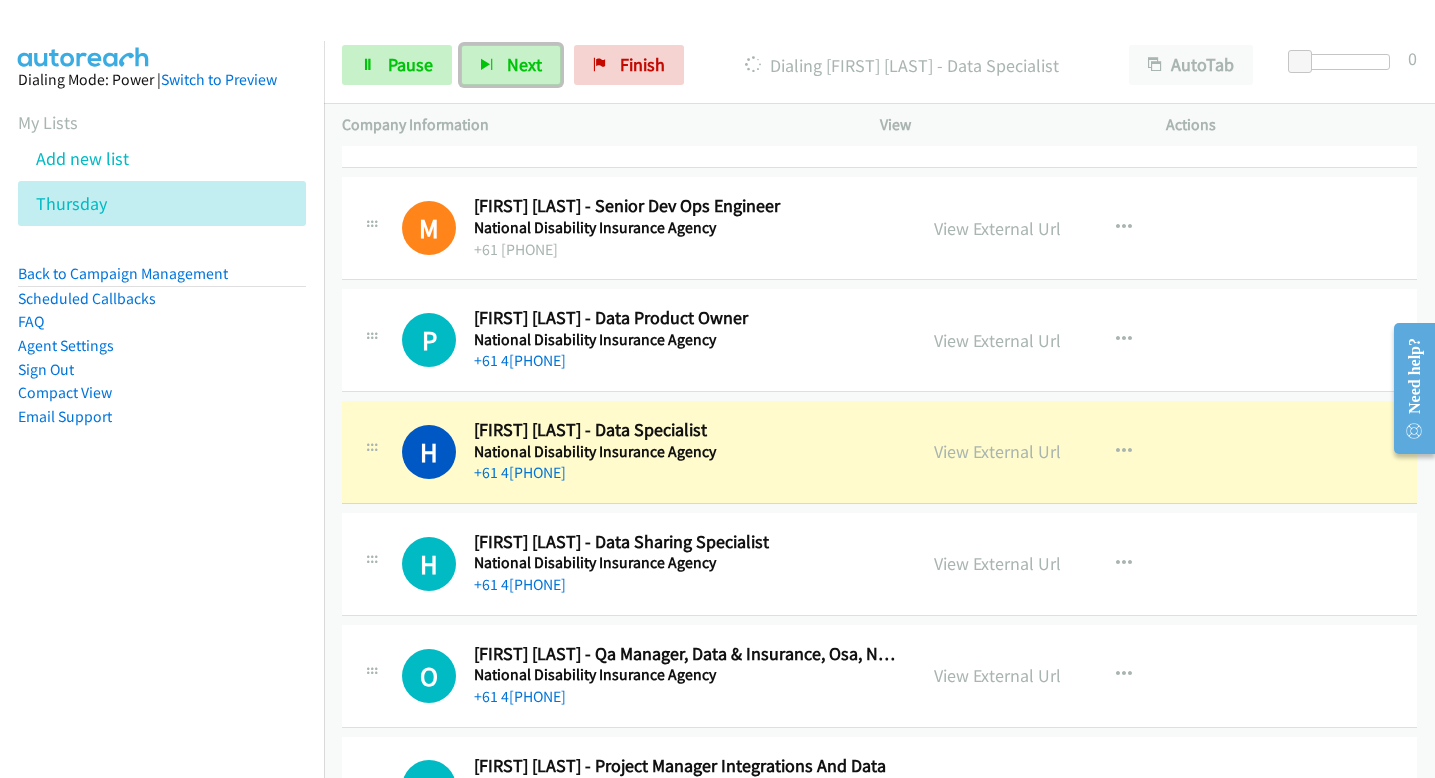 scroll, scrollTop: 1204, scrollLeft: 0, axis: vertical 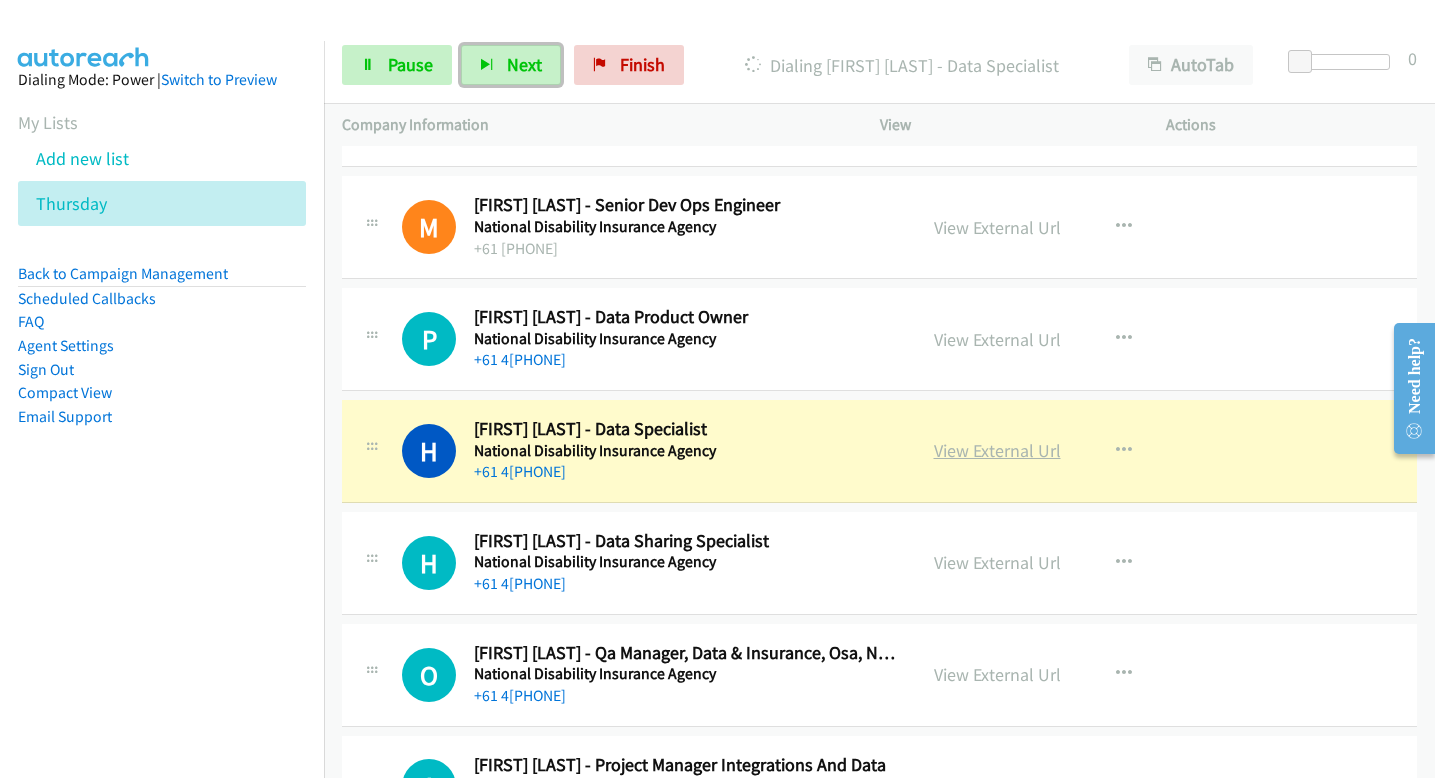 click on "View External Url" at bounding box center (997, 450) 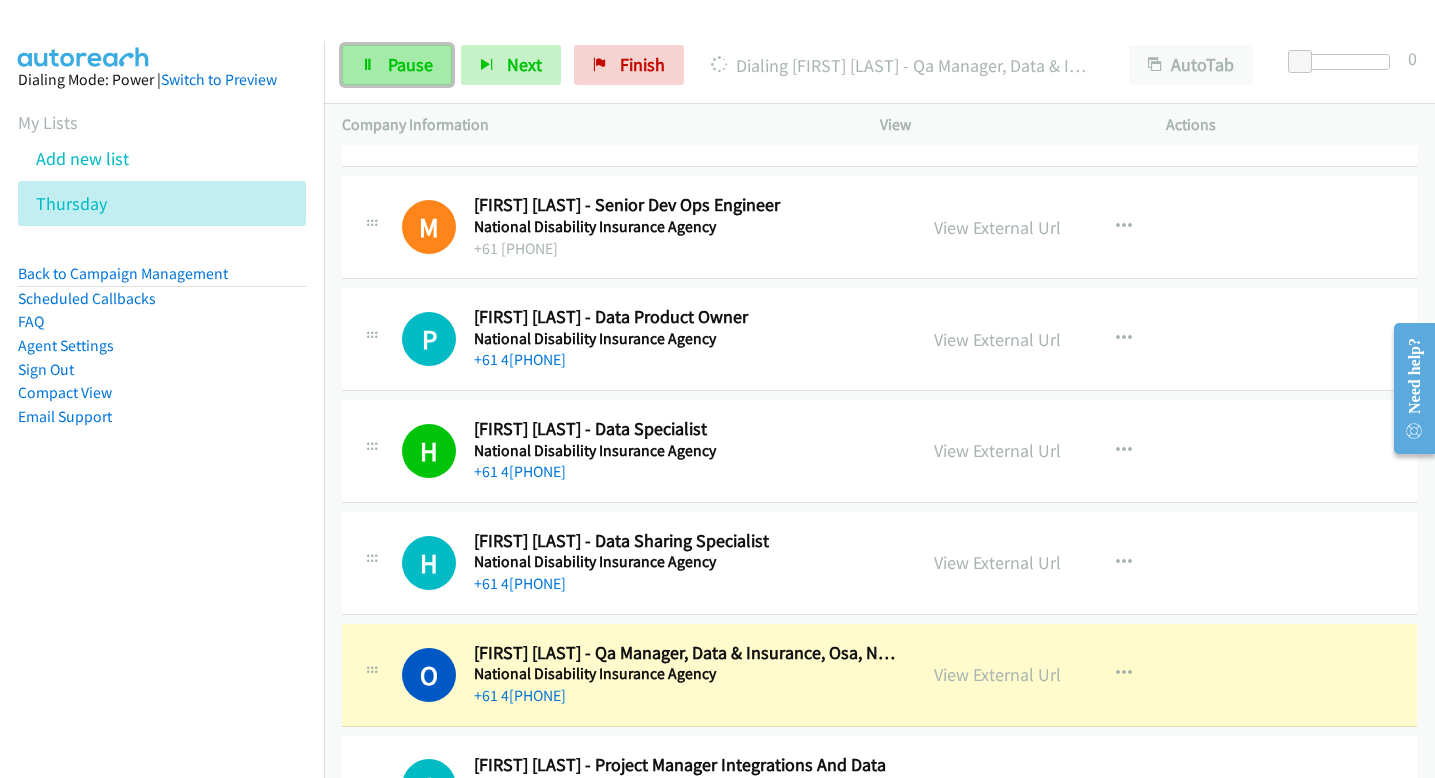 click on "Pause" at bounding box center (410, 64) 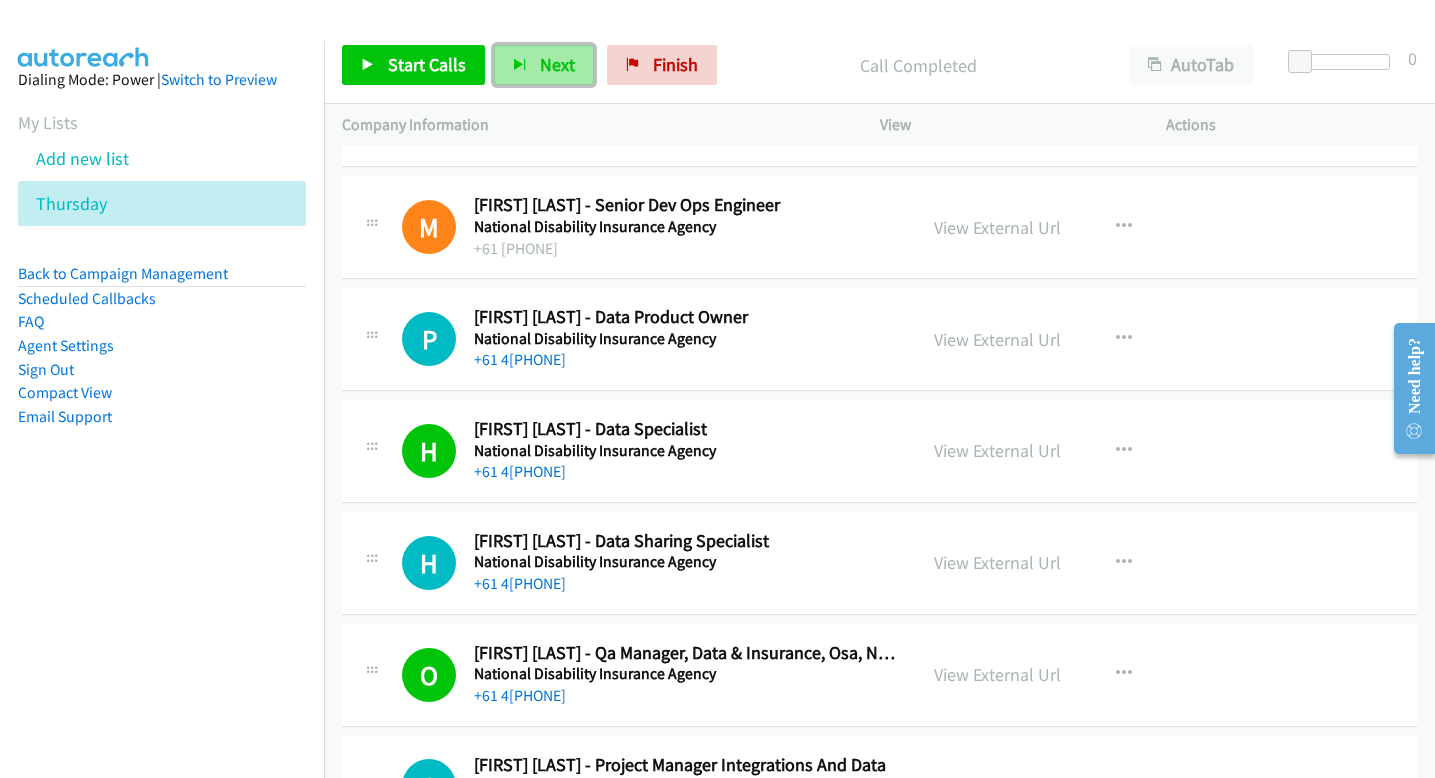 click on "Next" at bounding box center (544, 65) 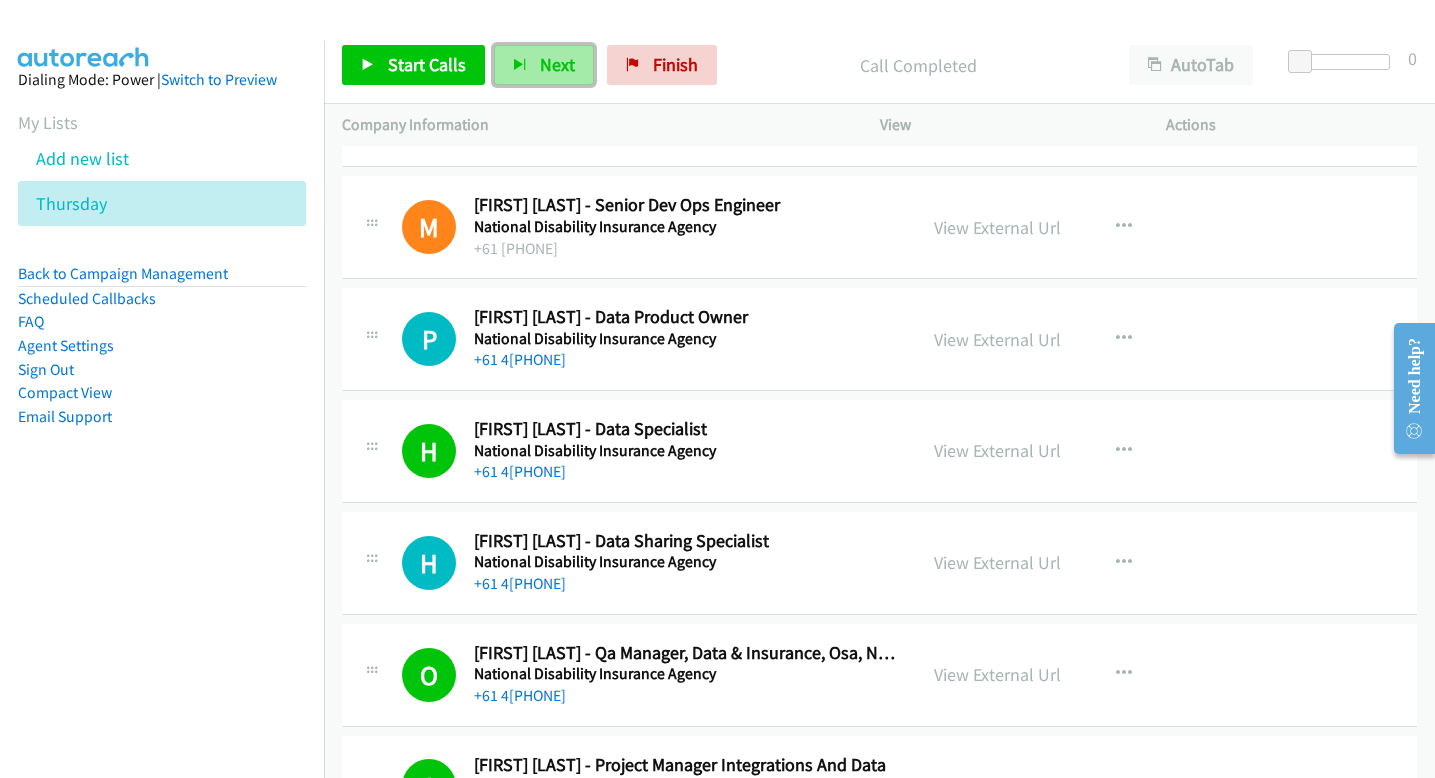 click on "Next" at bounding box center [544, 65] 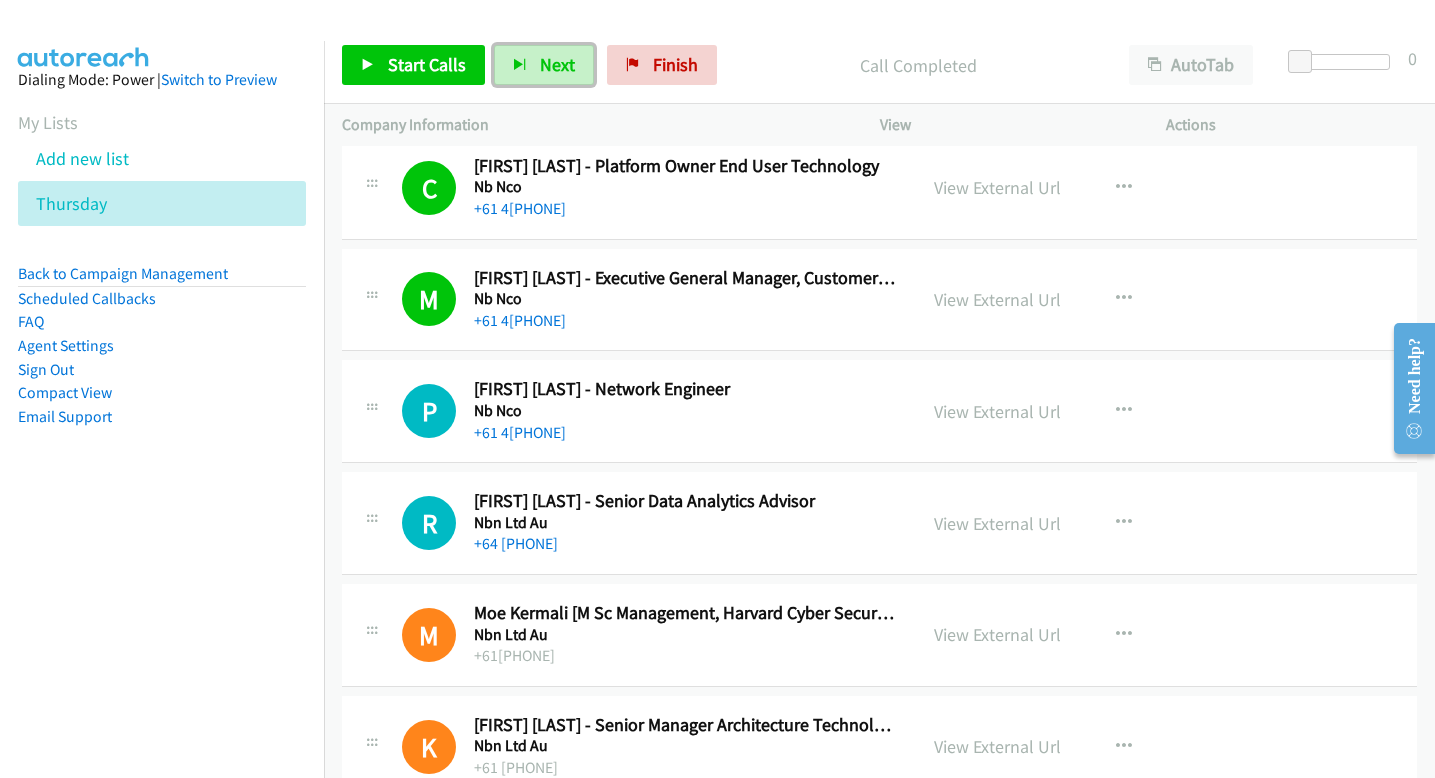 scroll, scrollTop: 2244, scrollLeft: 0, axis: vertical 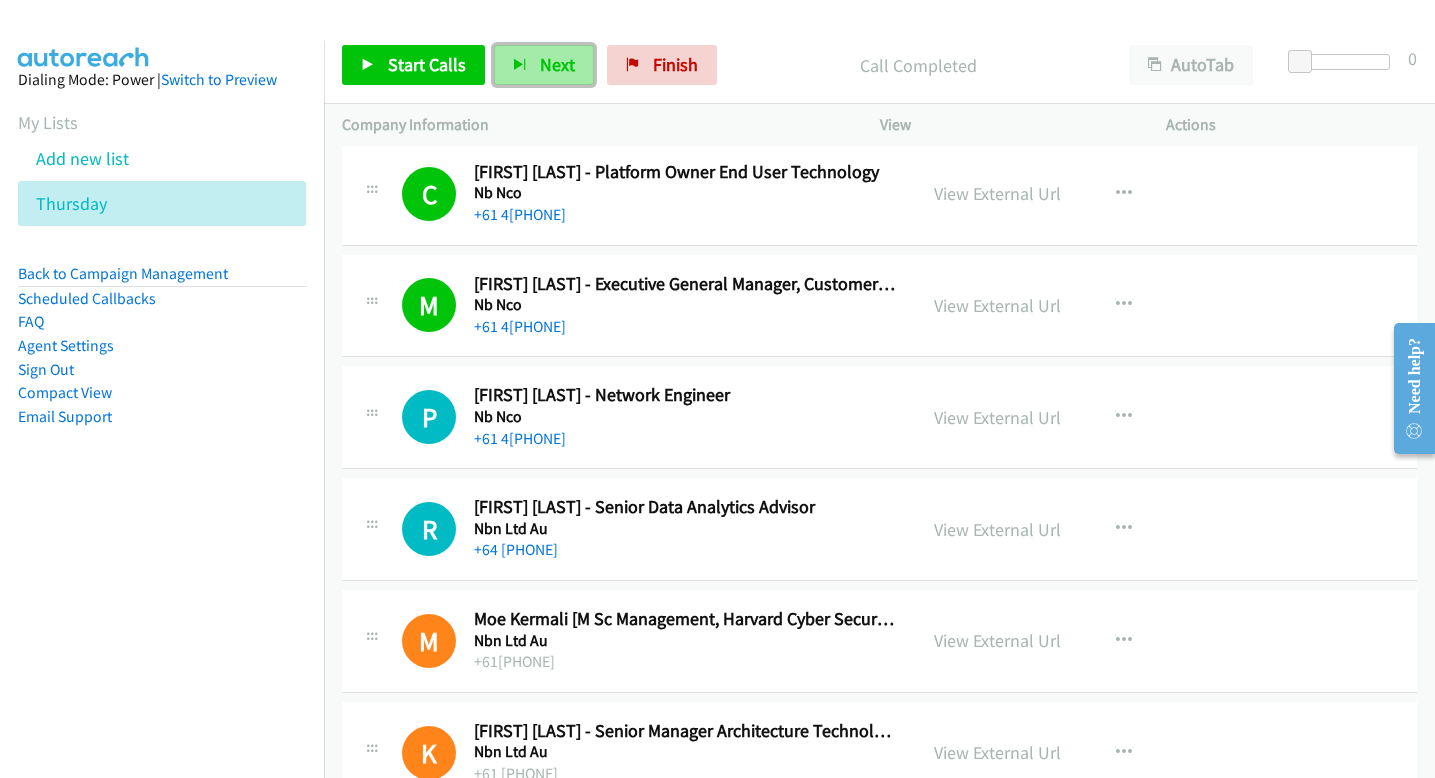 click on "Next" at bounding box center (557, 64) 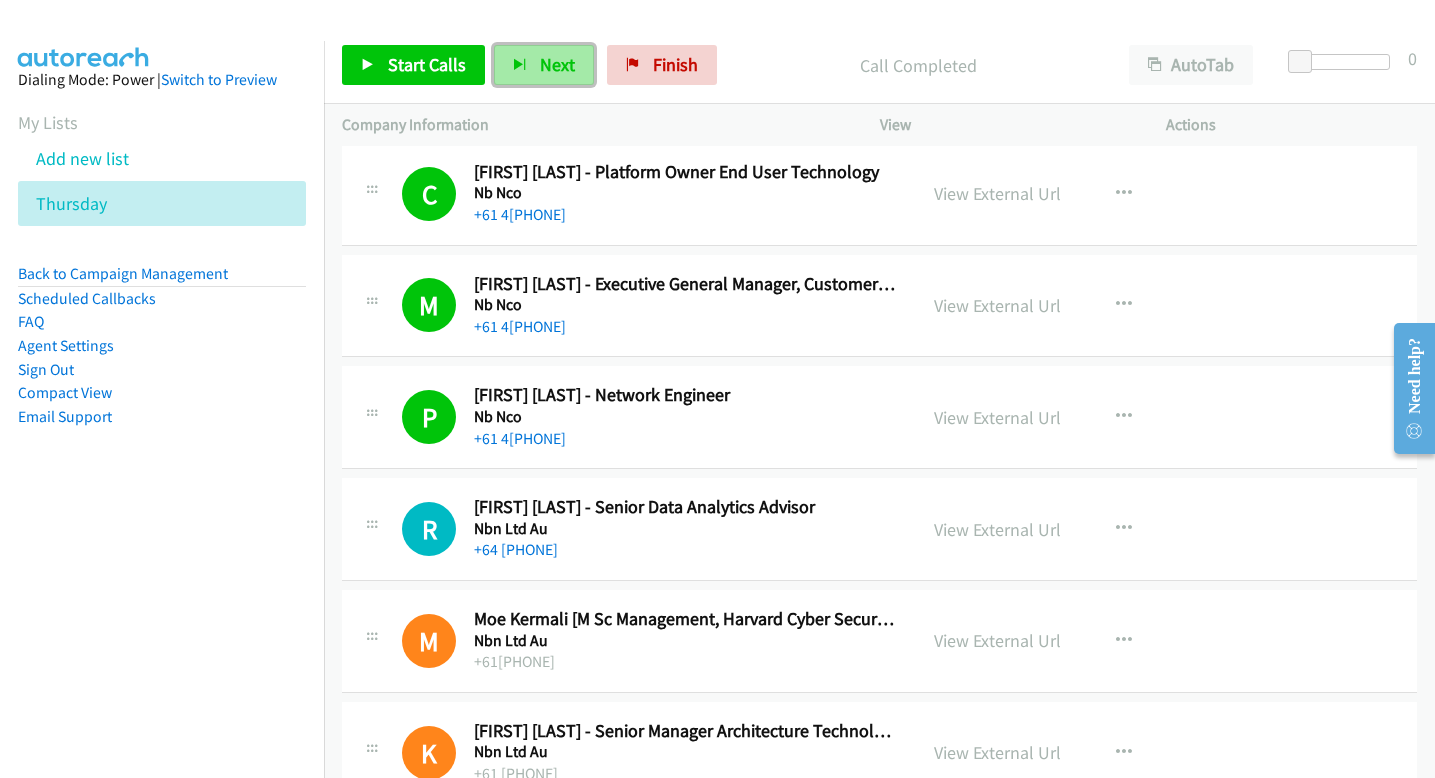 click on "Next" at bounding box center [557, 64] 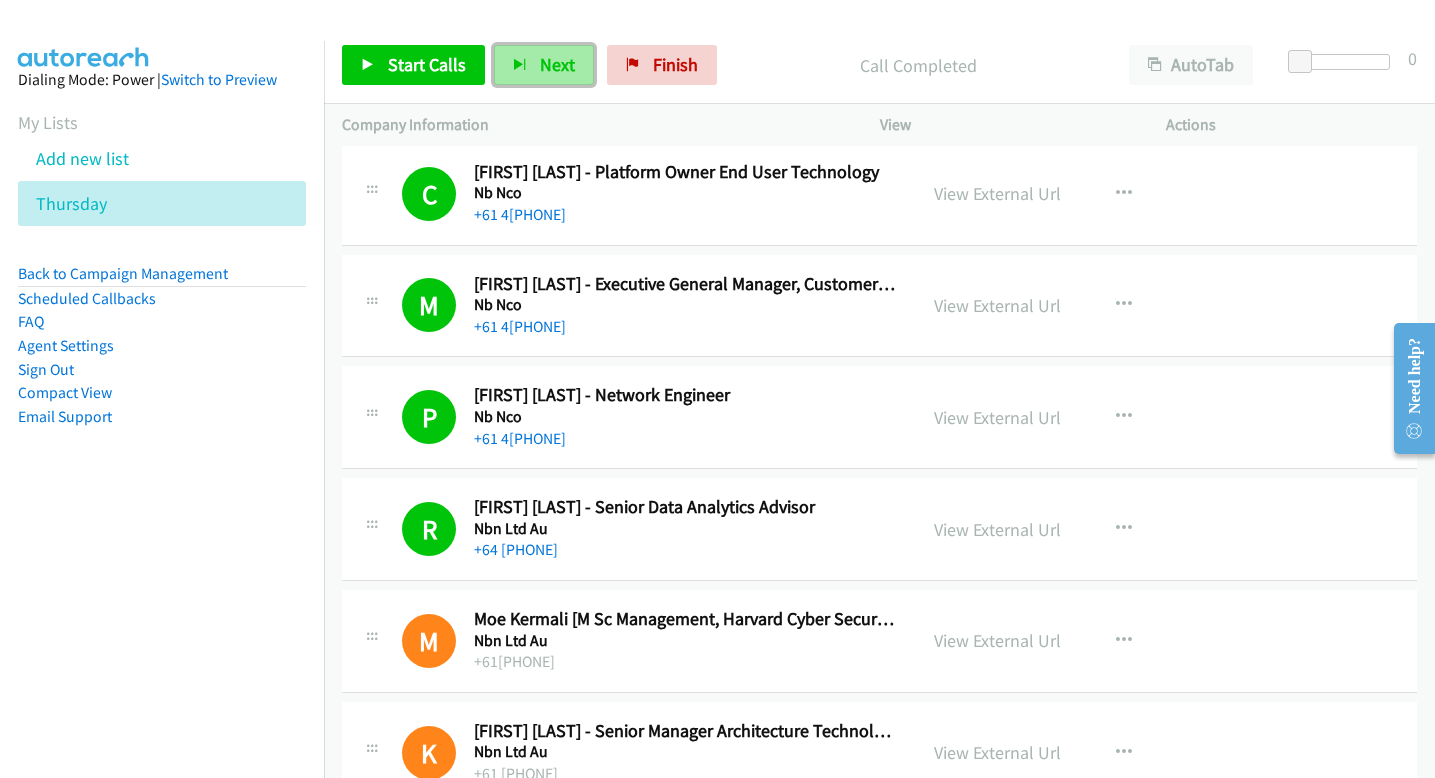 click on "Next" at bounding box center (544, 65) 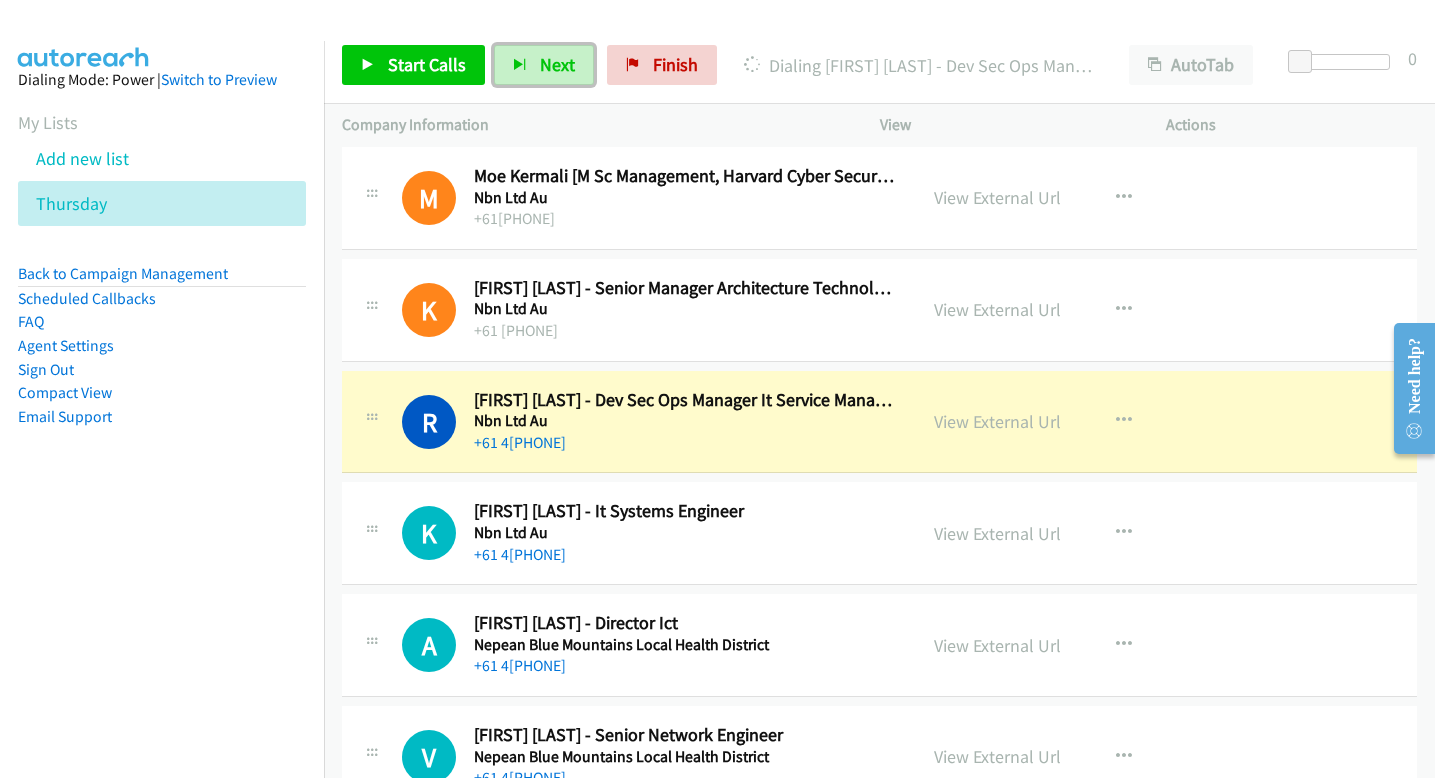 scroll, scrollTop: 2584, scrollLeft: 0, axis: vertical 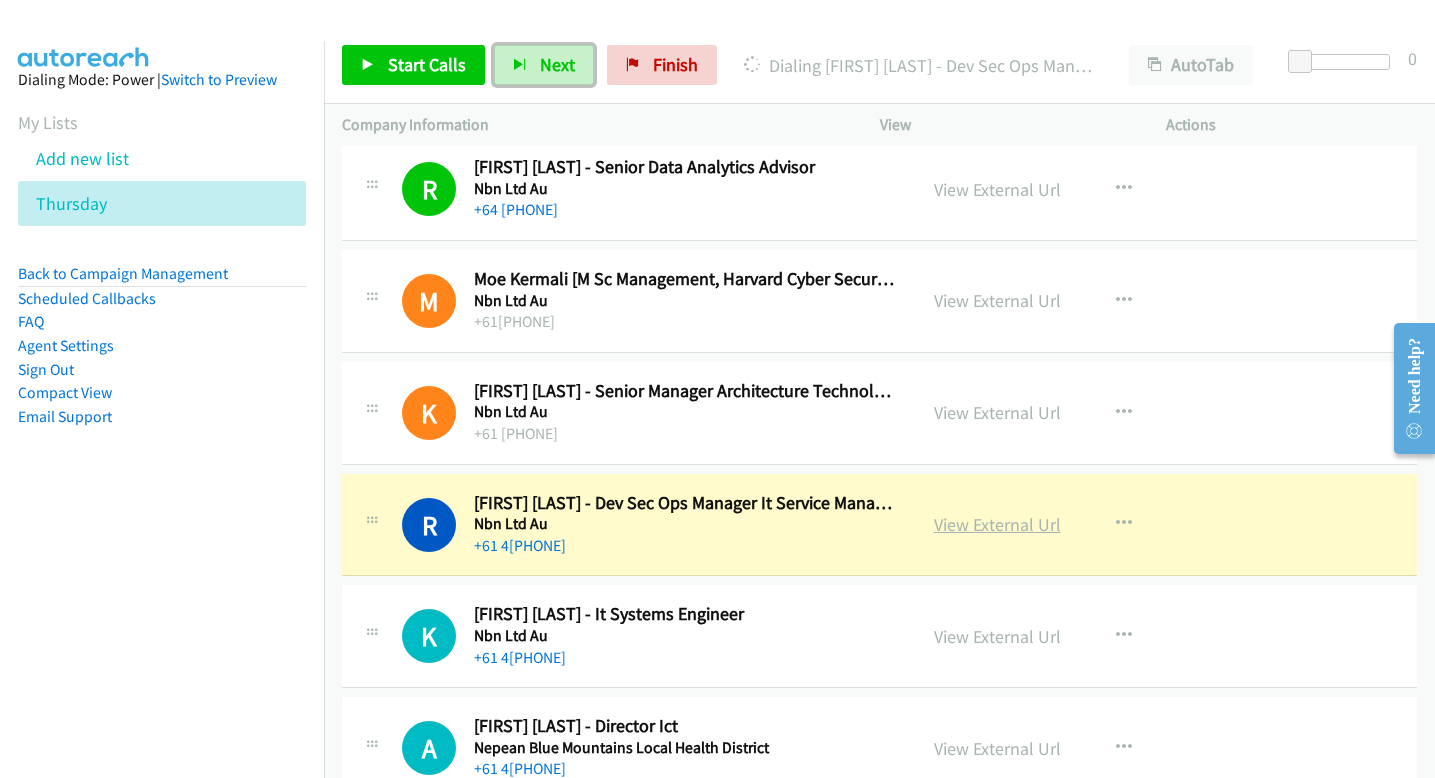 click on "View External Url" at bounding box center [997, 524] 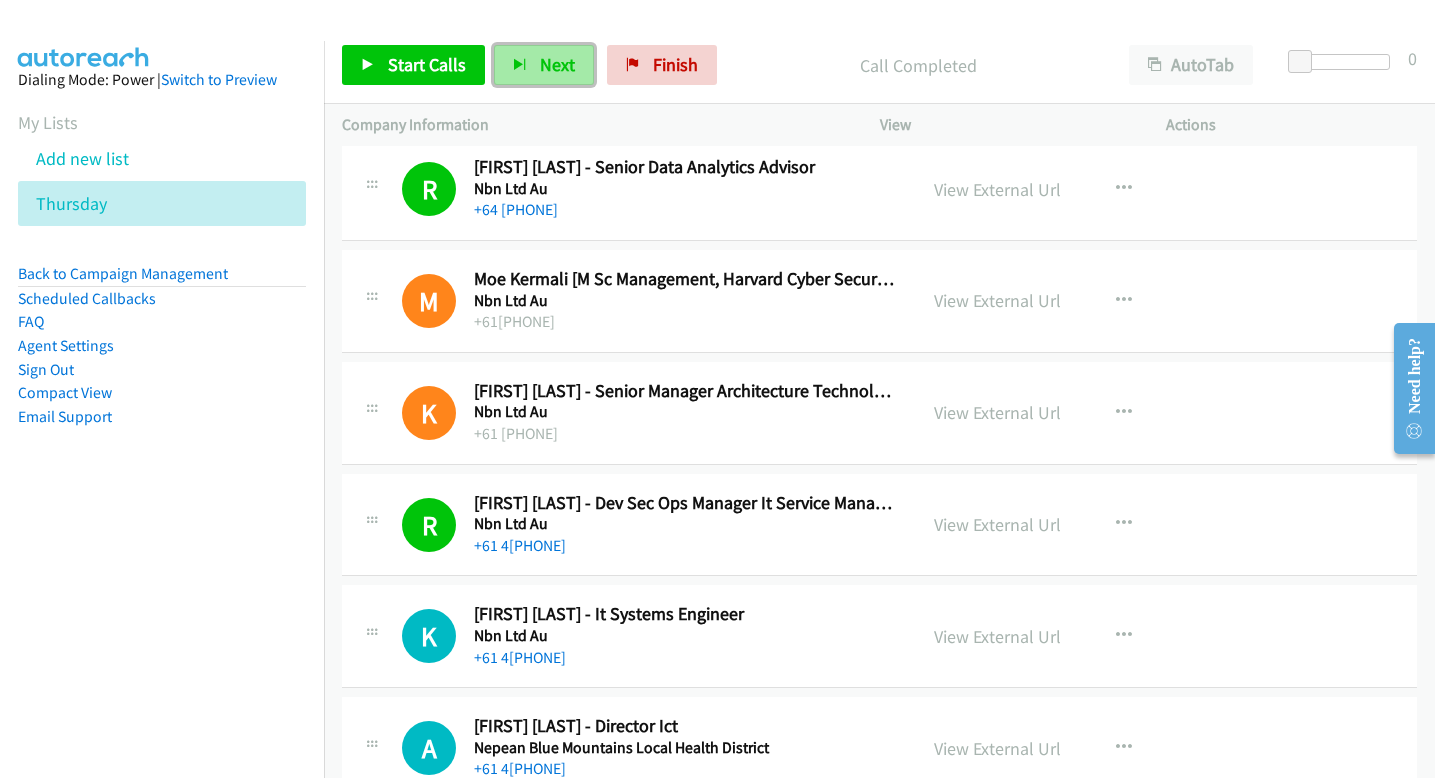 click on "Next" at bounding box center [557, 64] 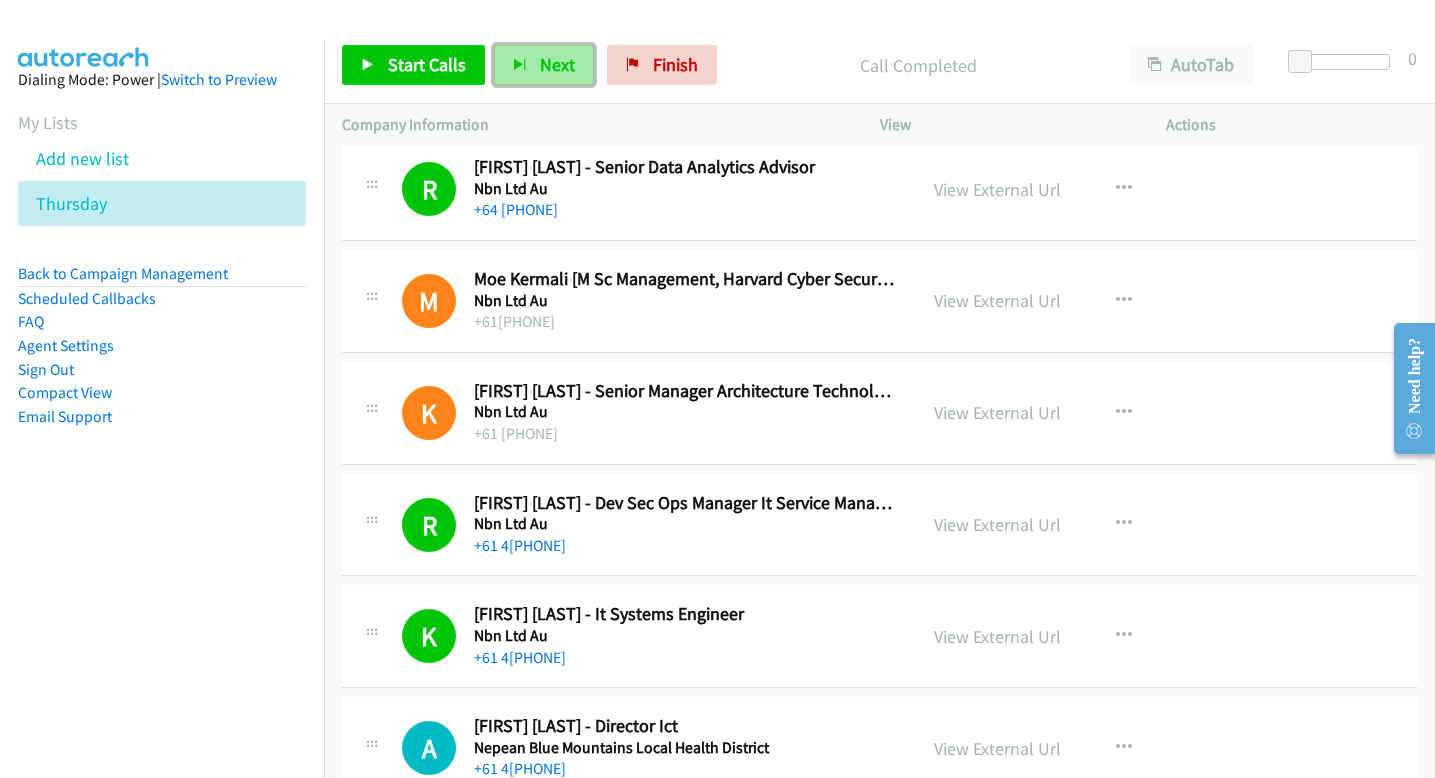 click on "Next" at bounding box center [544, 65] 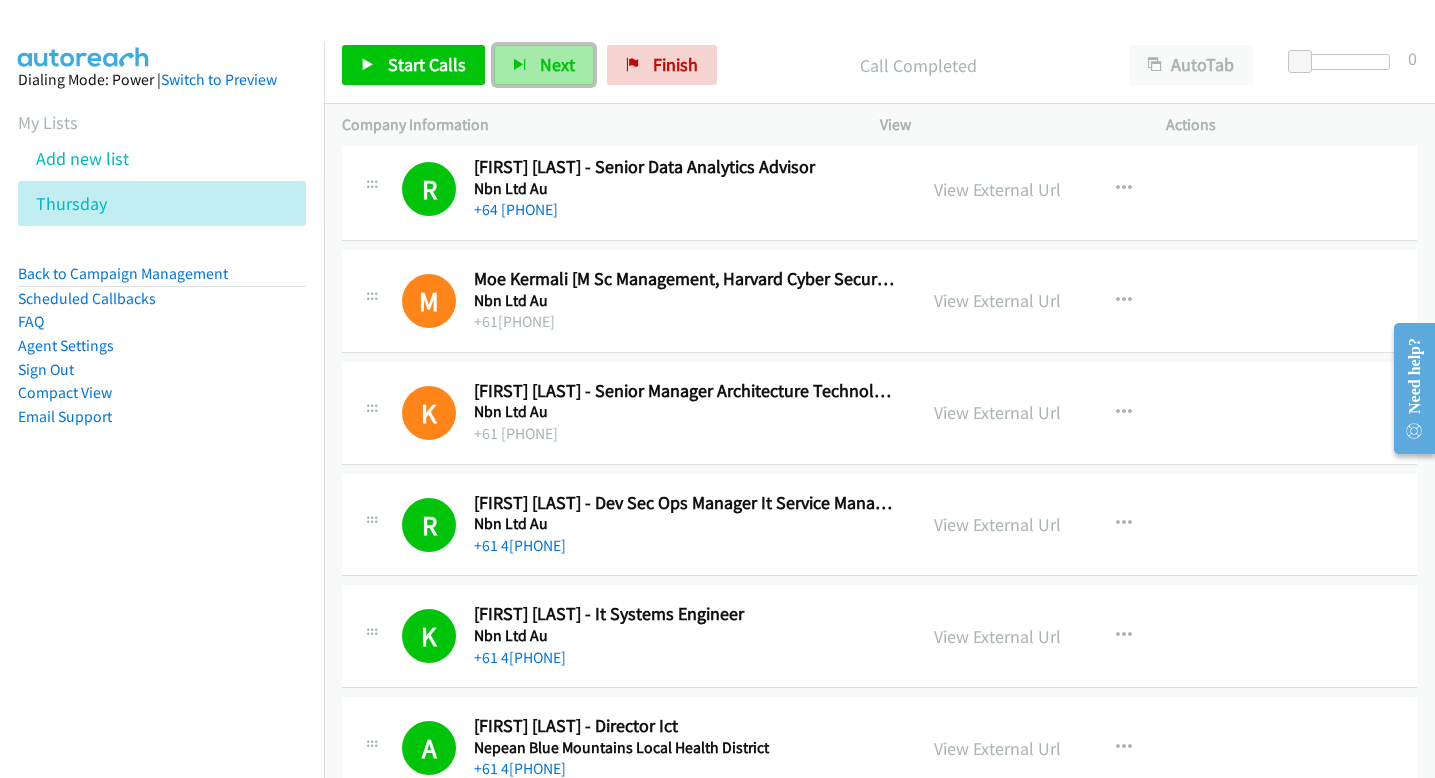 click on "Next" at bounding box center (557, 64) 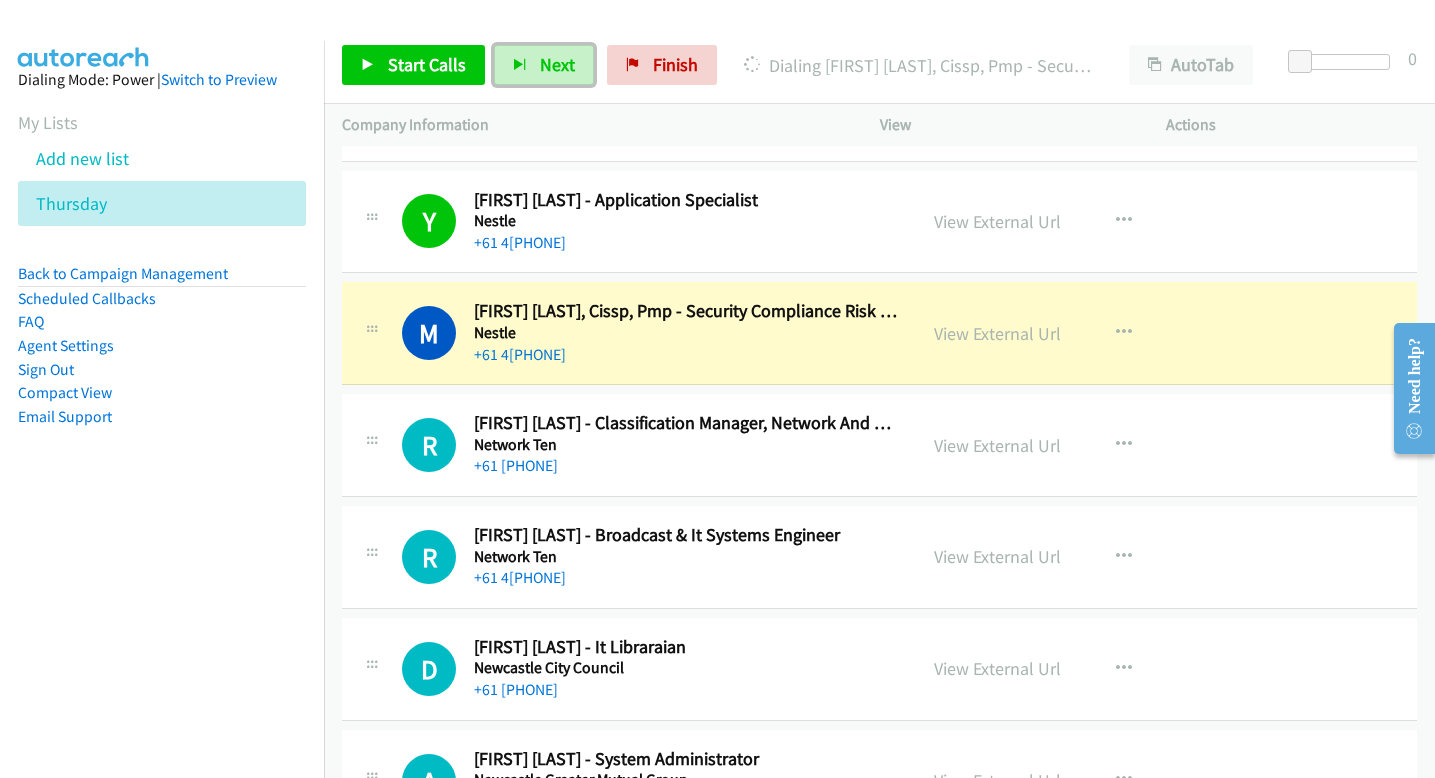 scroll, scrollTop: 4139, scrollLeft: 0, axis: vertical 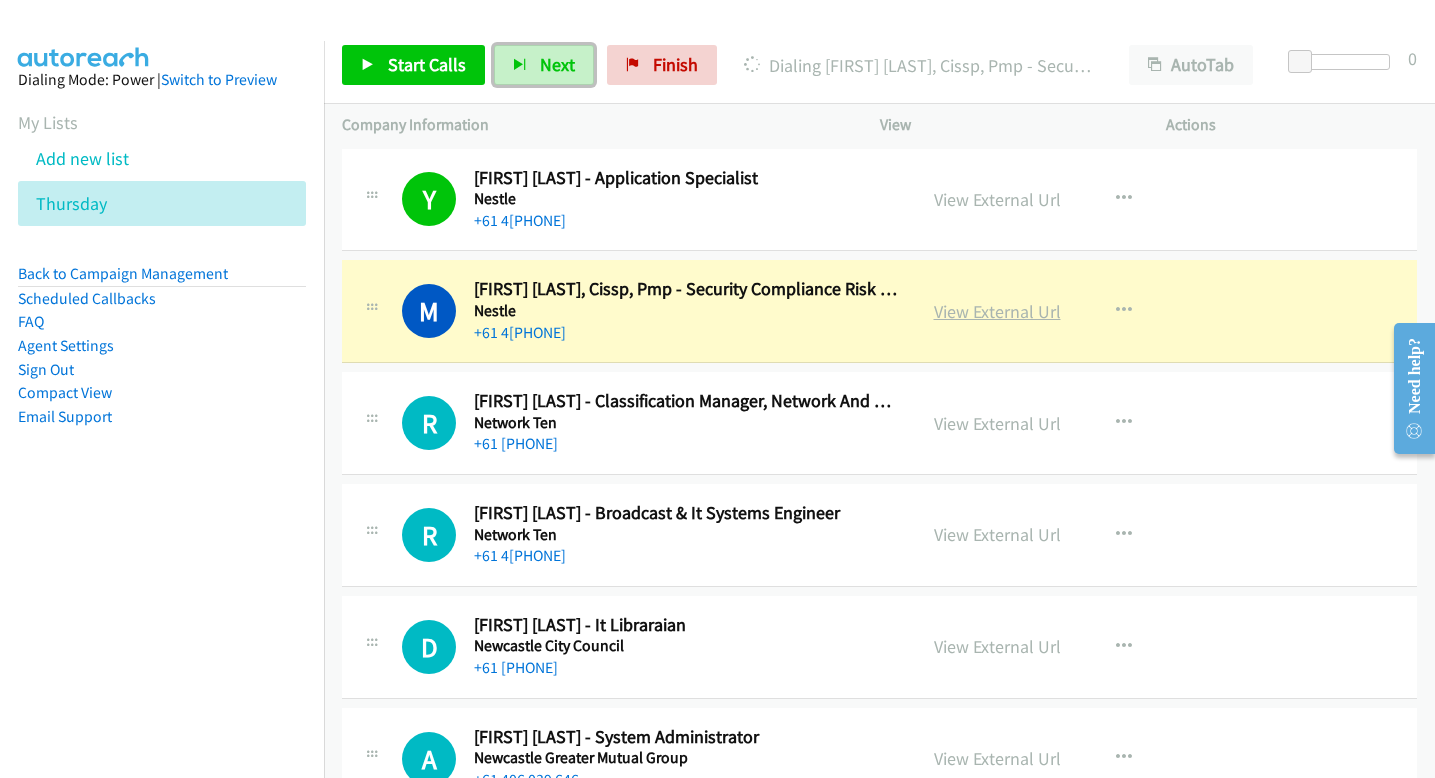 click on "View External Url" at bounding box center (997, 311) 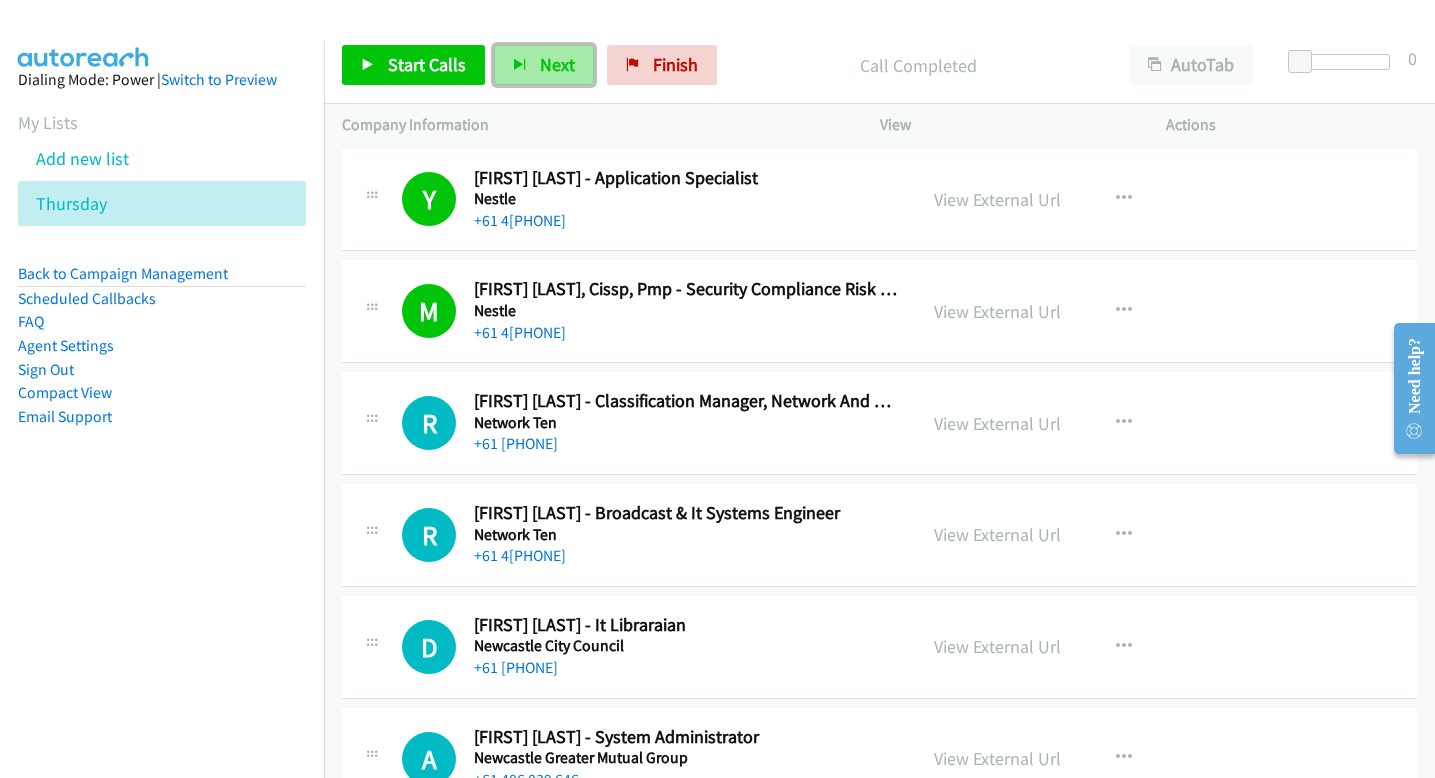 click on "Next" at bounding box center [557, 64] 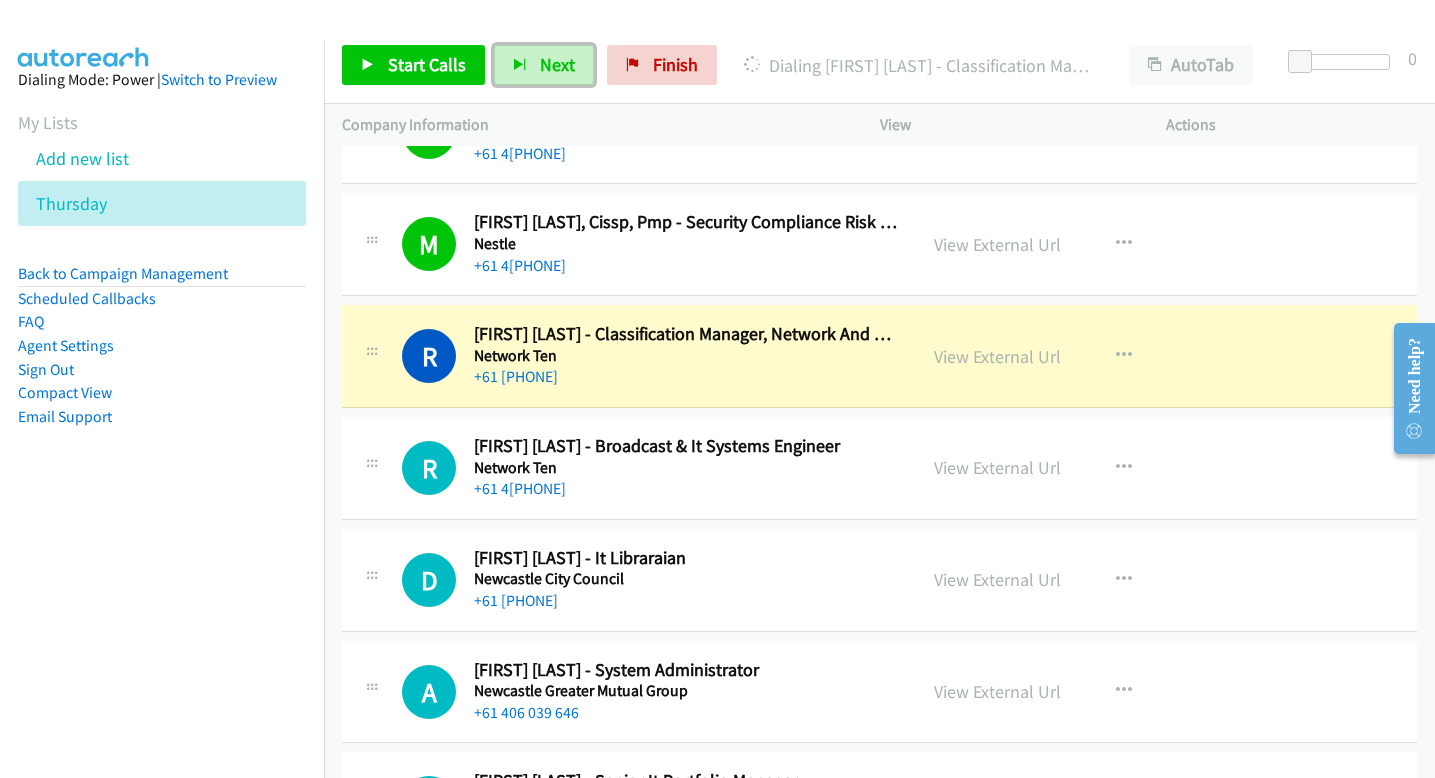 scroll, scrollTop: 4210, scrollLeft: 0, axis: vertical 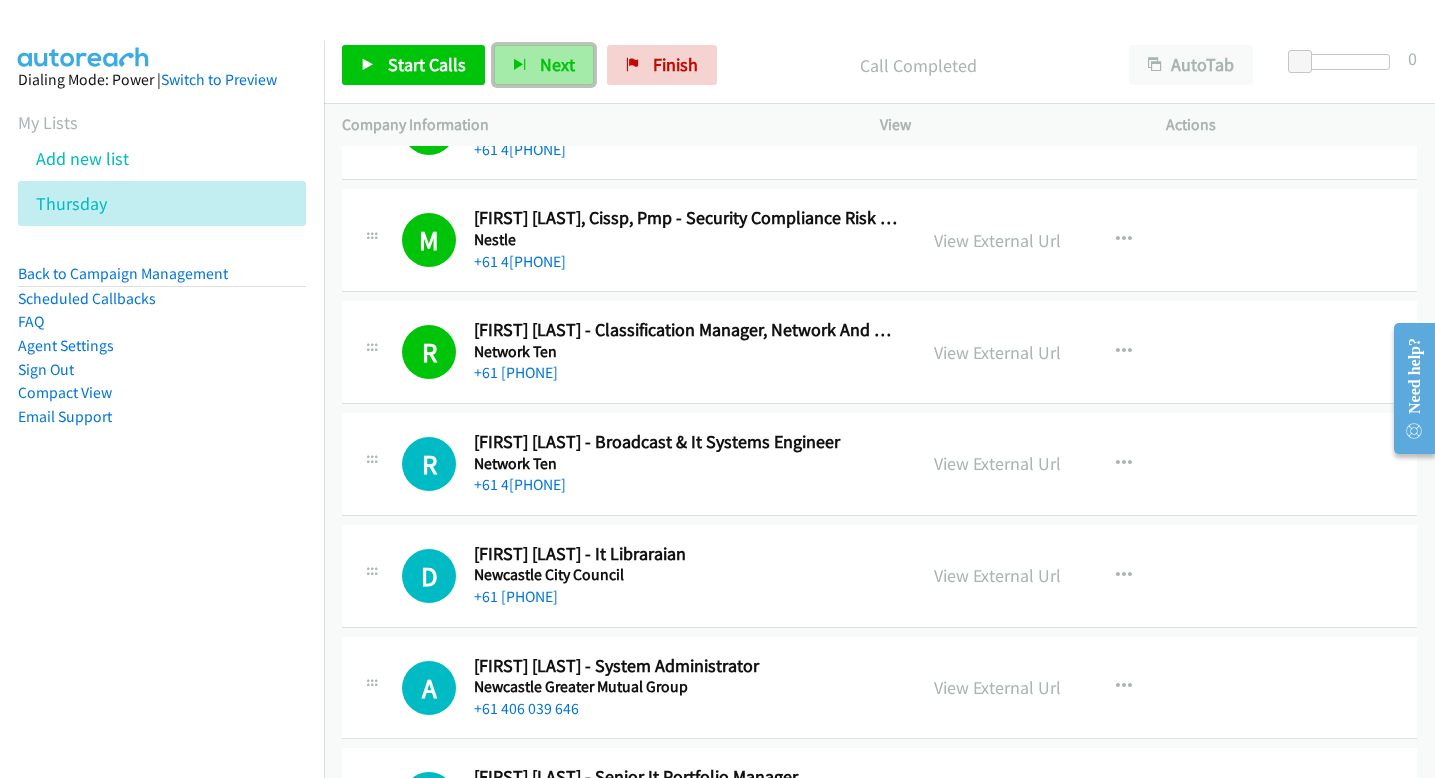 click on "Next" at bounding box center (544, 65) 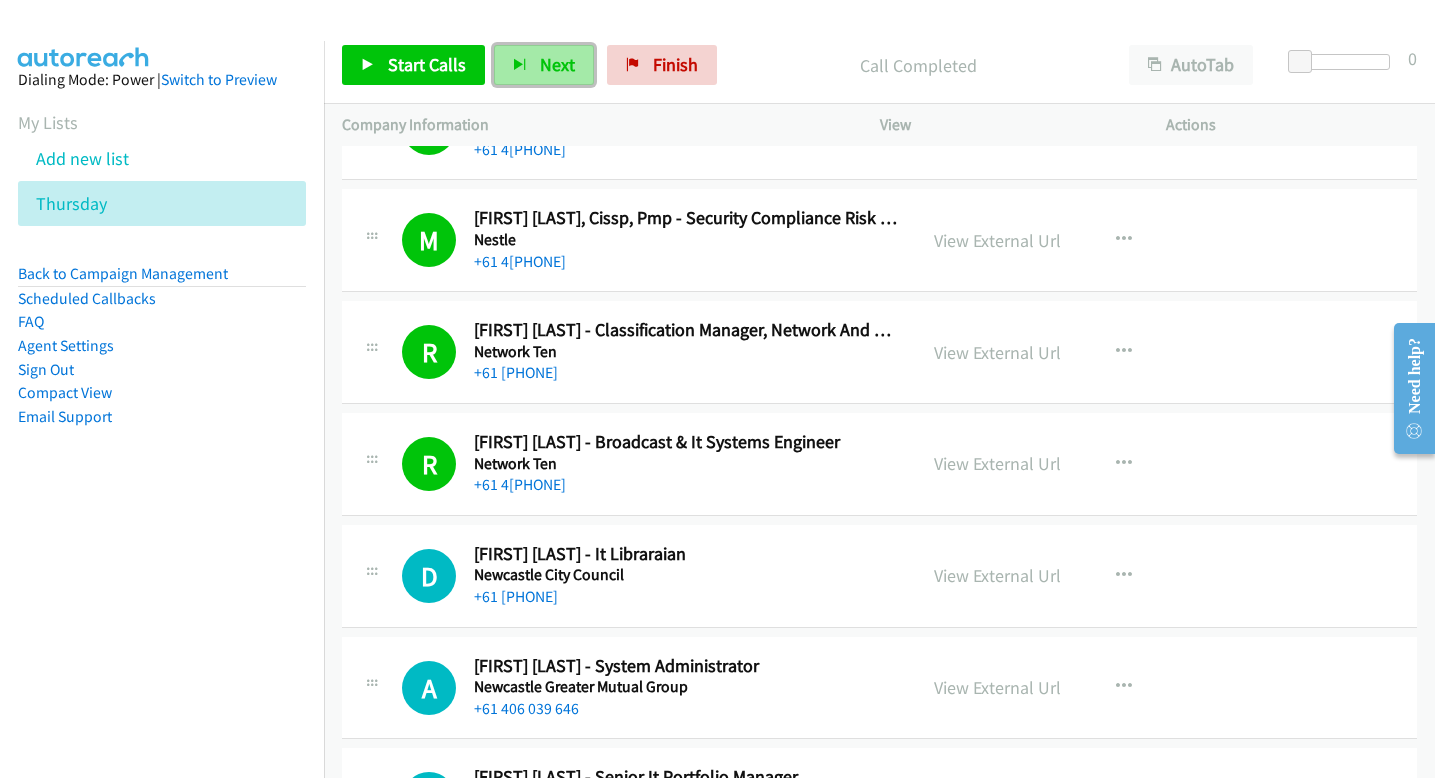 click at bounding box center [520, 66] 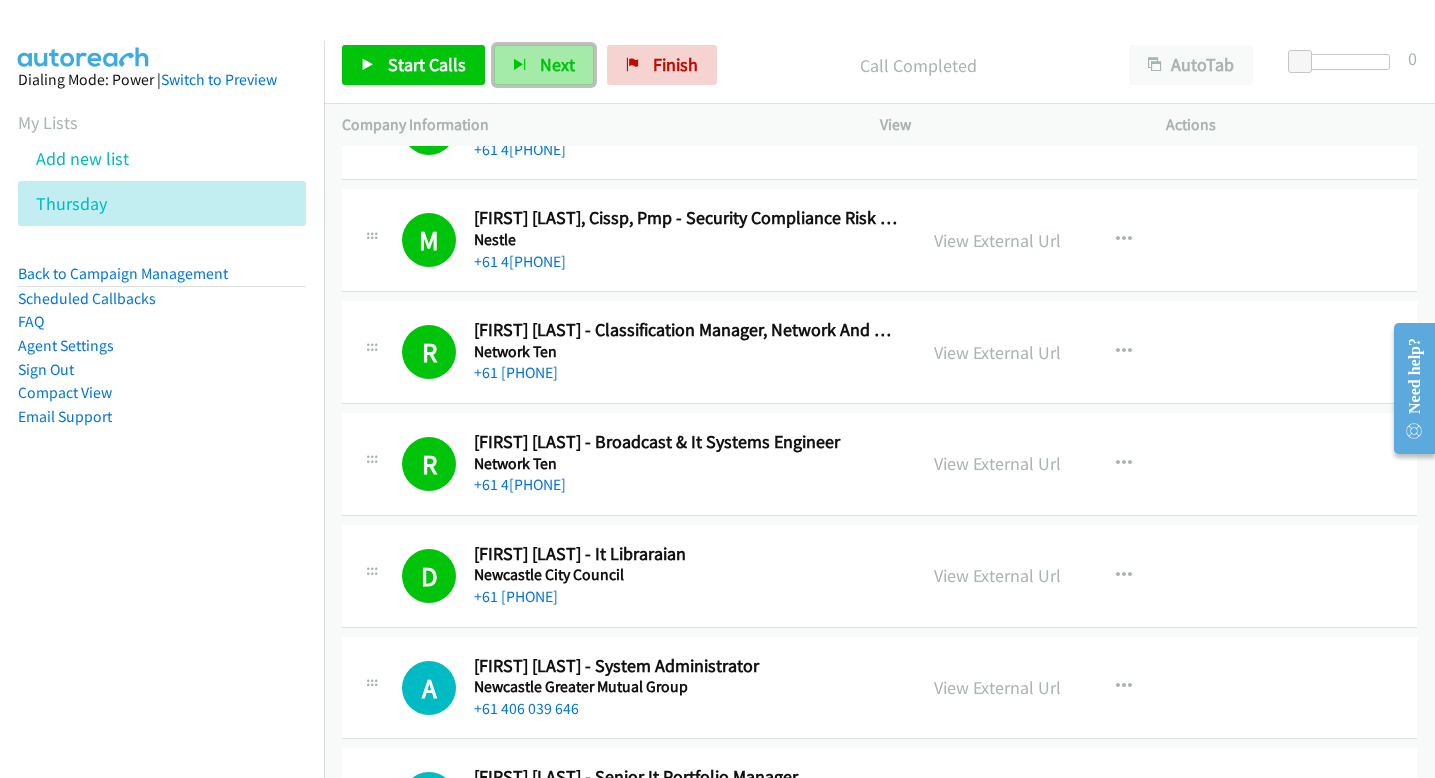 click on "Next" at bounding box center (544, 65) 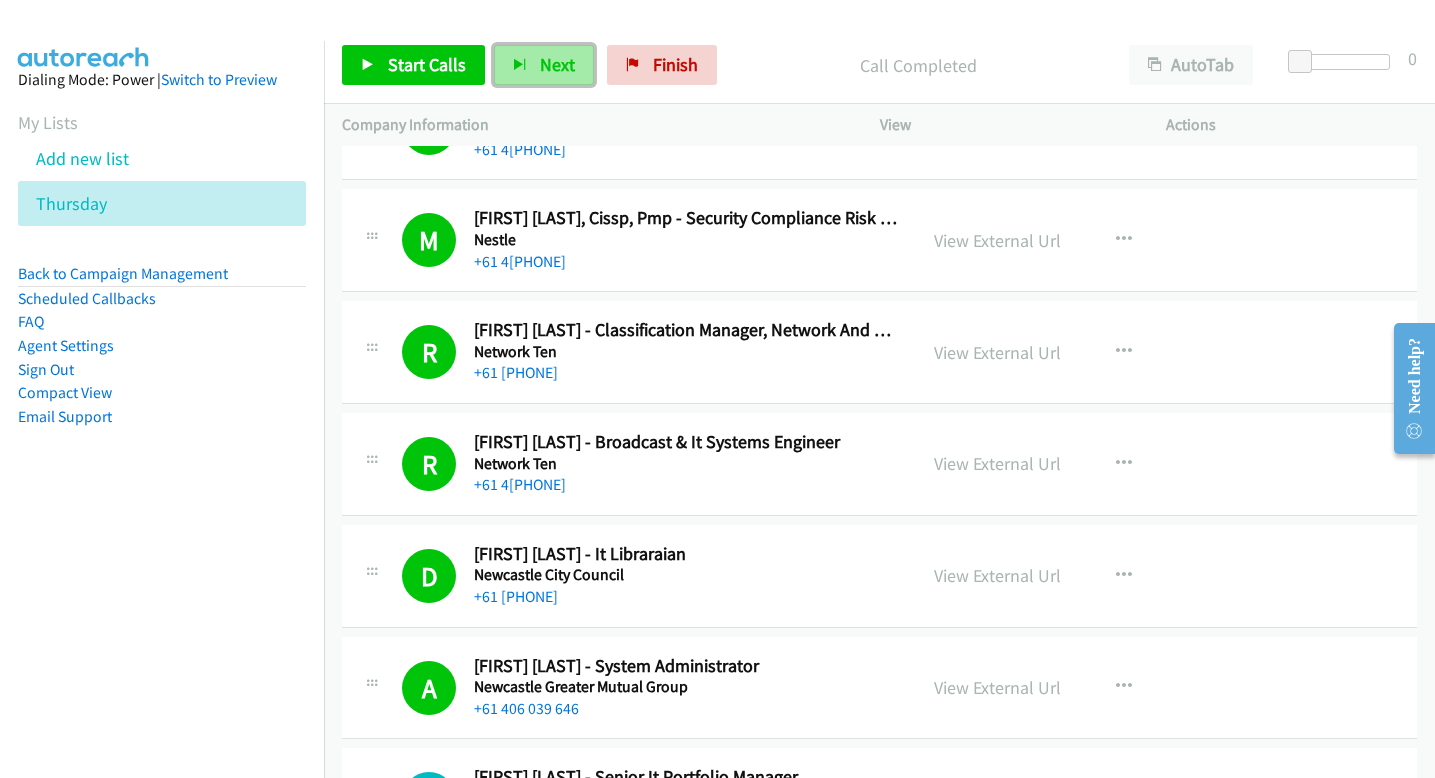 click on "Next" at bounding box center [557, 64] 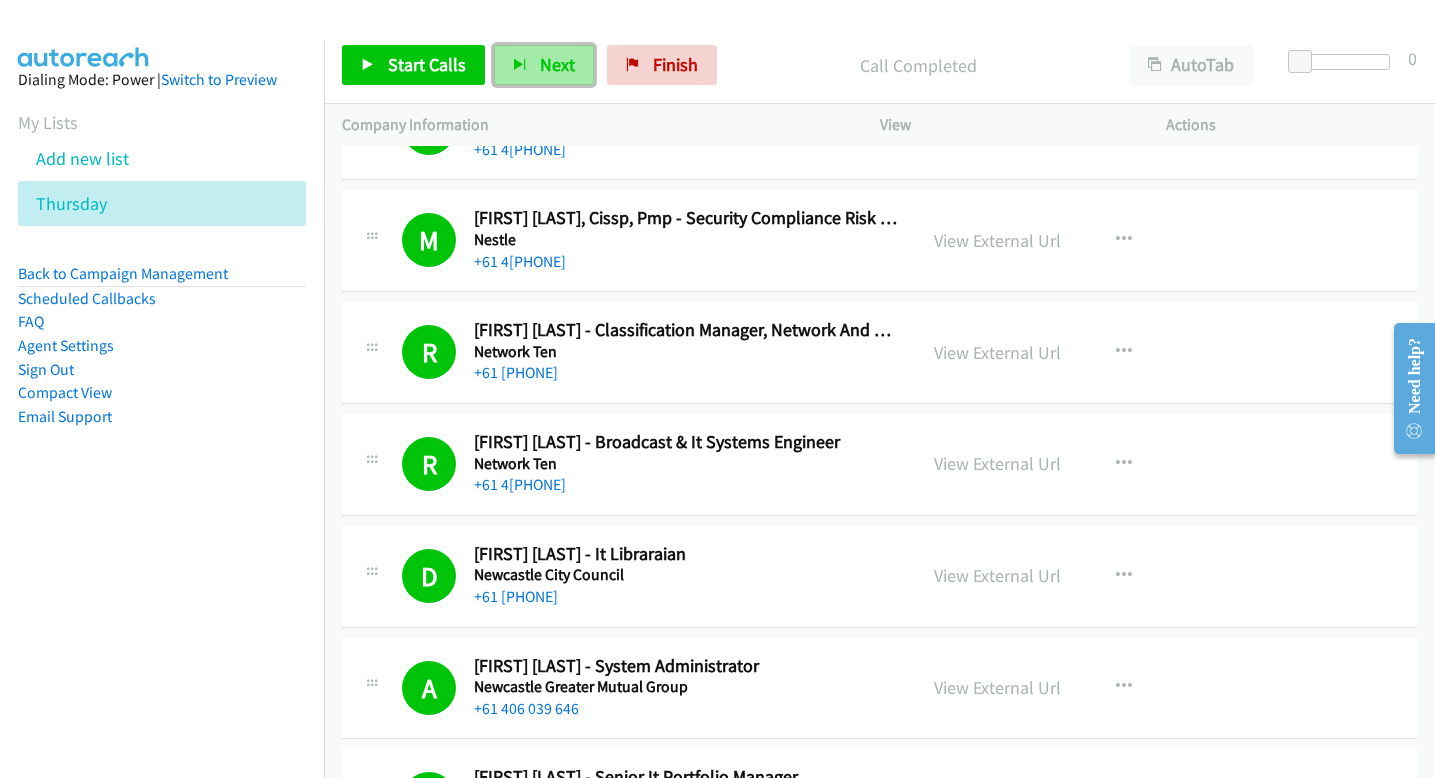 click on "Next" at bounding box center (544, 65) 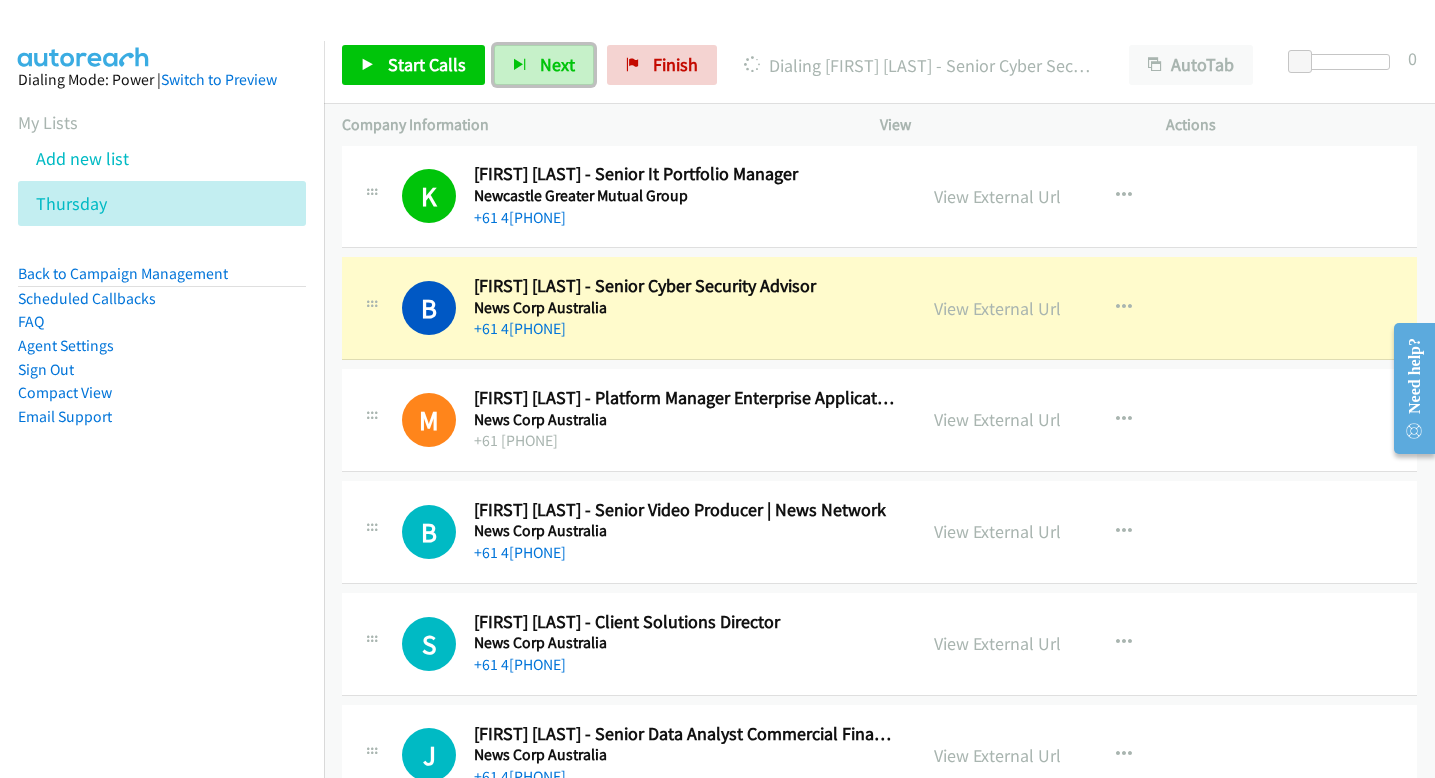 scroll, scrollTop: 4838, scrollLeft: 0, axis: vertical 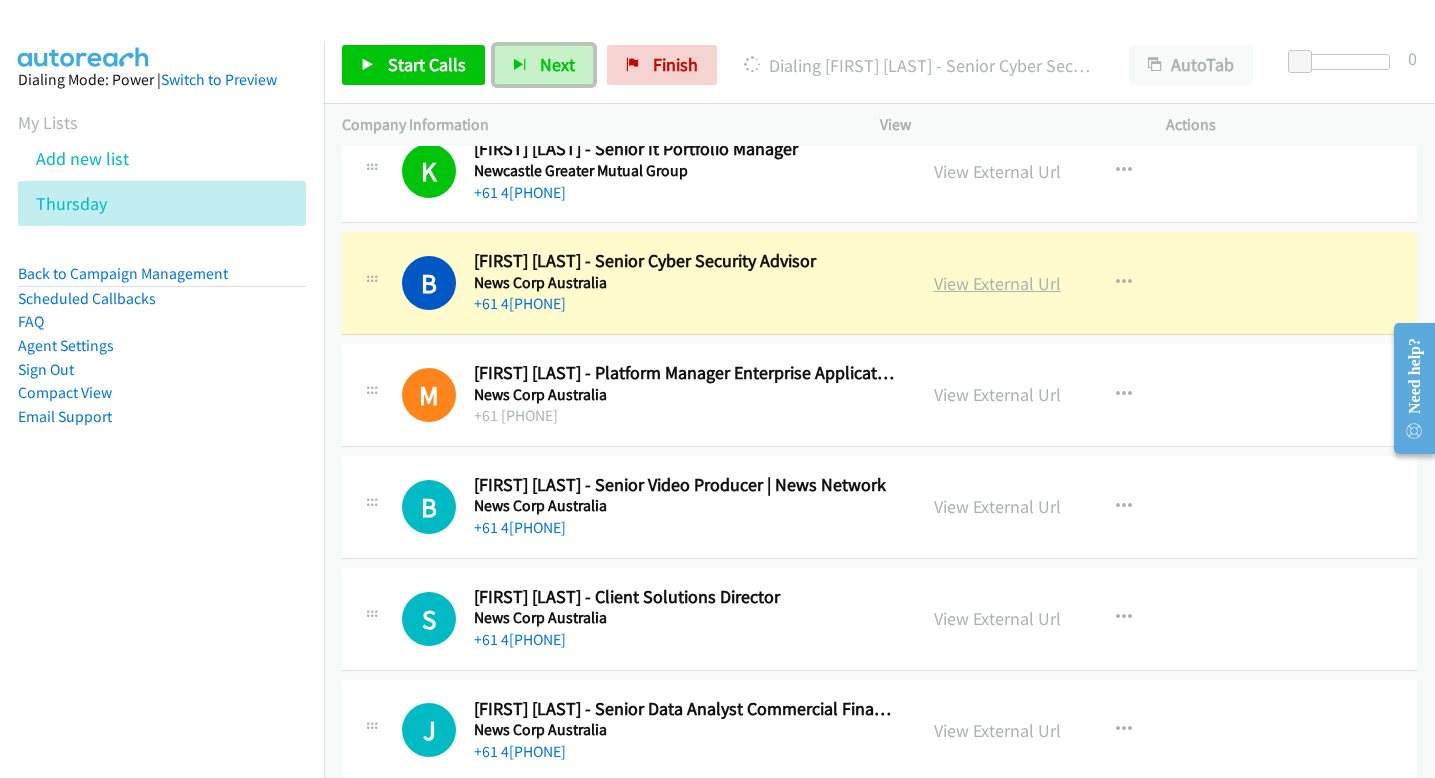 click on "View External Url" at bounding box center [997, 283] 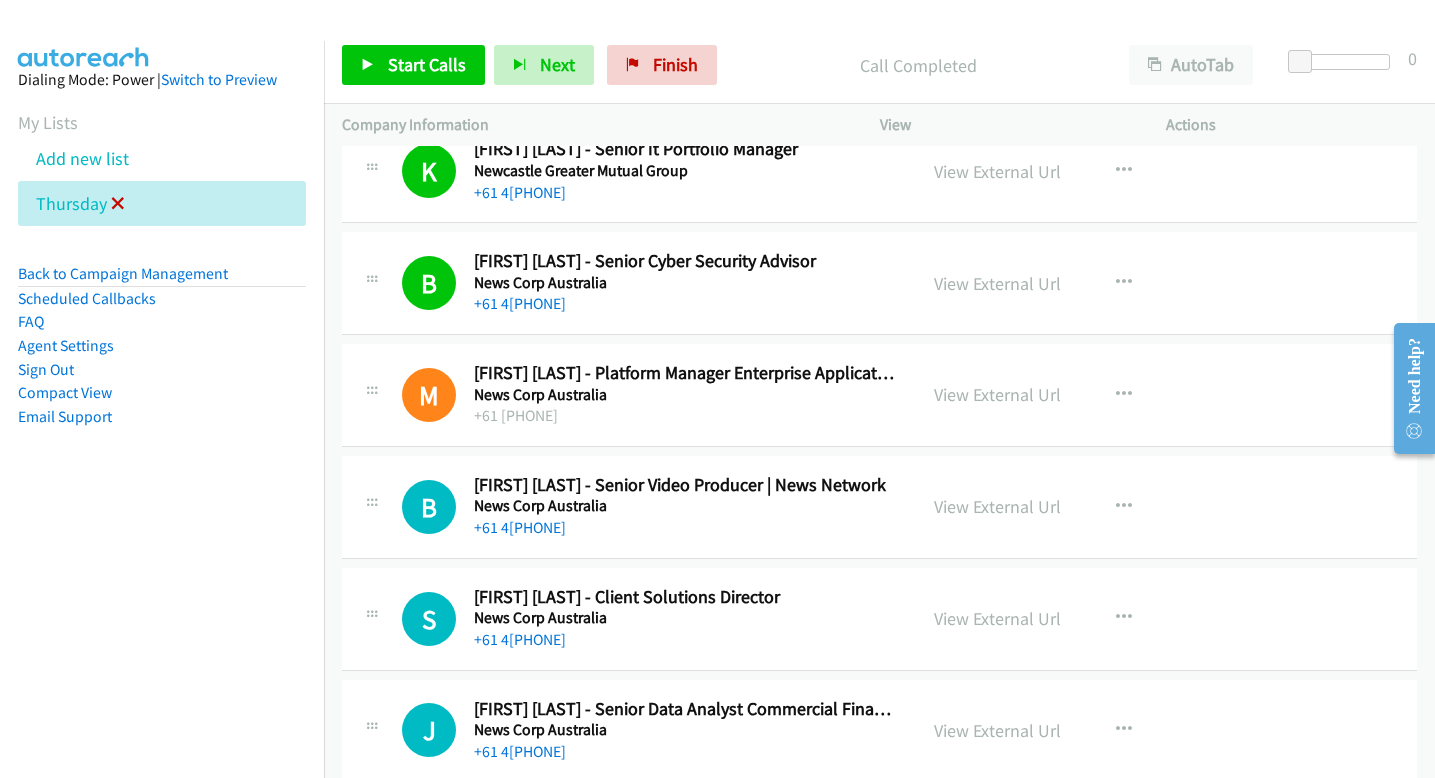 click at bounding box center (118, 205) 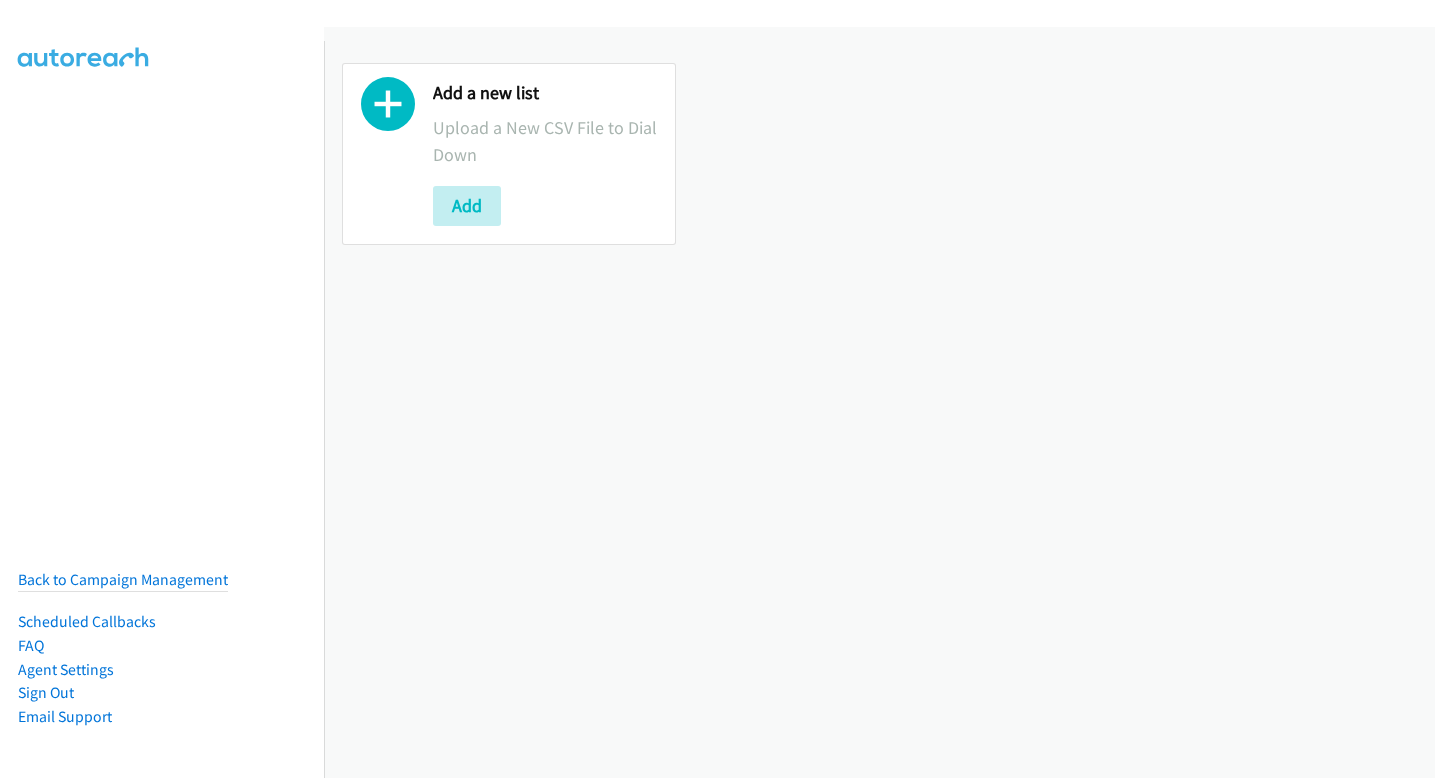 scroll, scrollTop: 0, scrollLeft: 0, axis: both 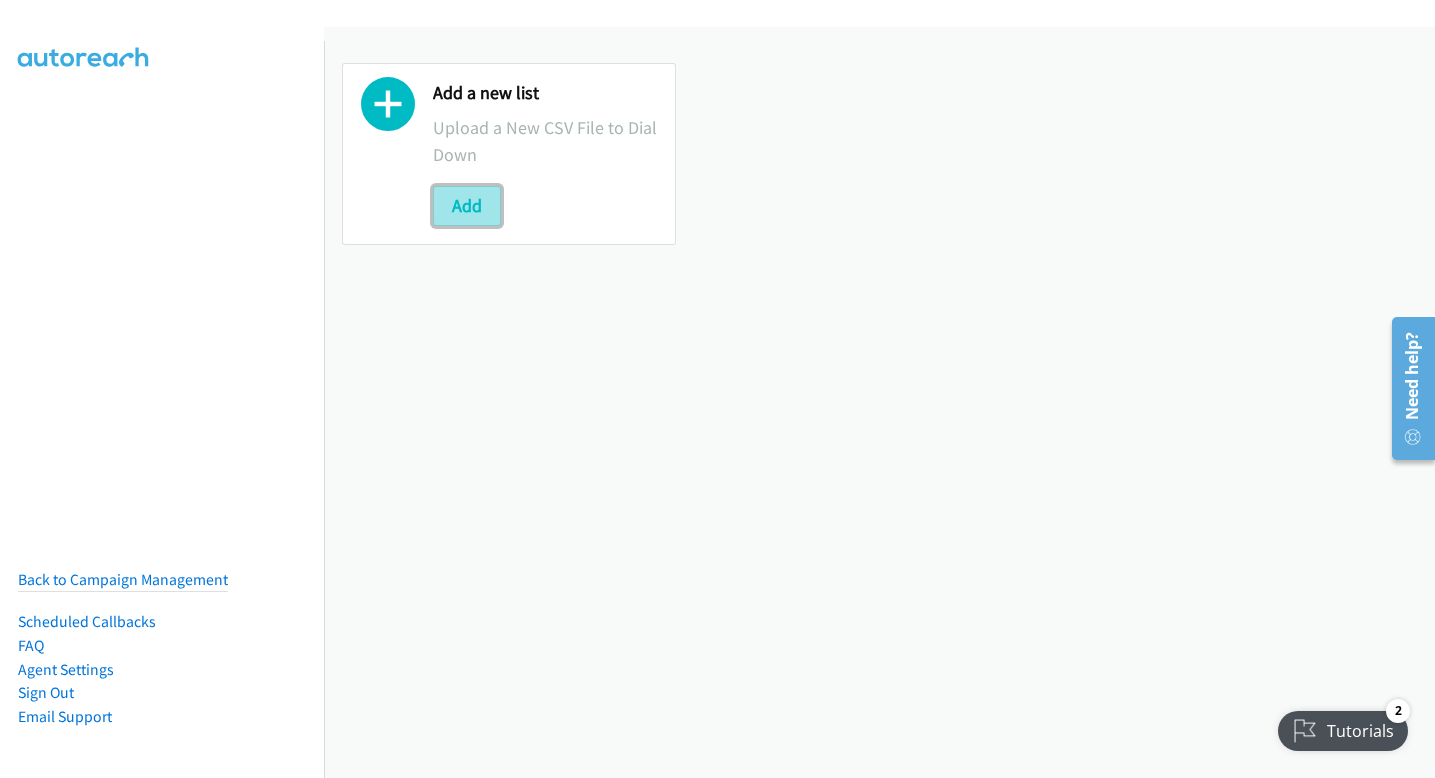 click on "Add" at bounding box center (467, 206) 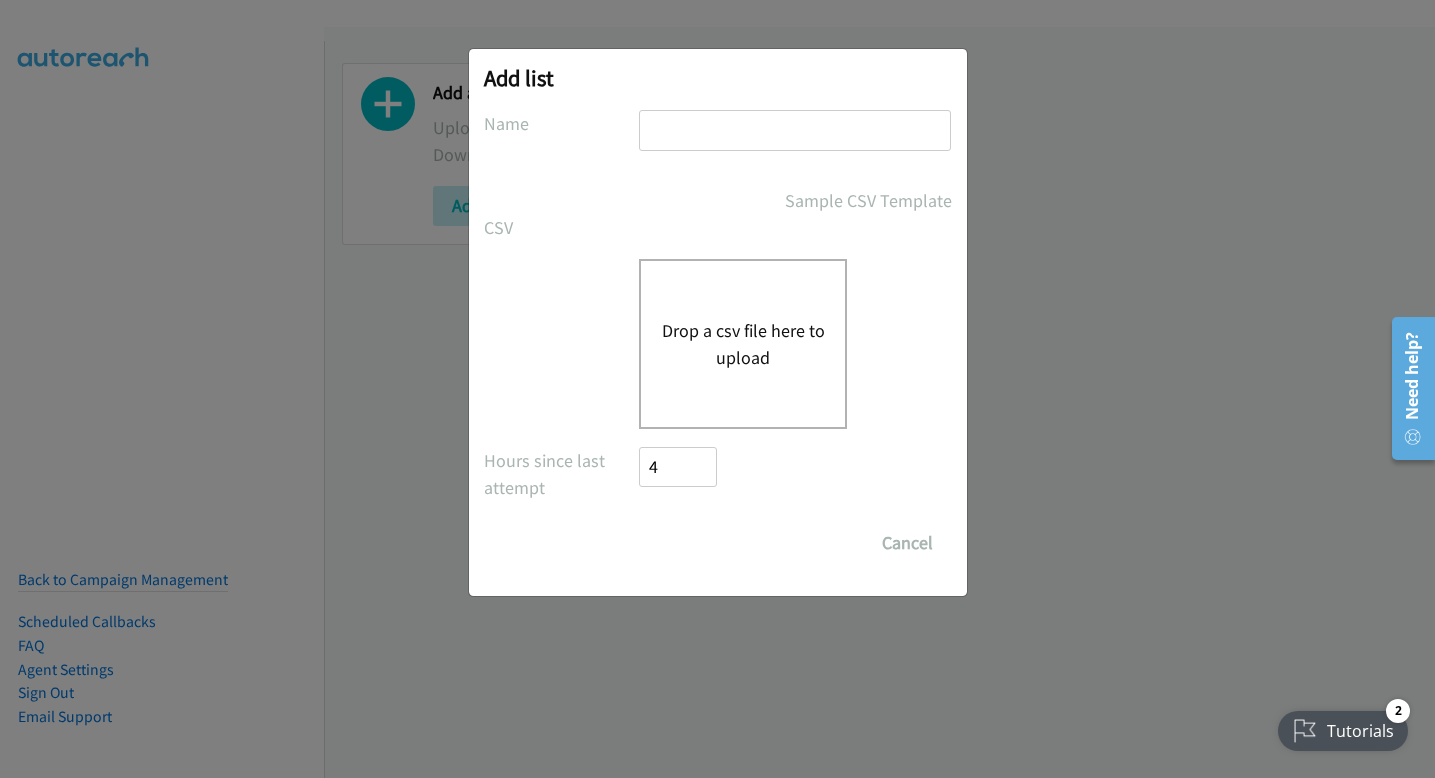 click on "Drop a csv file here to upload" at bounding box center [743, 344] 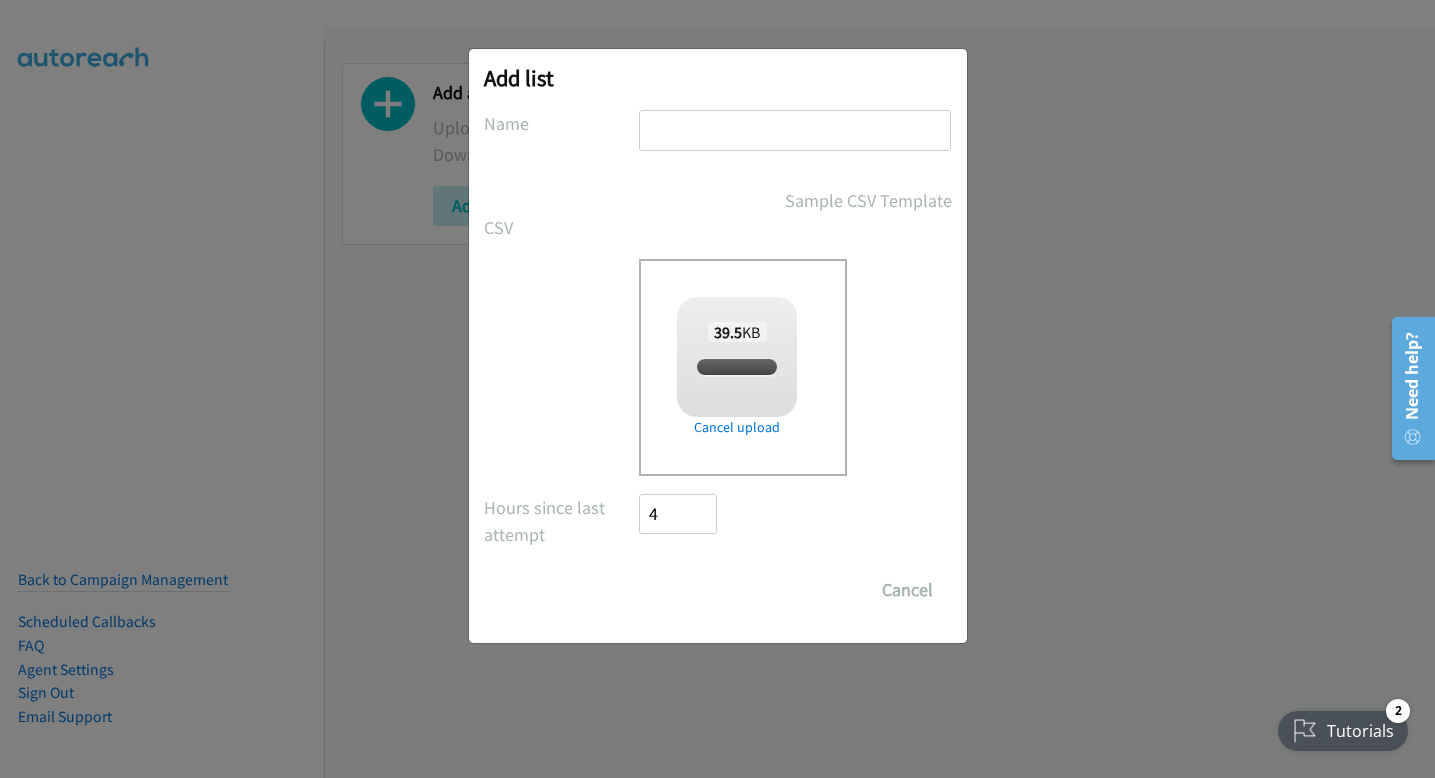 checkbox on "true" 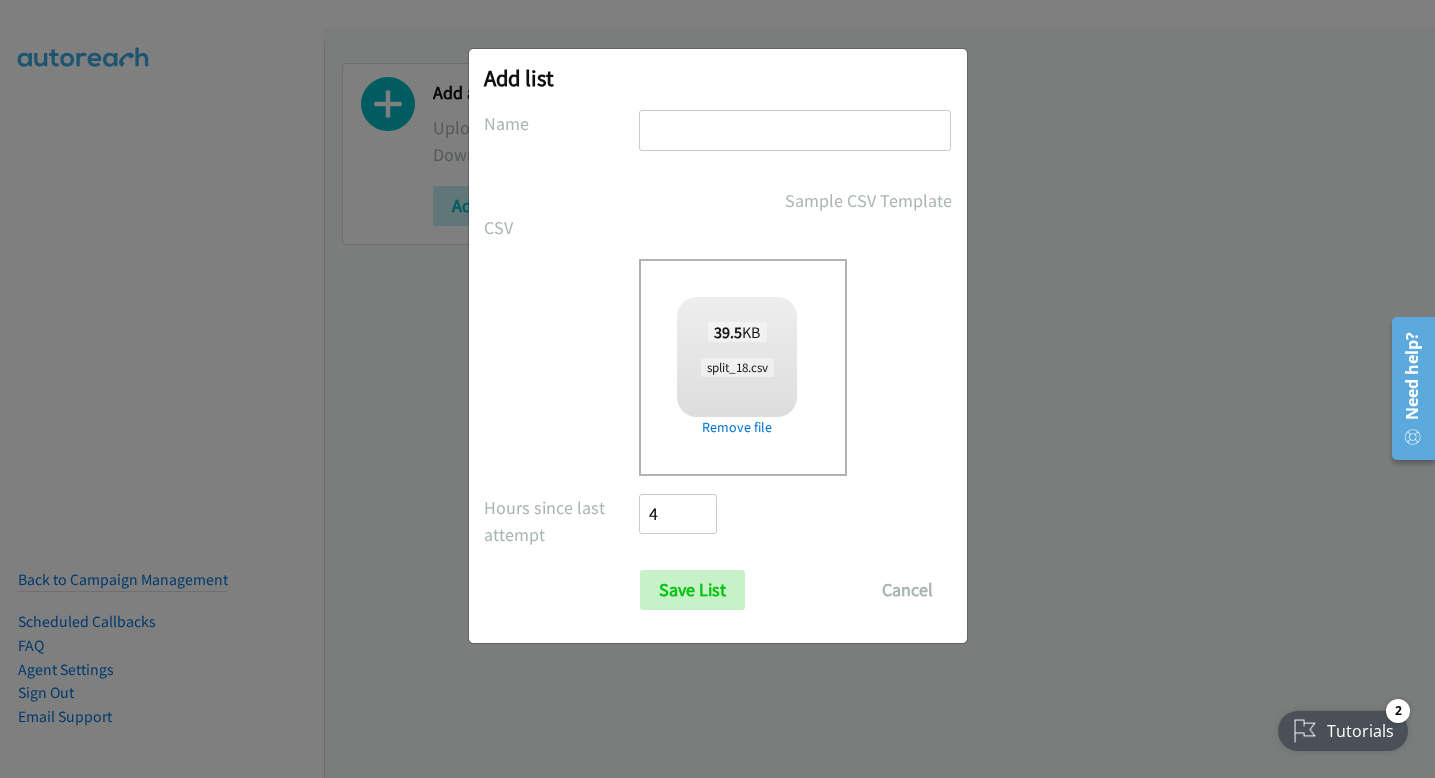 click at bounding box center (795, 130) 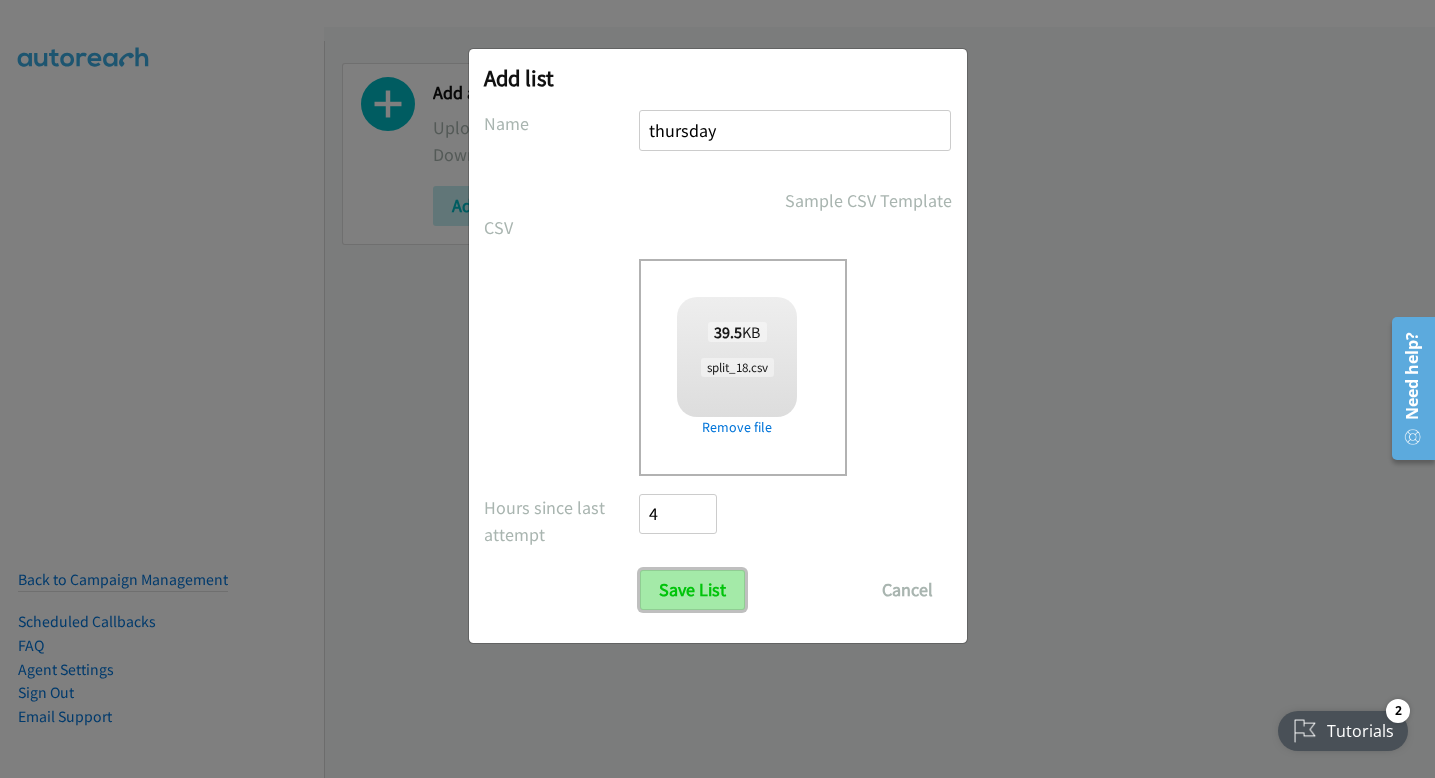 click on "Save List" at bounding box center (692, 590) 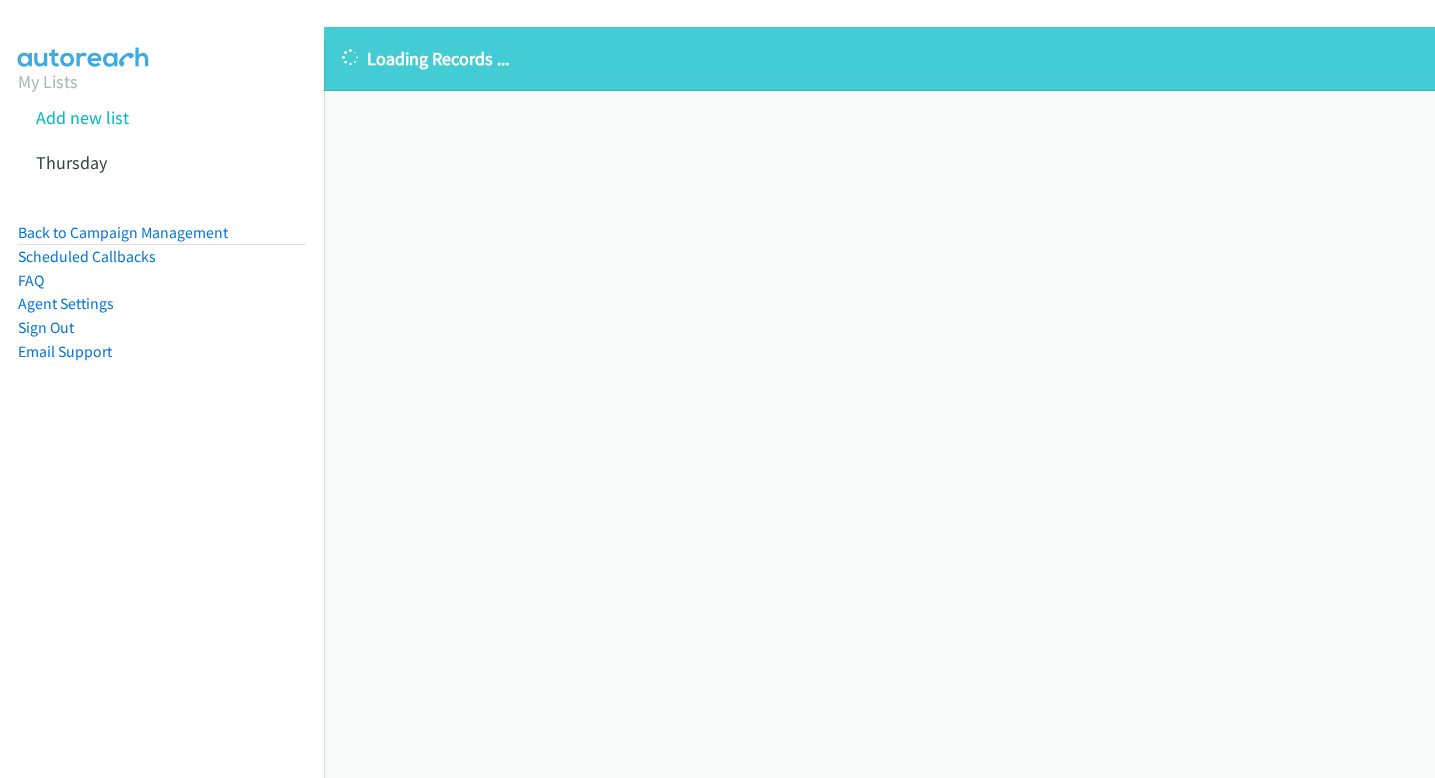 scroll, scrollTop: 0, scrollLeft: 0, axis: both 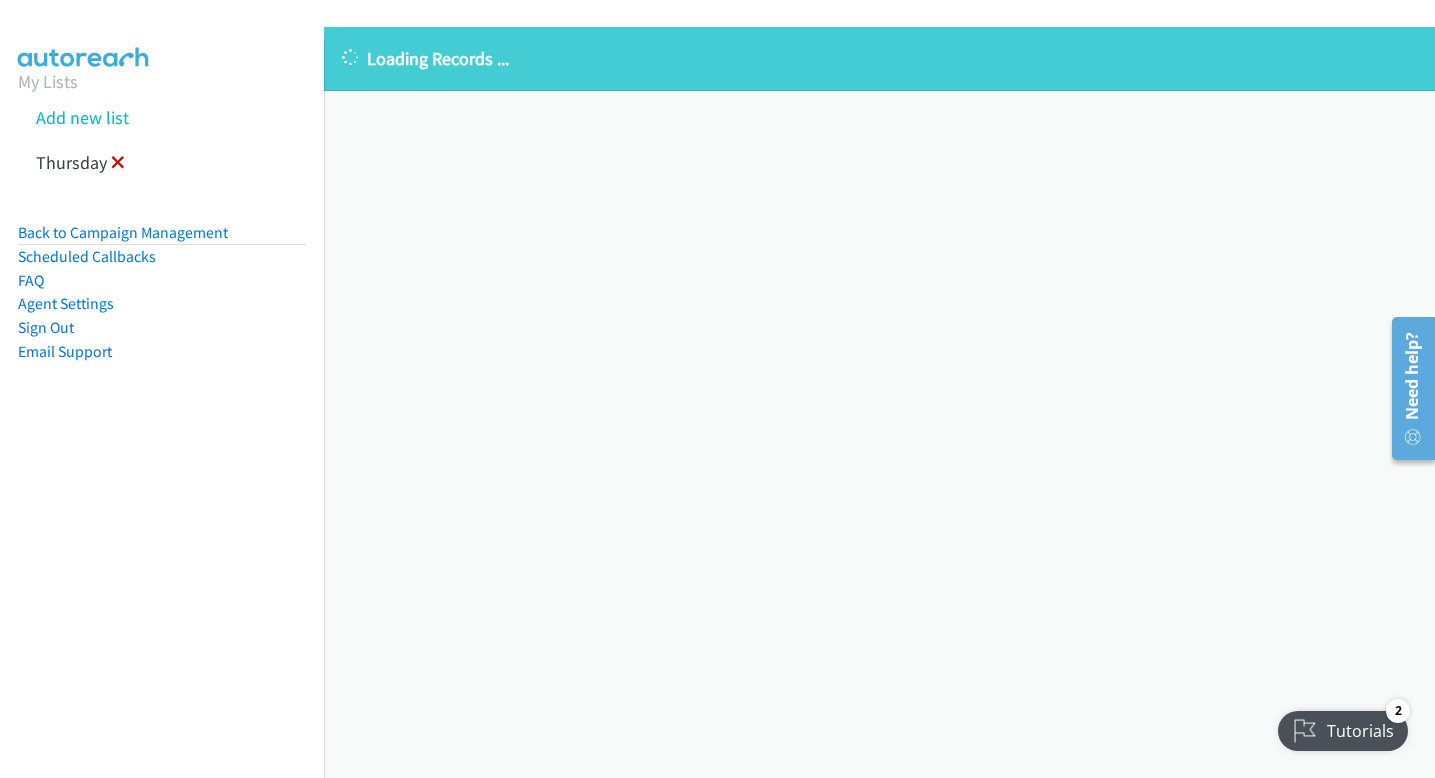 click at bounding box center (118, 164) 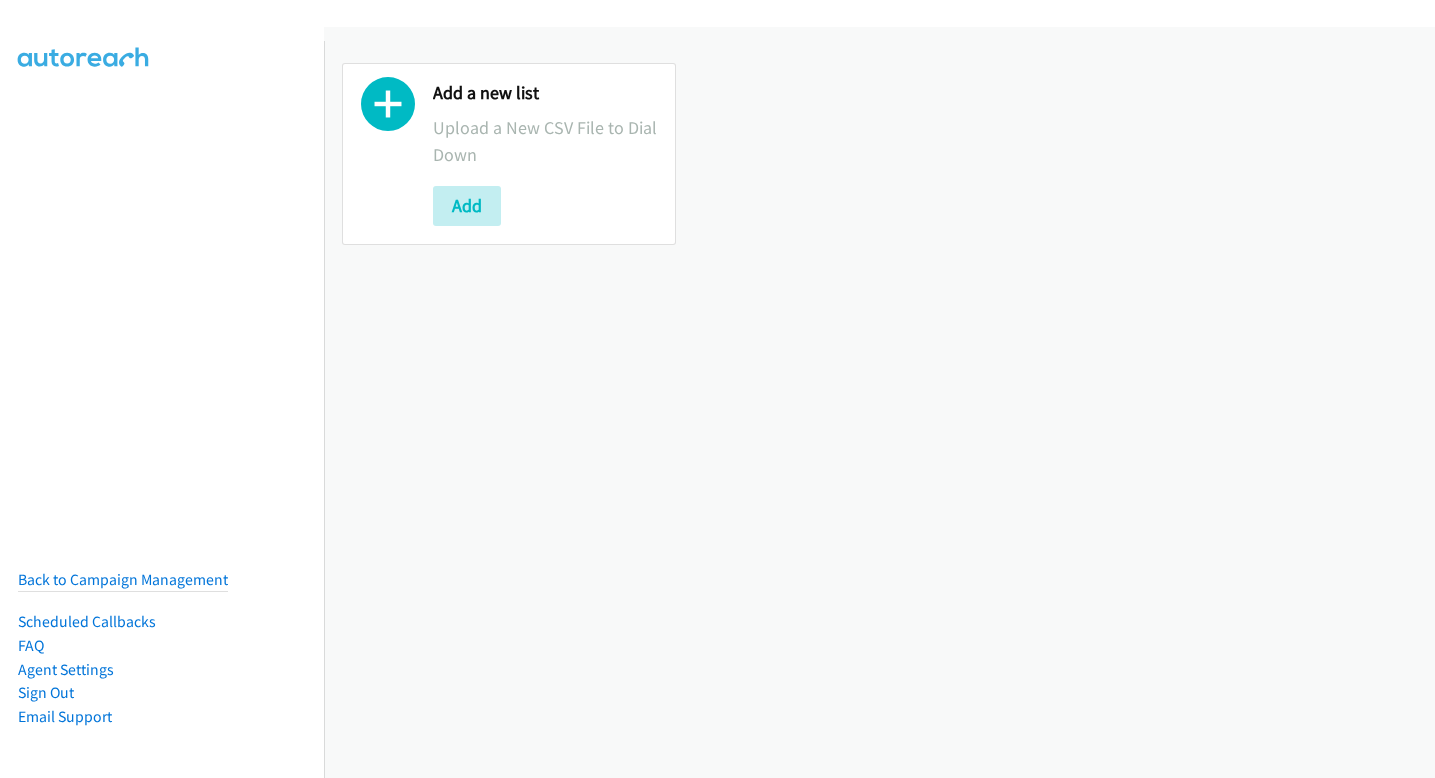scroll, scrollTop: 0, scrollLeft: 0, axis: both 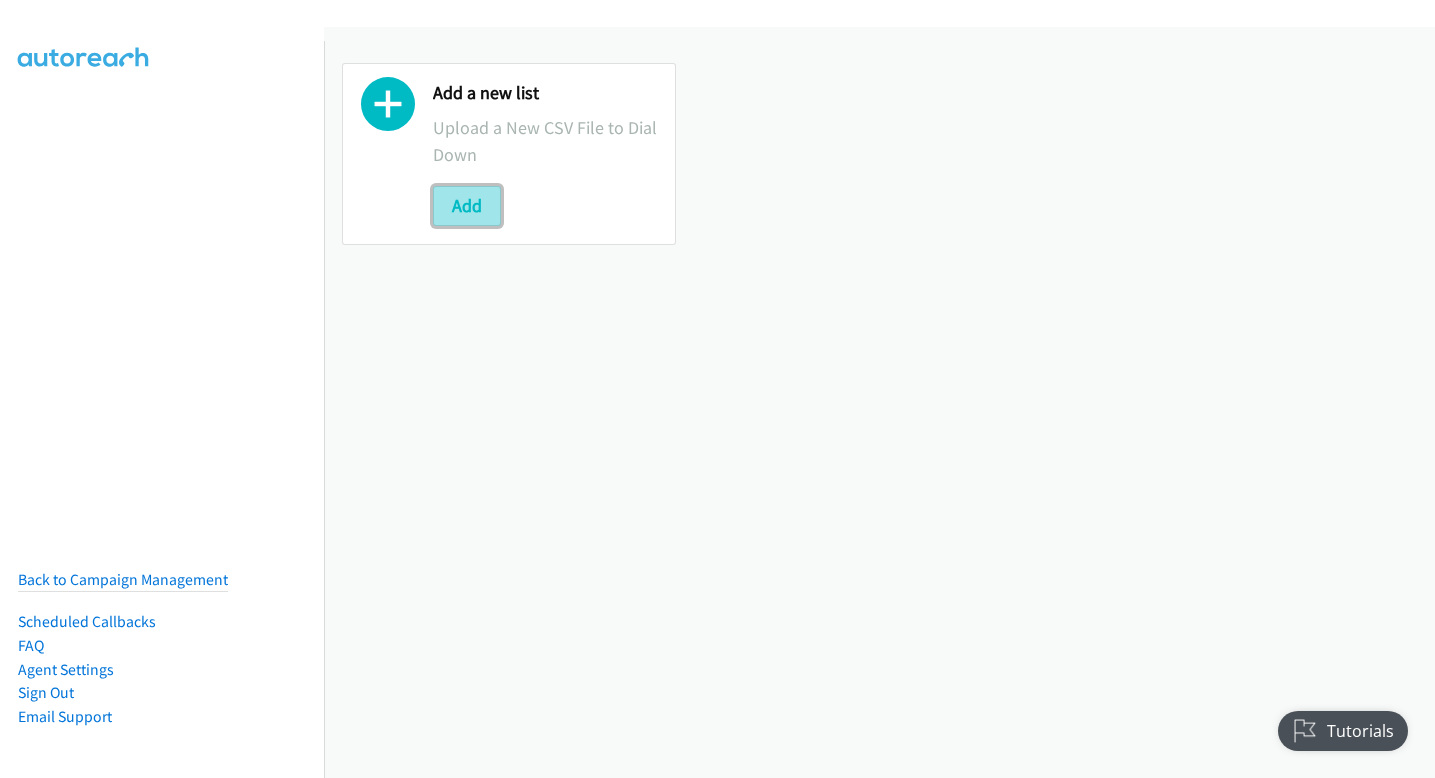 click on "Add" at bounding box center (467, 206) 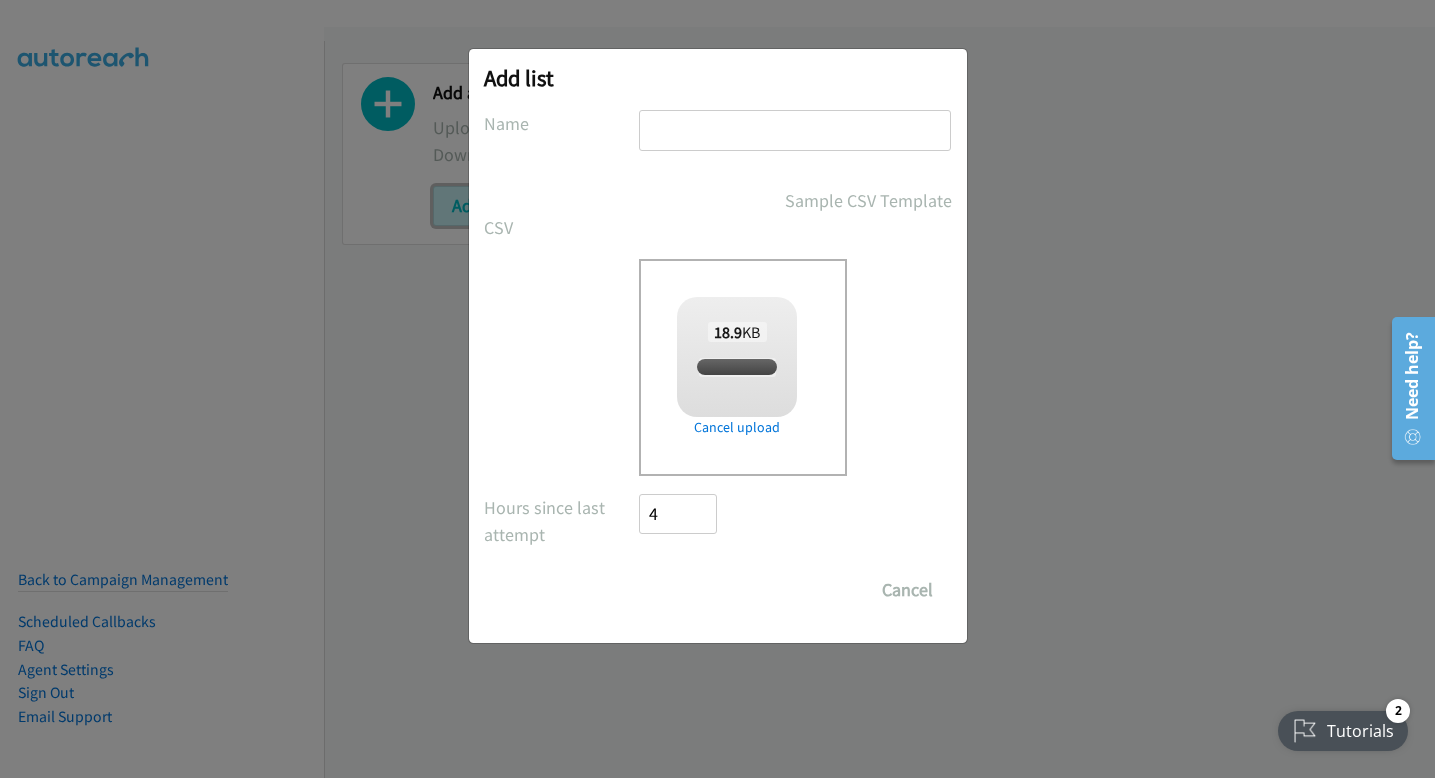 checkbox on "true" 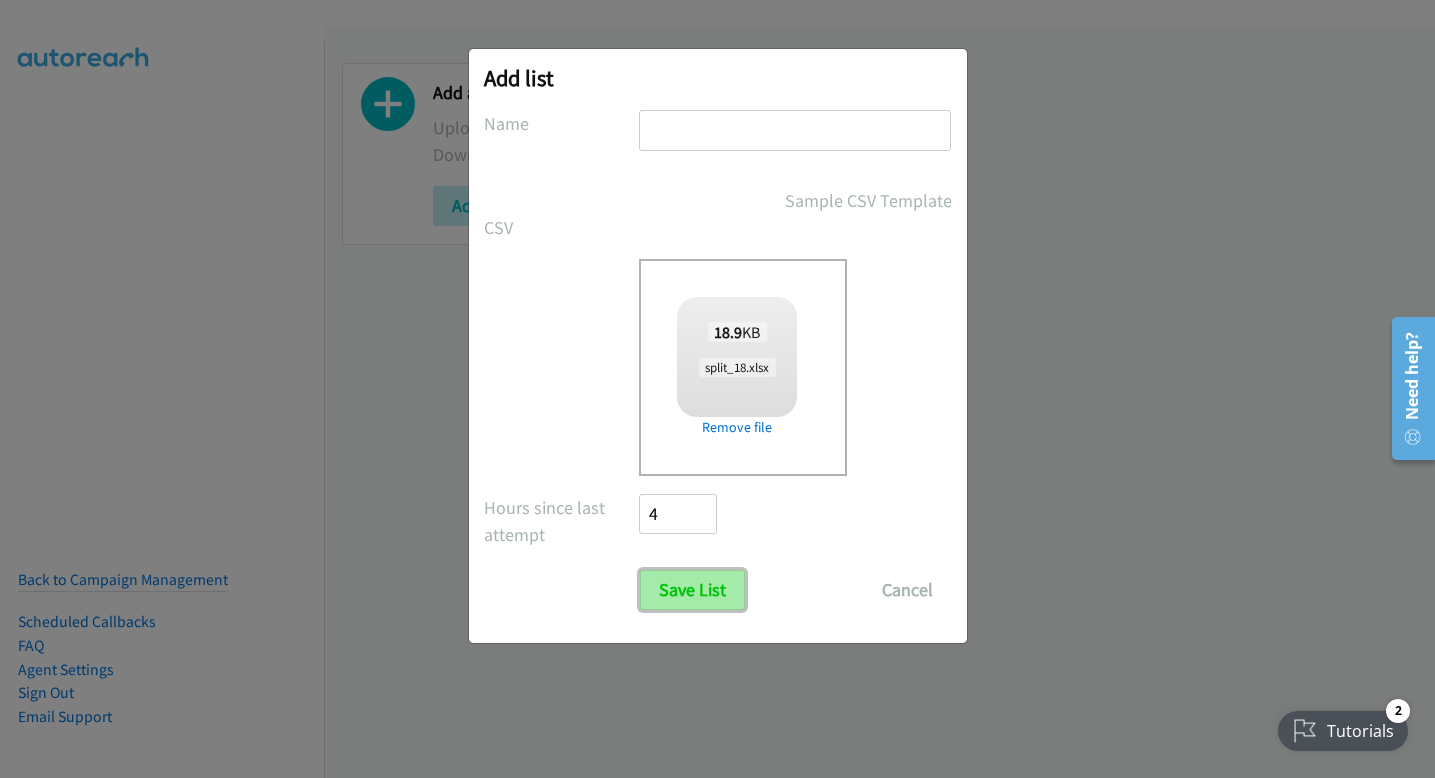 click on "Save List" at bounding box center [692, 590] 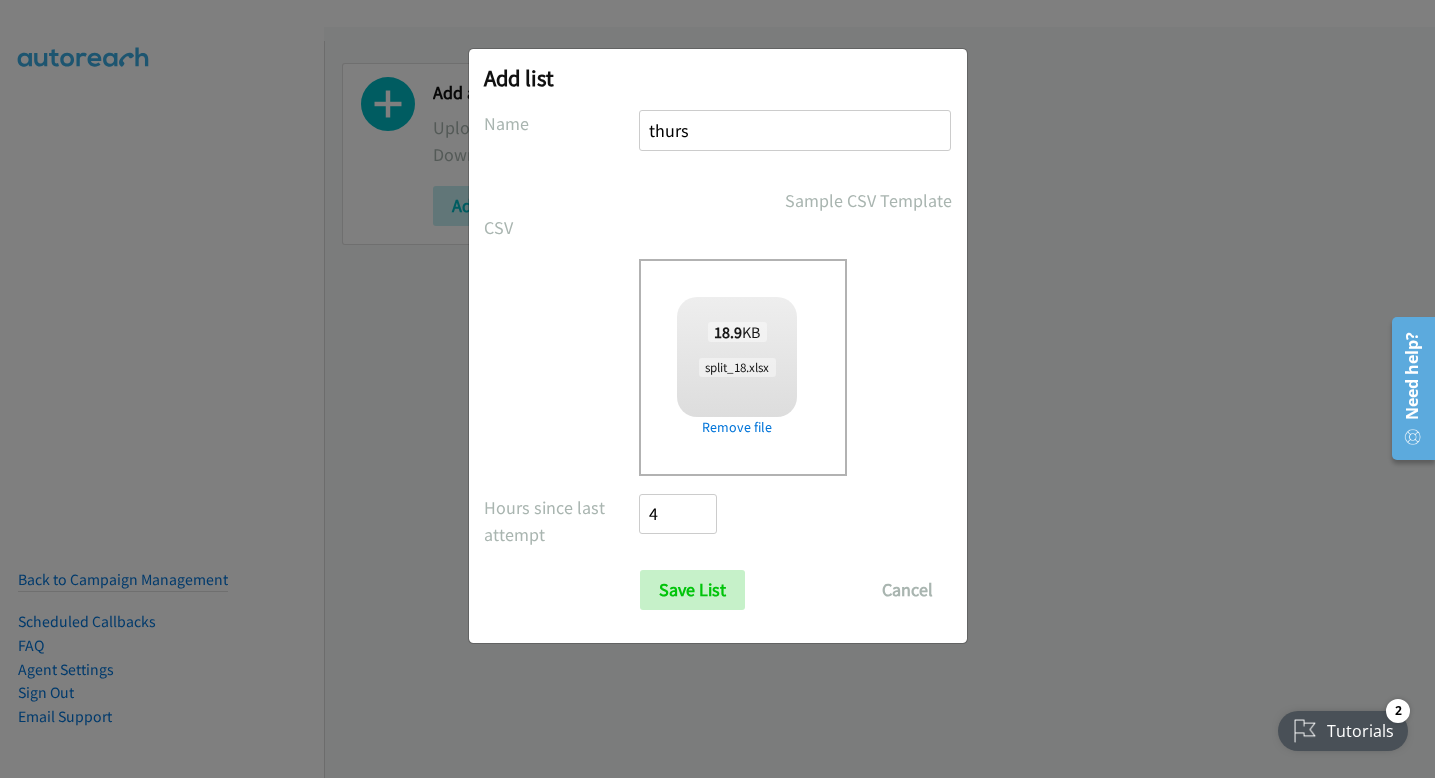 type on "thurs" 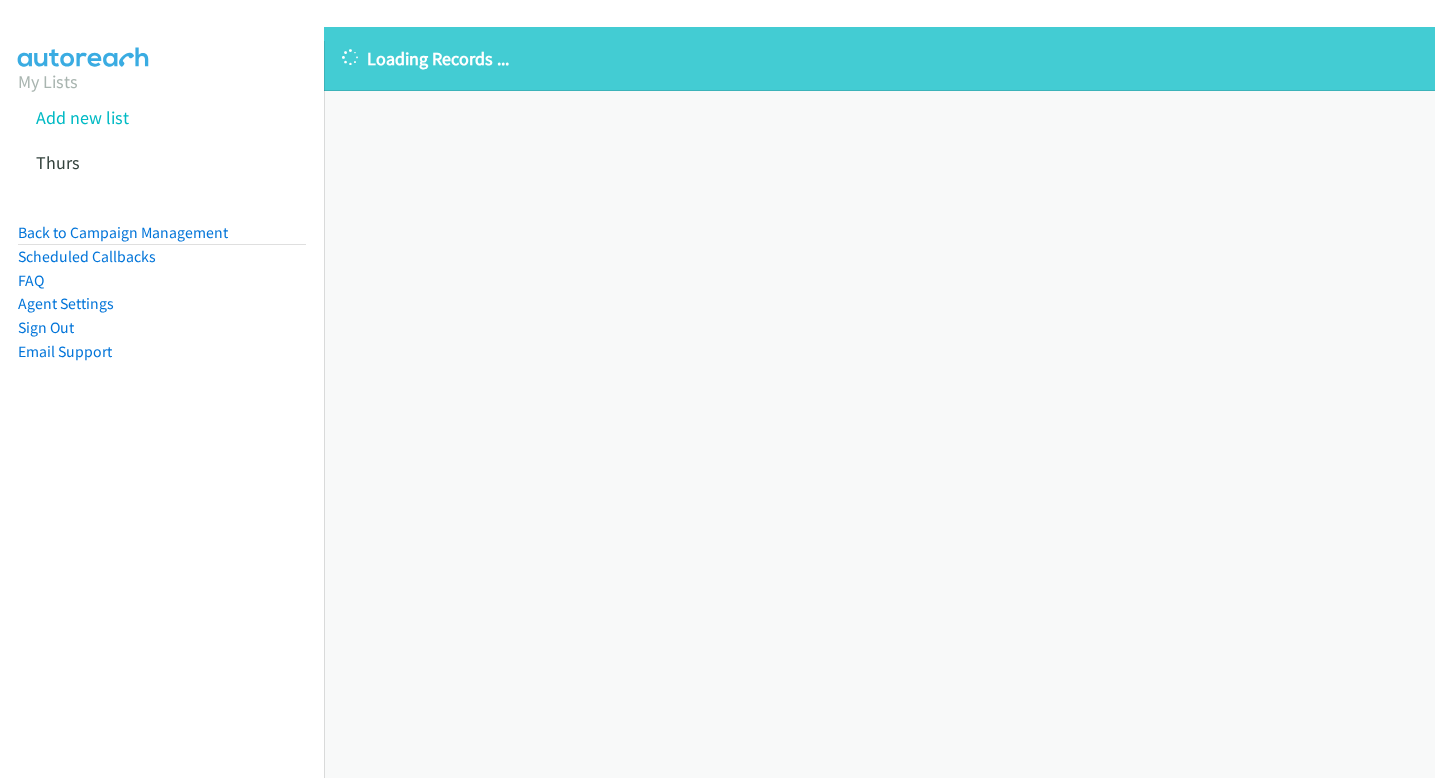 scroll, scrollTop: 0, scrollLeft: 0, axis: both 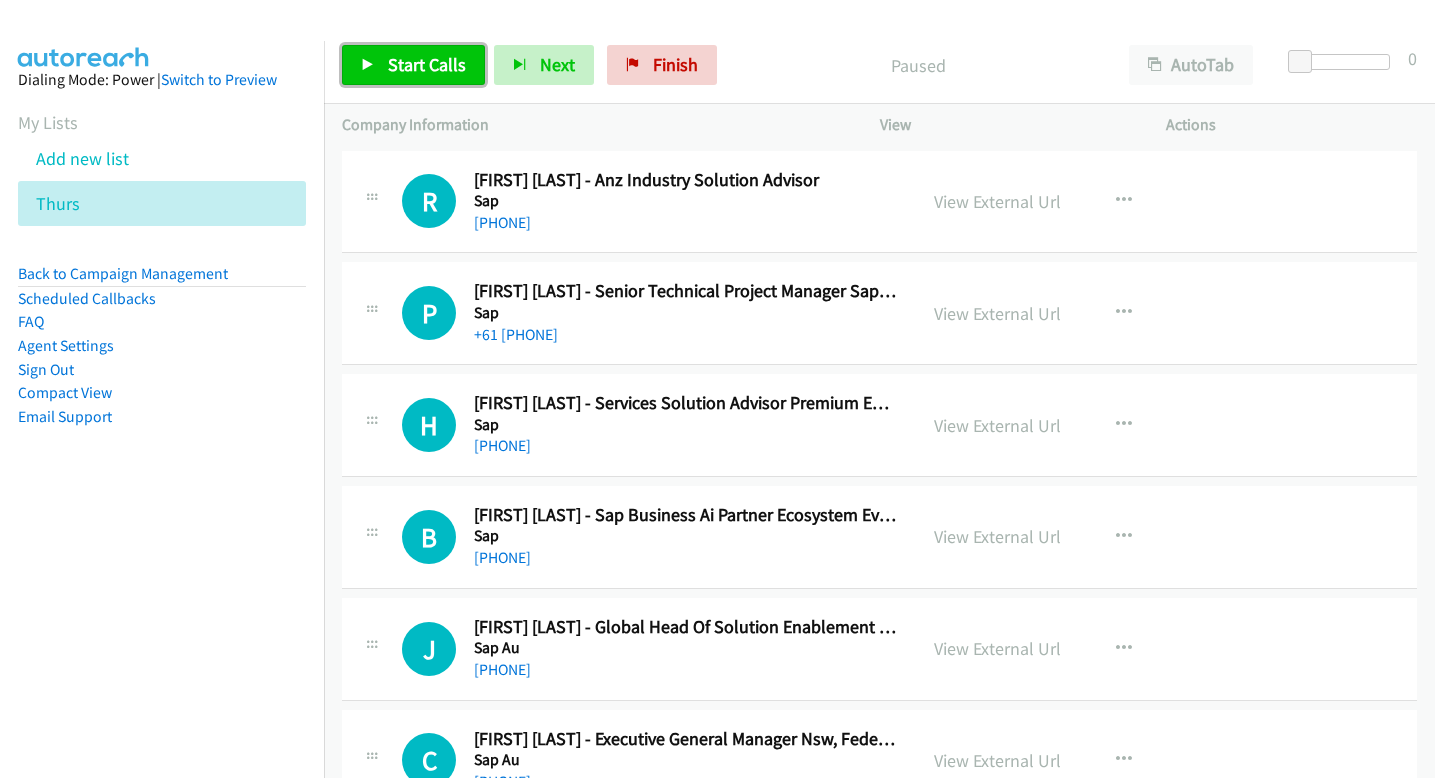 click on "Start Calls" at bounding box center (427, 64) 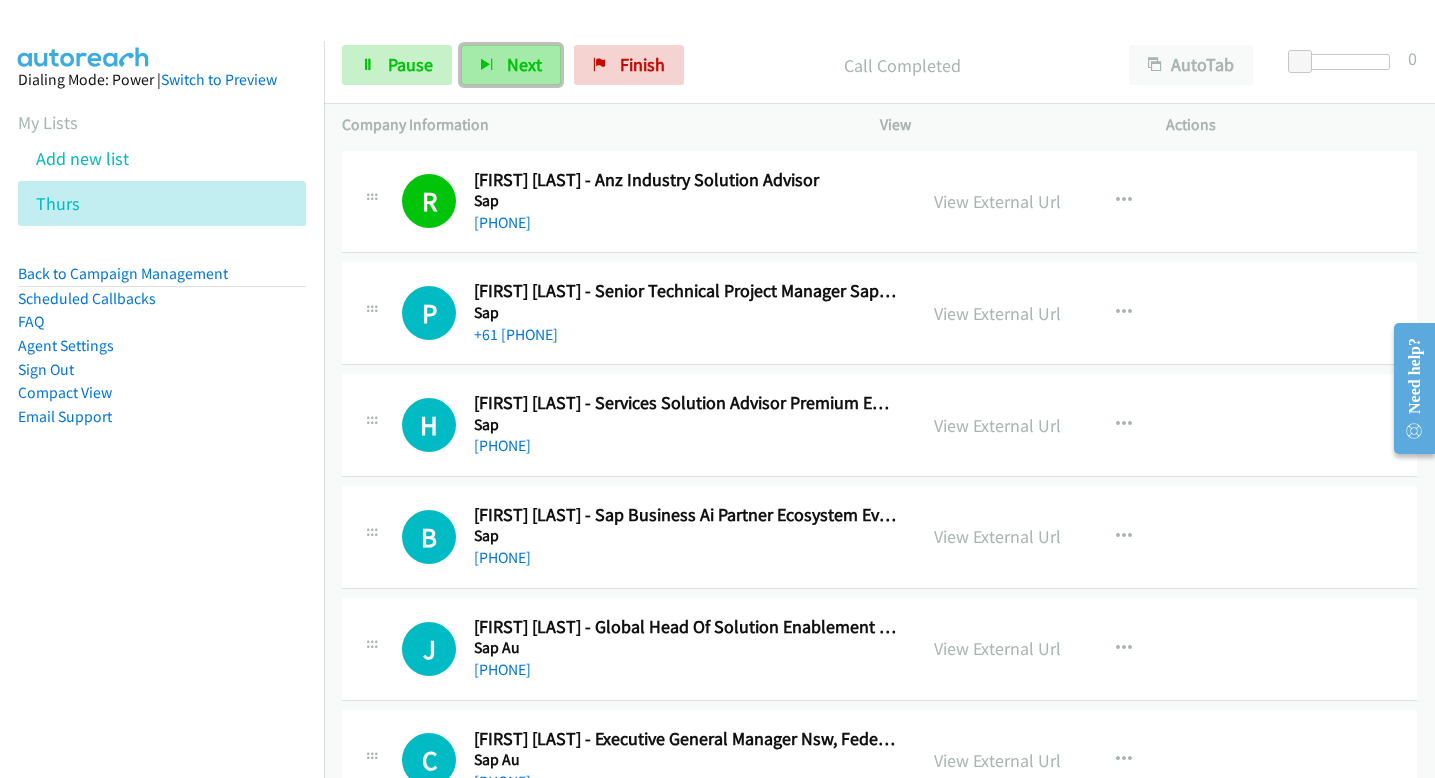 click on "Next" at bounding box center (524, 64) 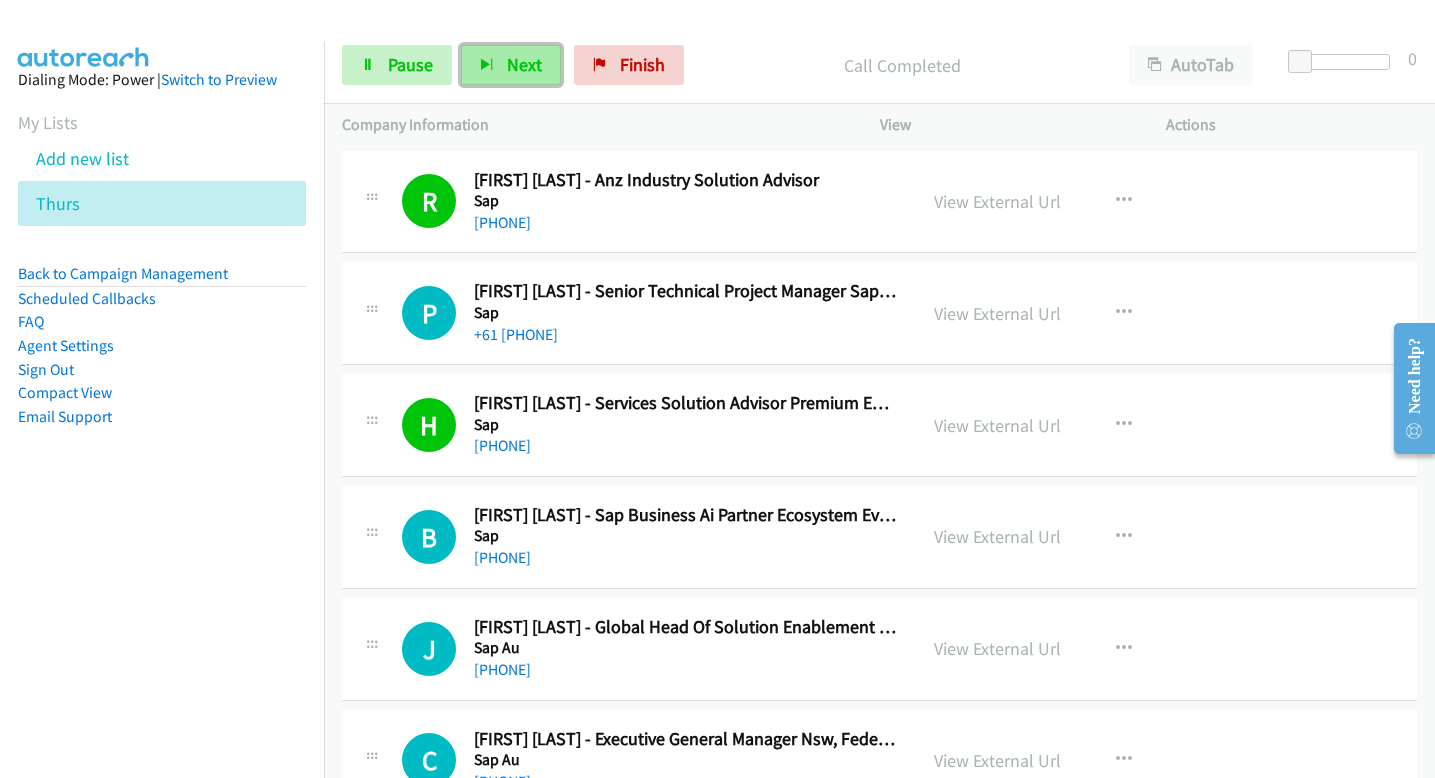 click on "Next" at bounding box center [524, 64] 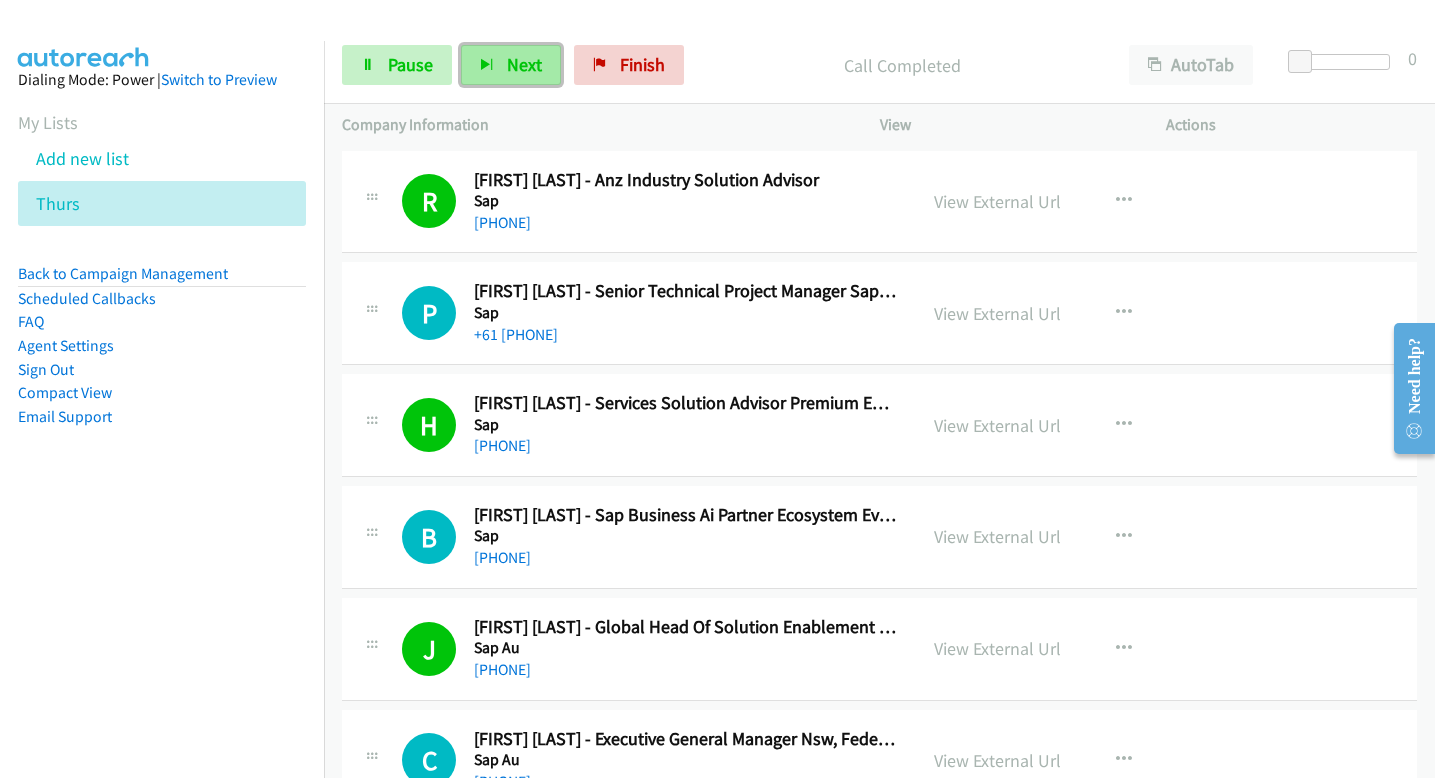 click on "Next" at bounding box center [511, 65] 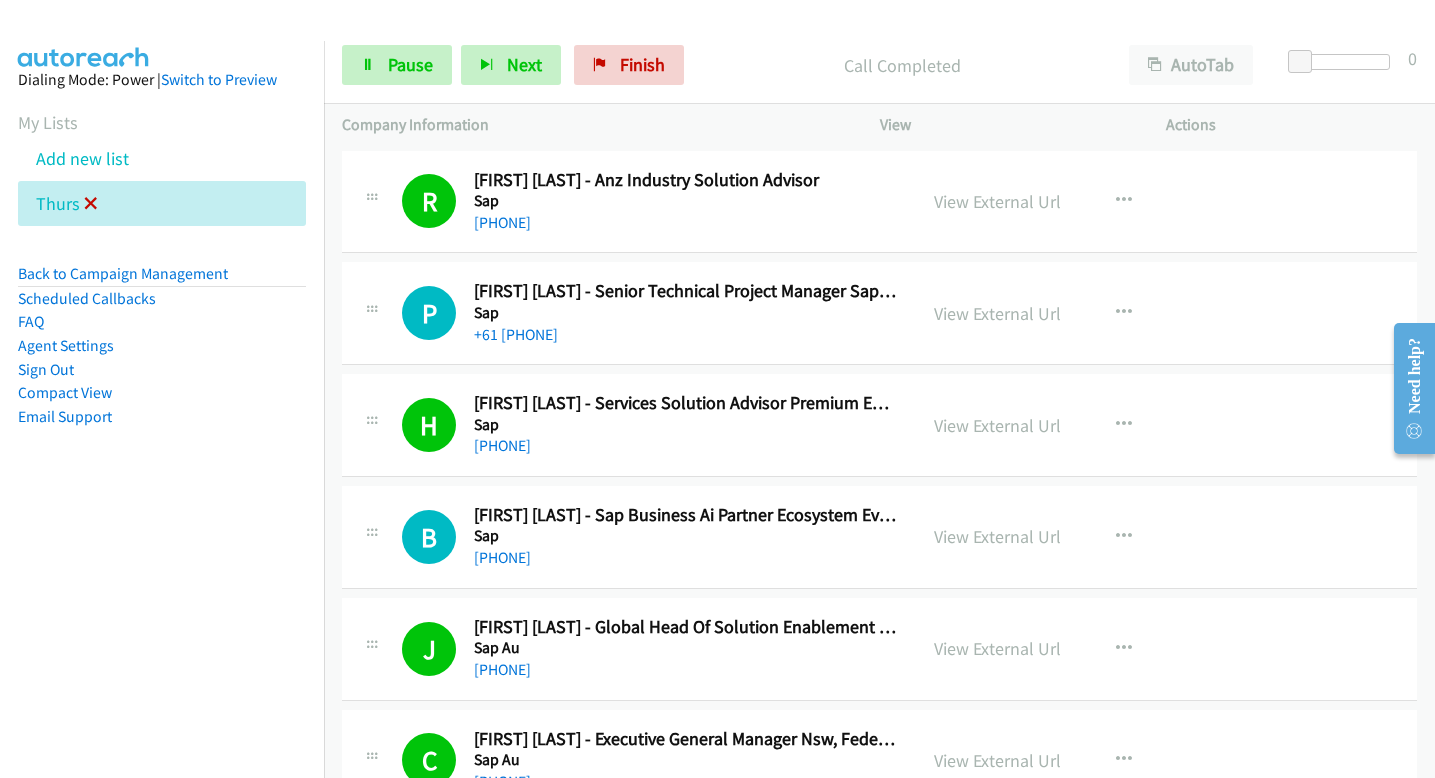 click at bounding box center (91, 205) 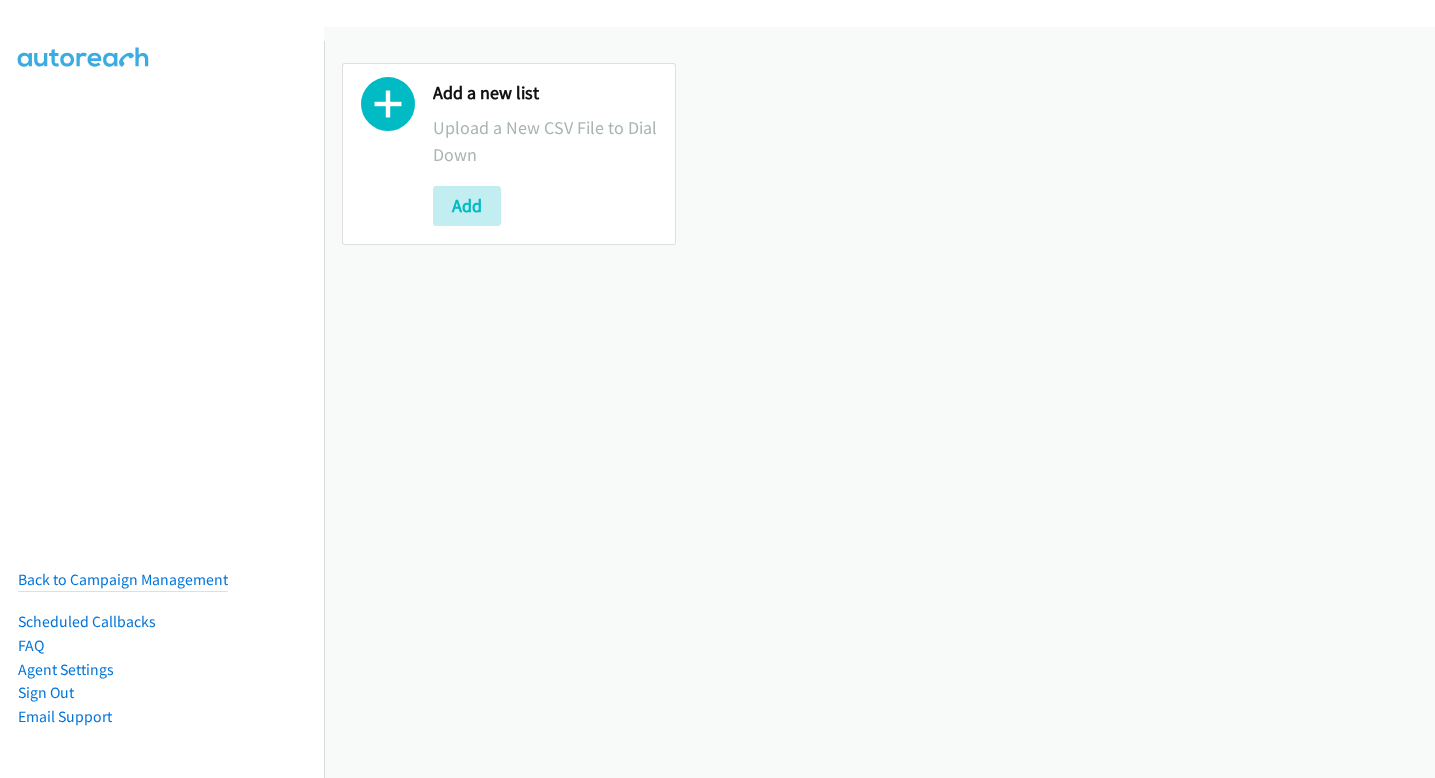 scroll, scrollTop: 0, scrollLeft: 0, axis: both 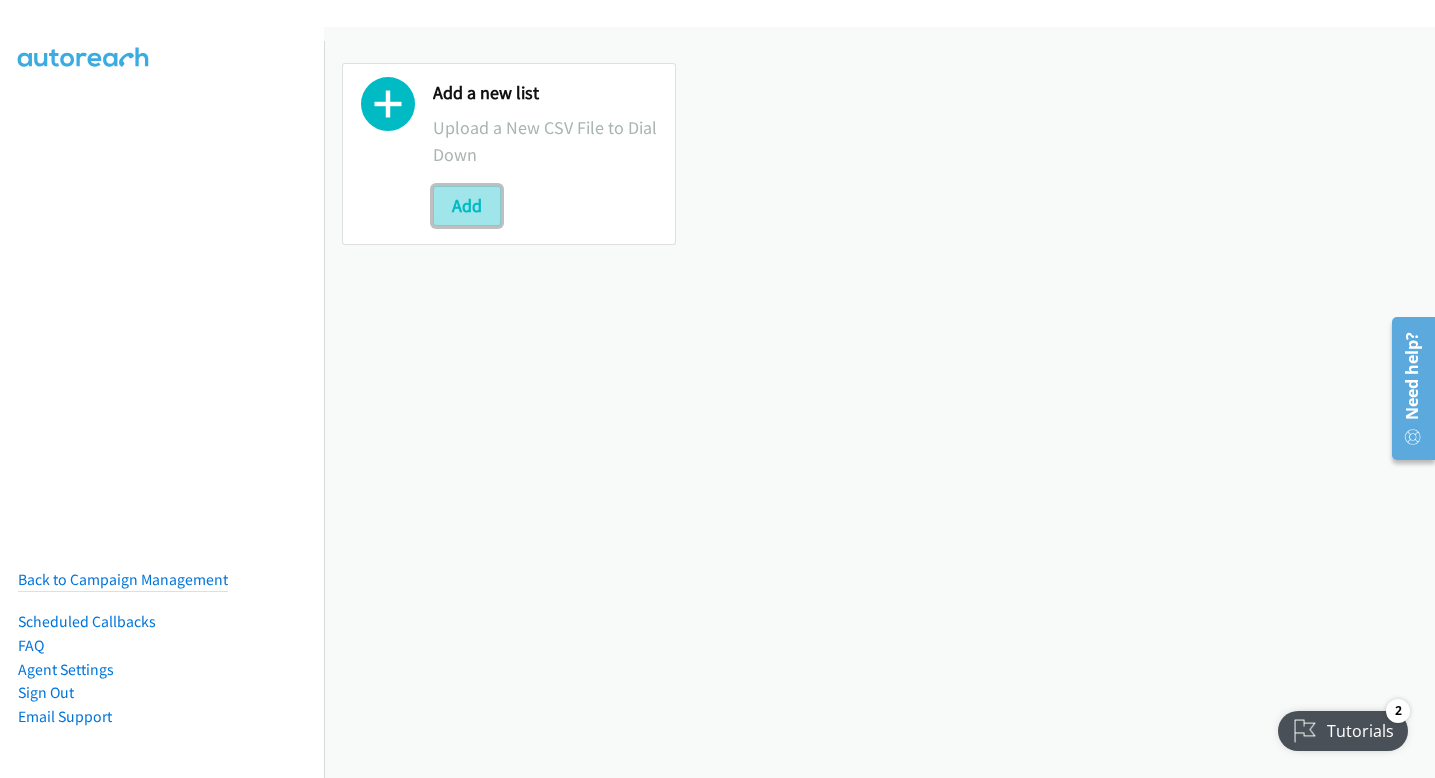 click on "Add" at bounding box center (467, 206) 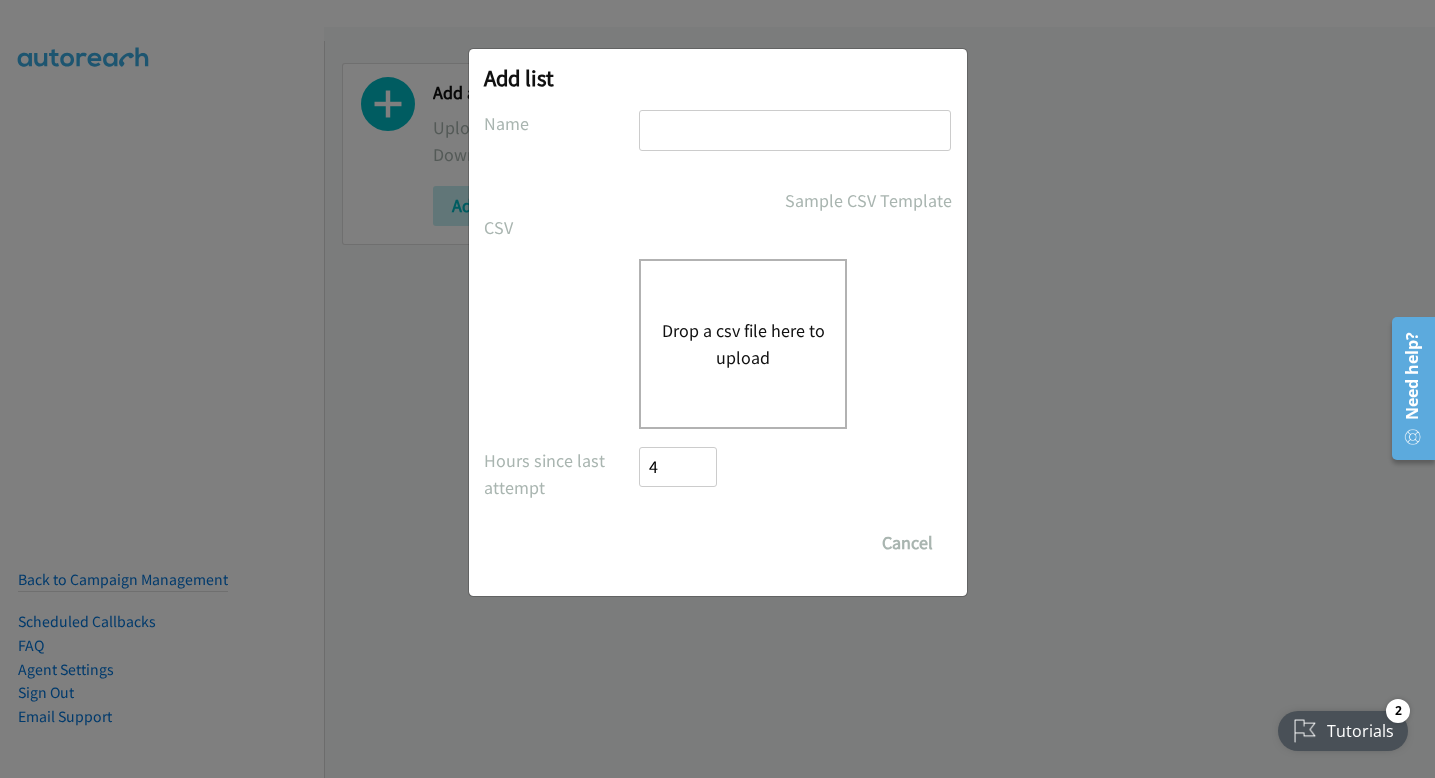 click on "Drop a csv file here to upload" at bounding box center (743, 344) 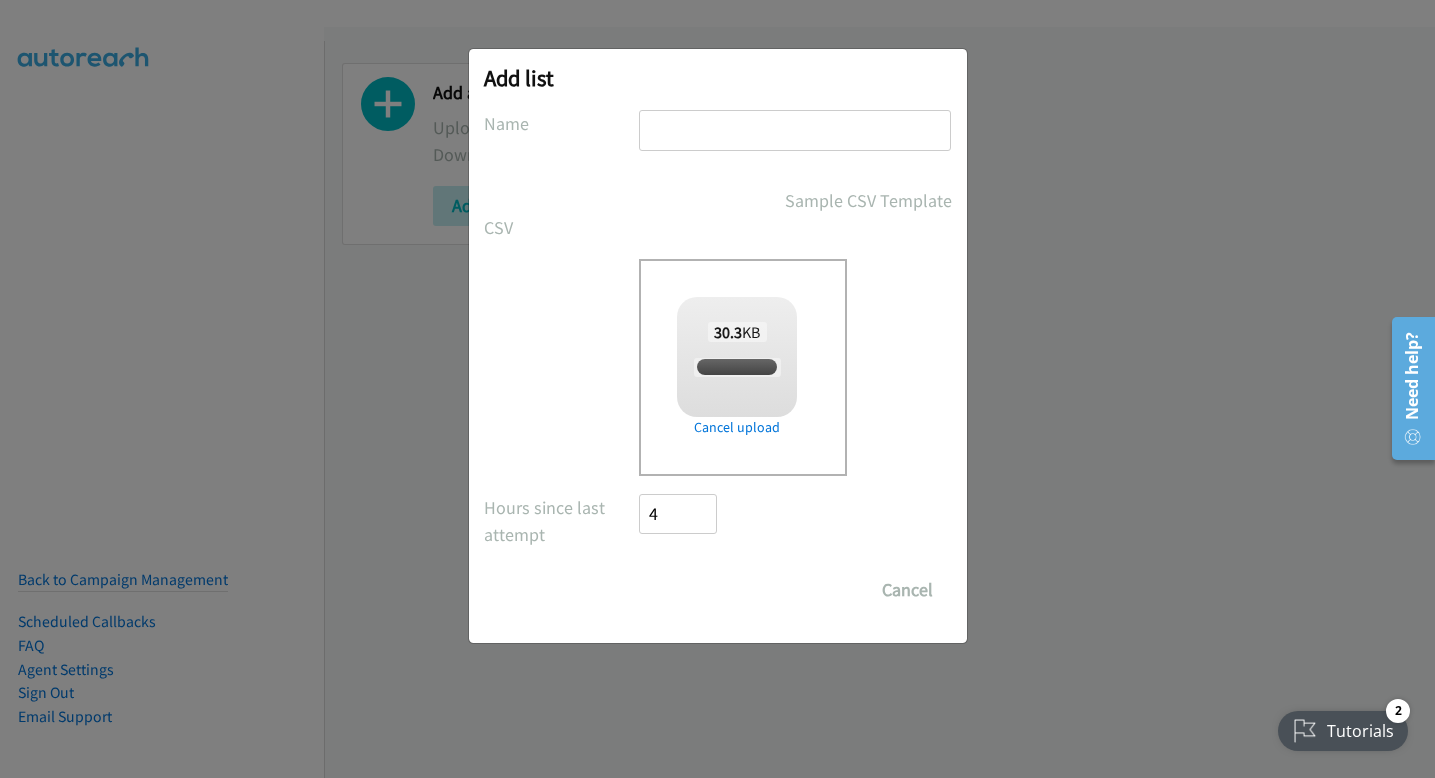 checkbox on "true" 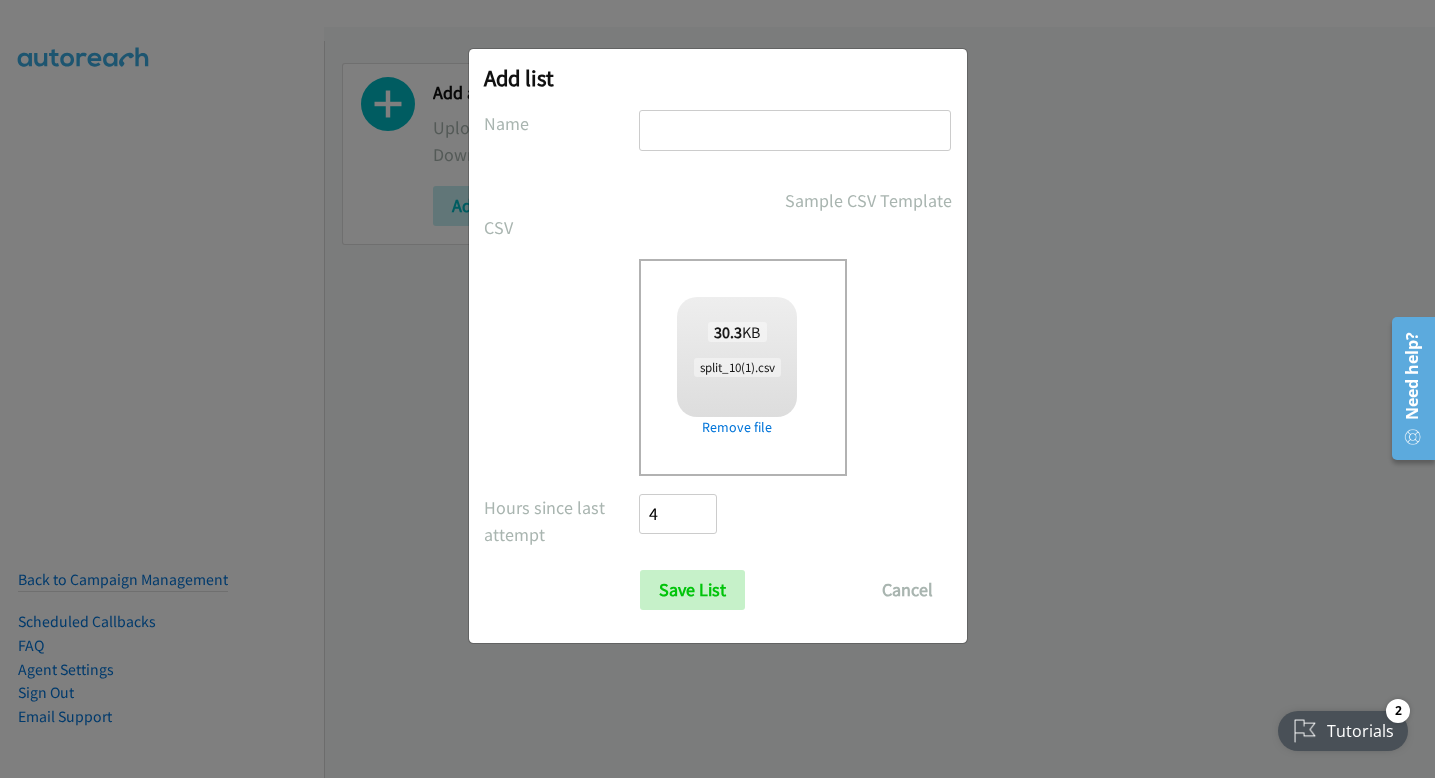 click at bounding box center [795, 130] 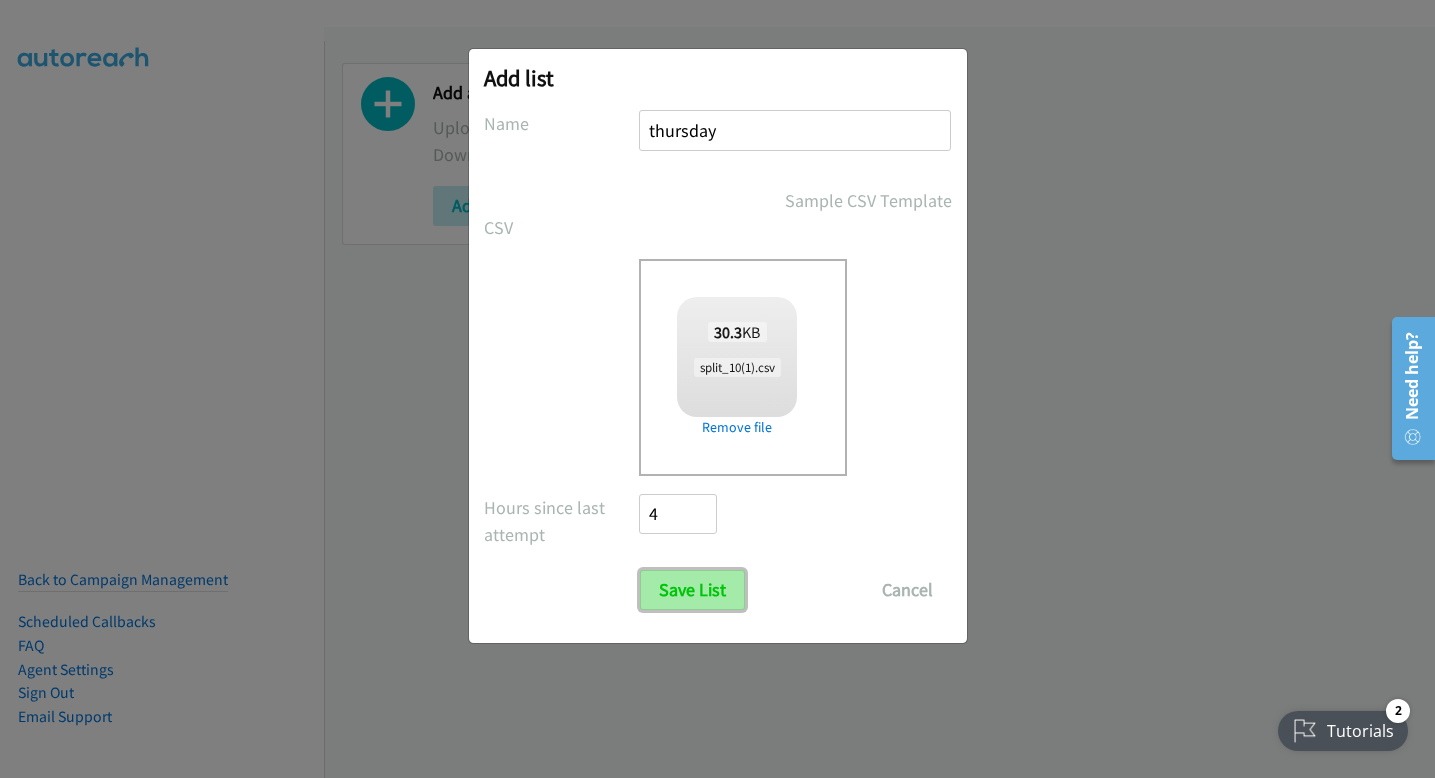 click on "Save List" at bounding box center [692, 590] 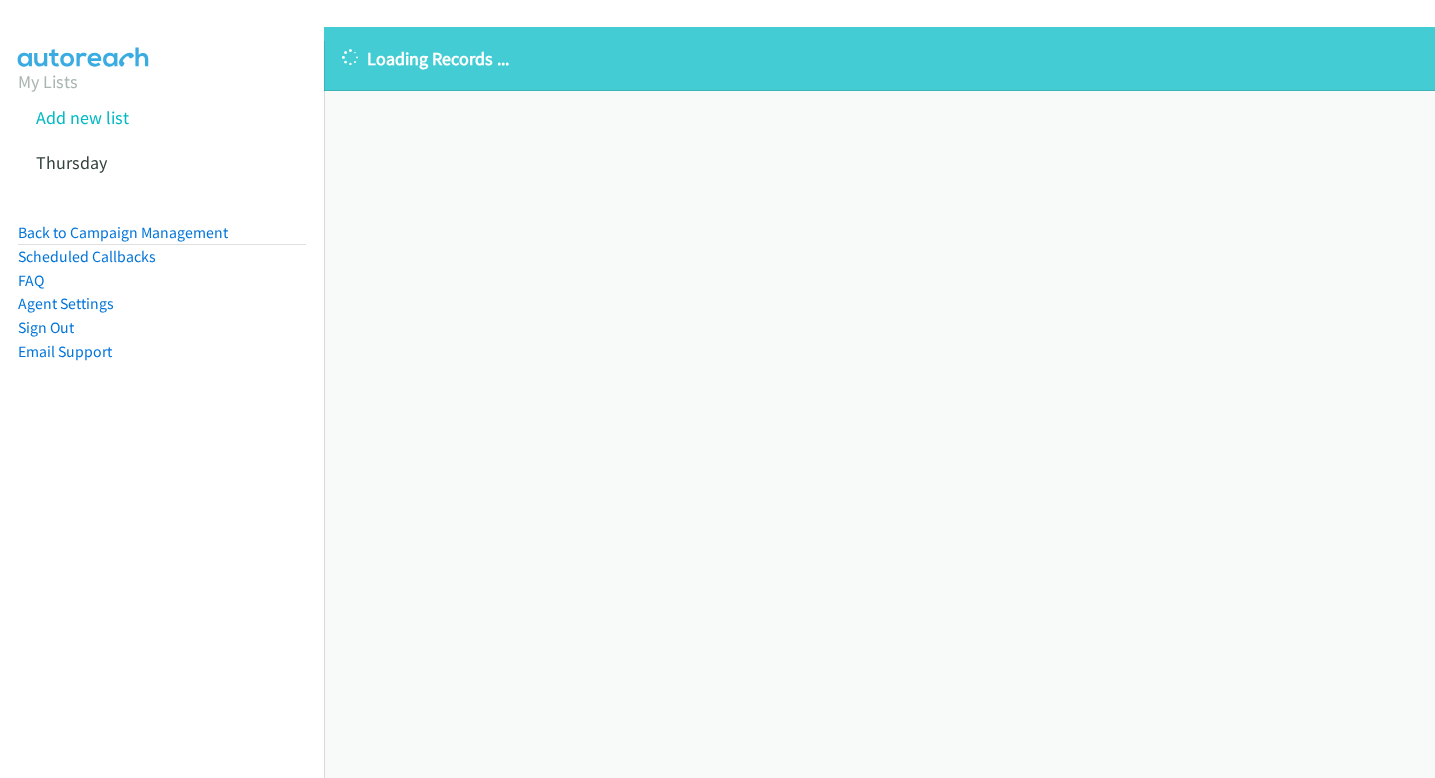 scroll, scrollTop: 0, scrollLeft: 0, axis: both 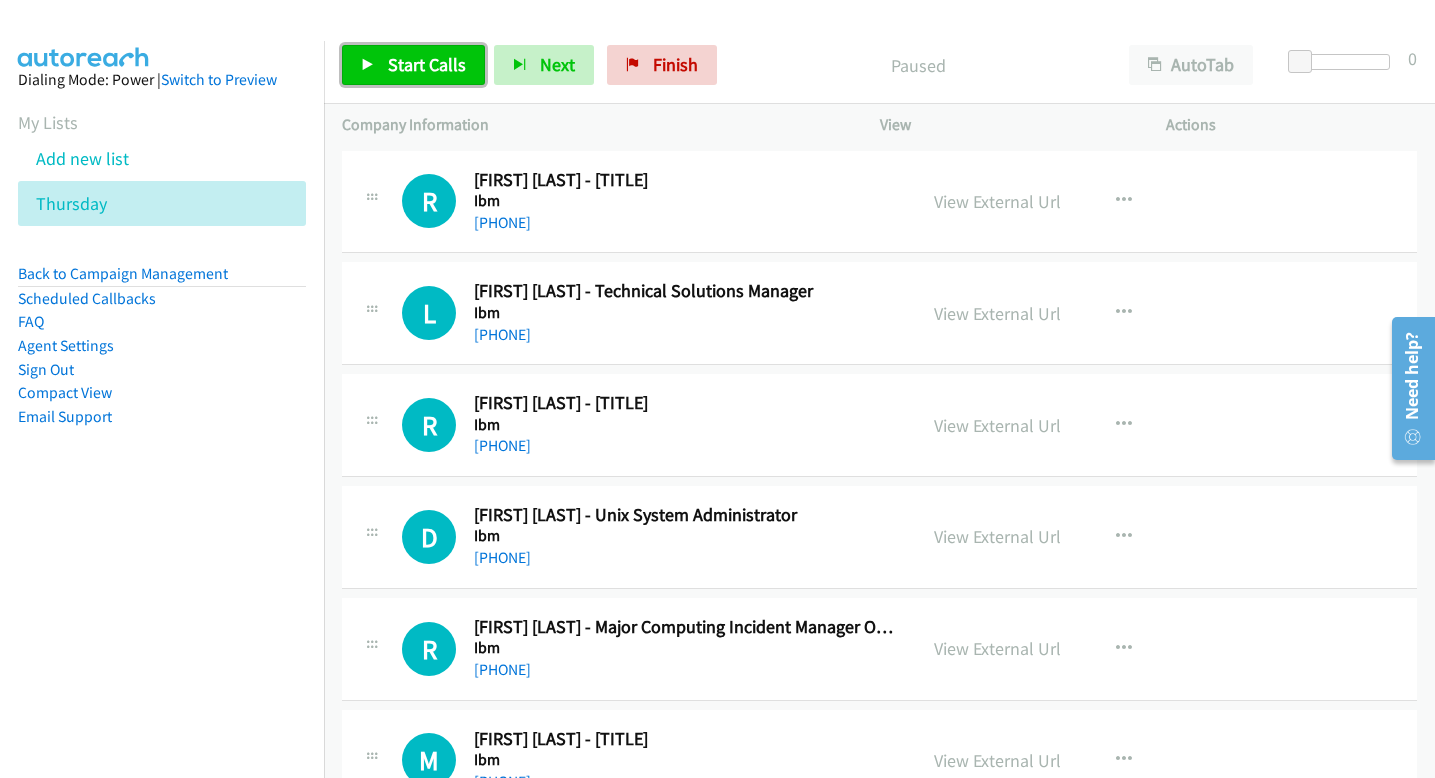 click on "Start Calls" at bounding box center (427, 64) 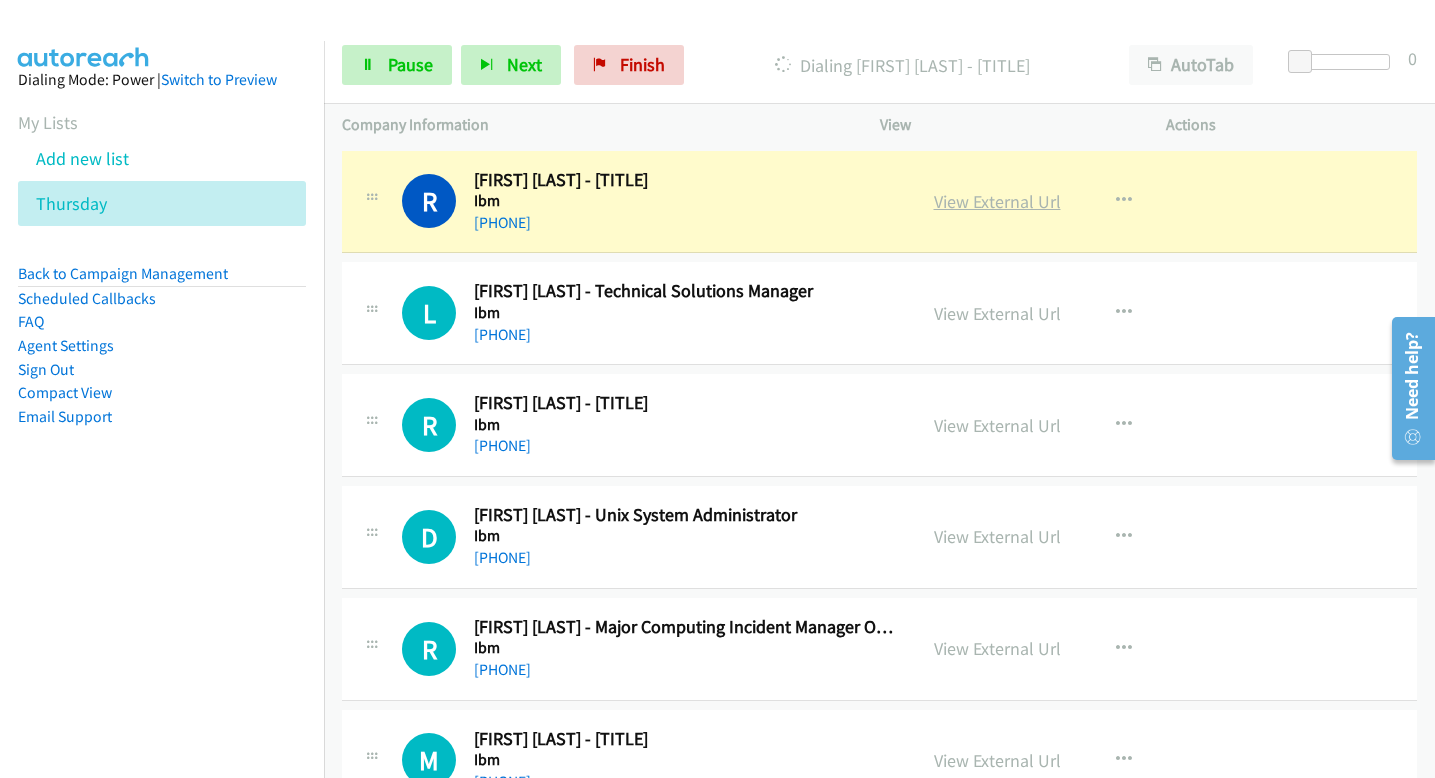 click on "View External Url" at bounding box center (997, 201) 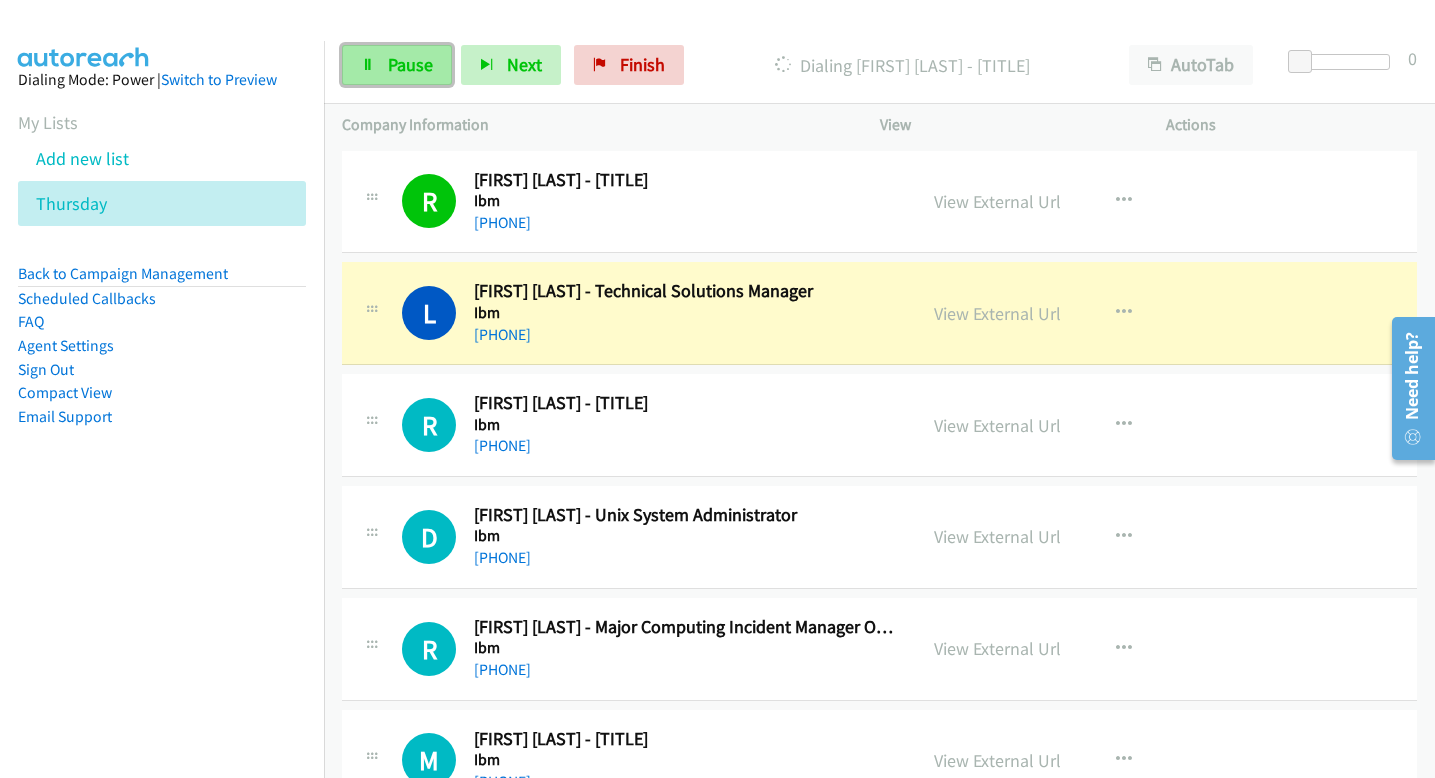 click on "Pause" at bounding box center (397, 65) 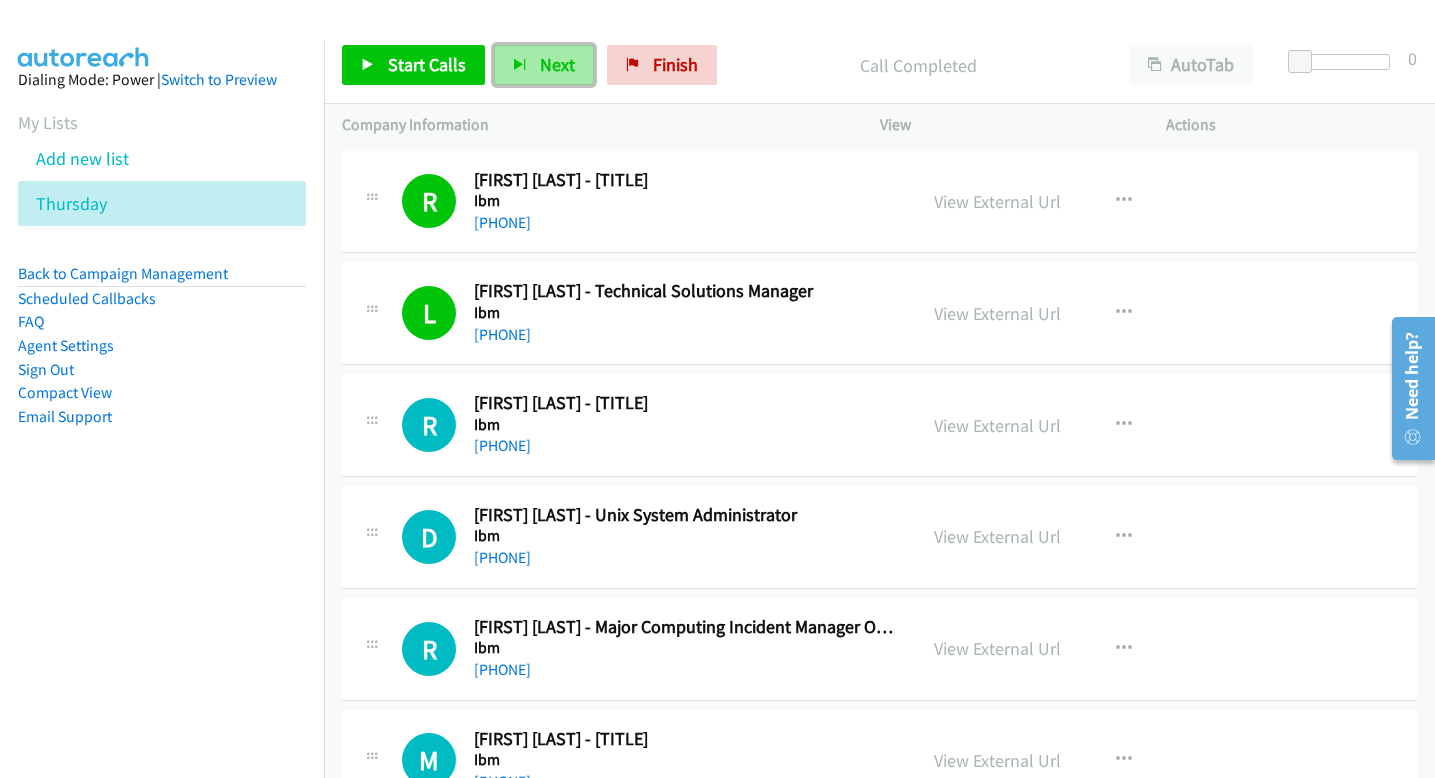 click on "Next" at bounding box center (557, 64) 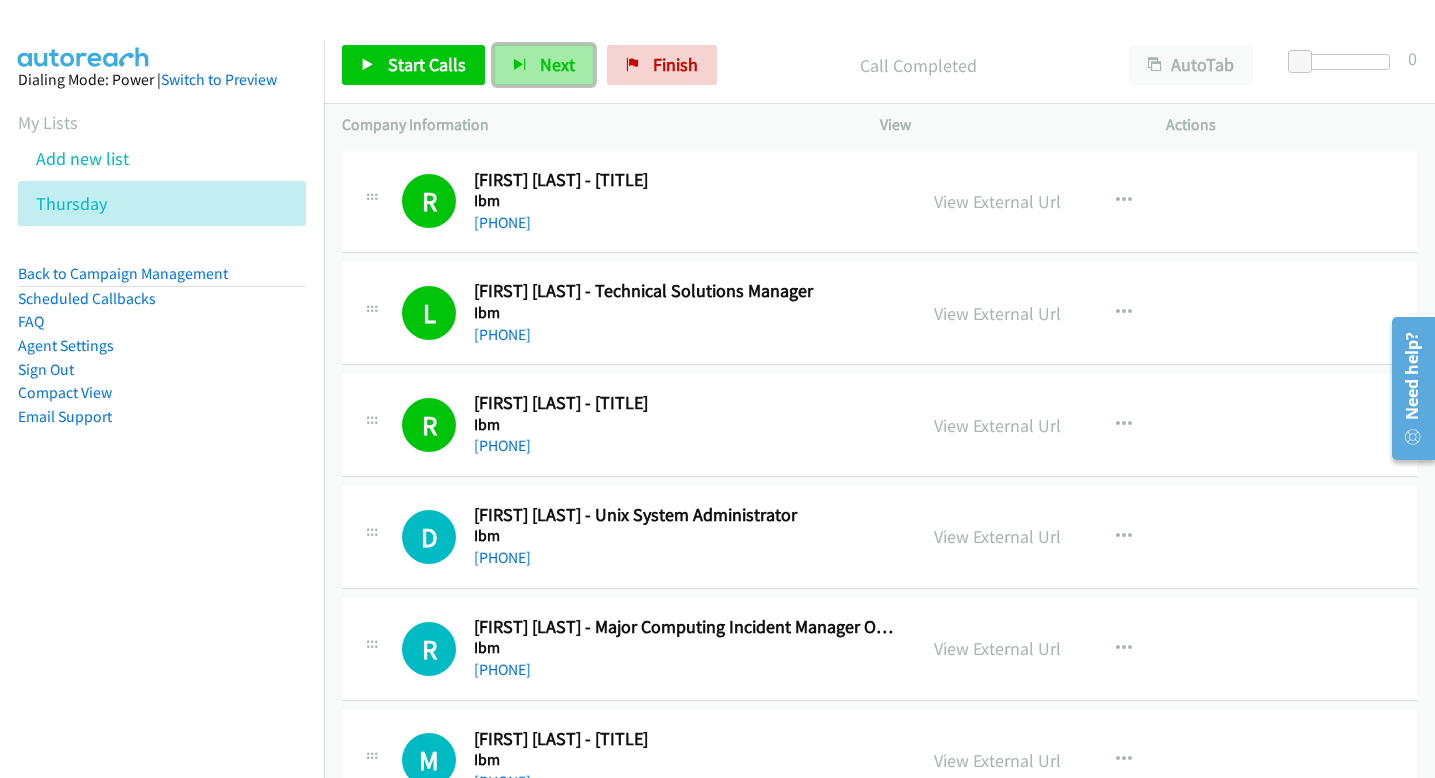 click on "Next" at bounding box center (557, 64) 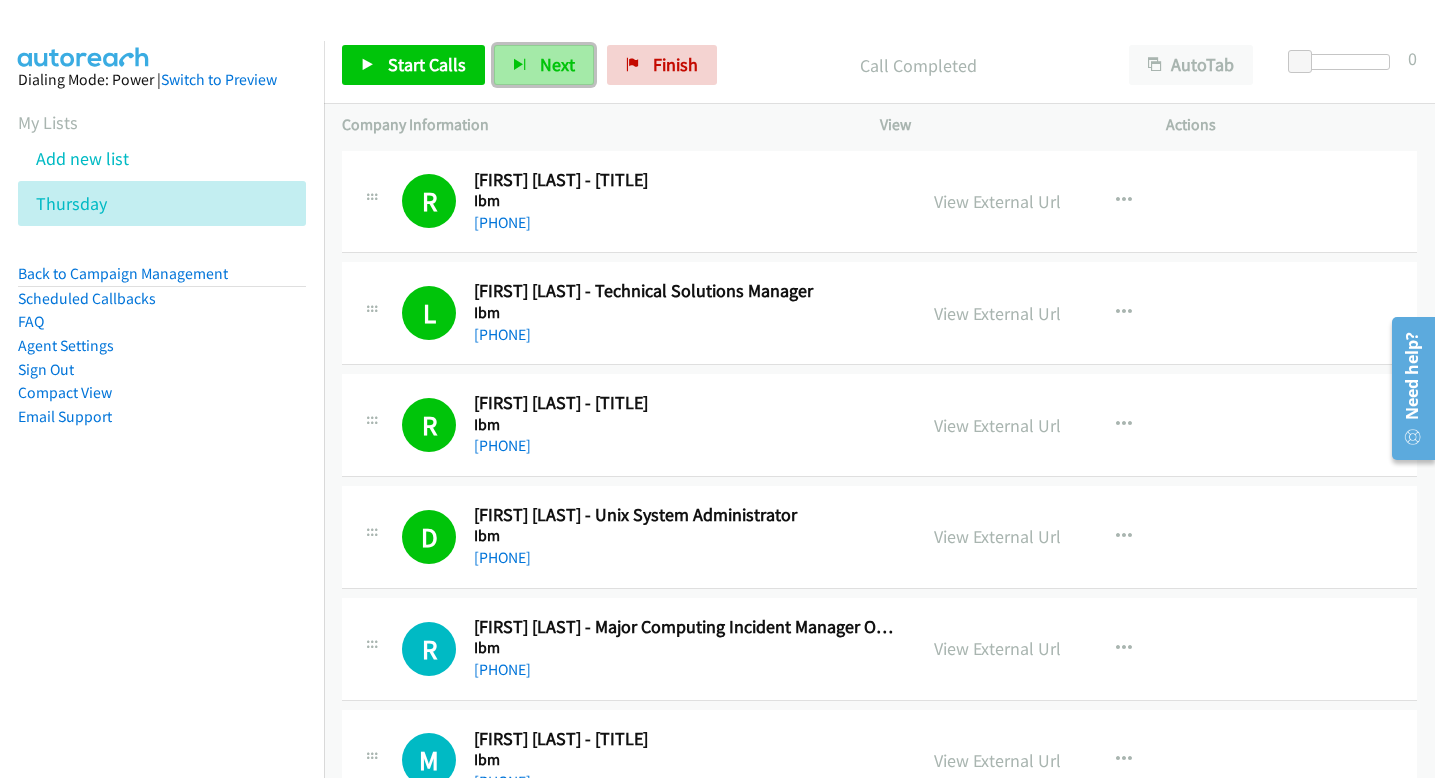 click on "Next" at bounding box center [557, 64] 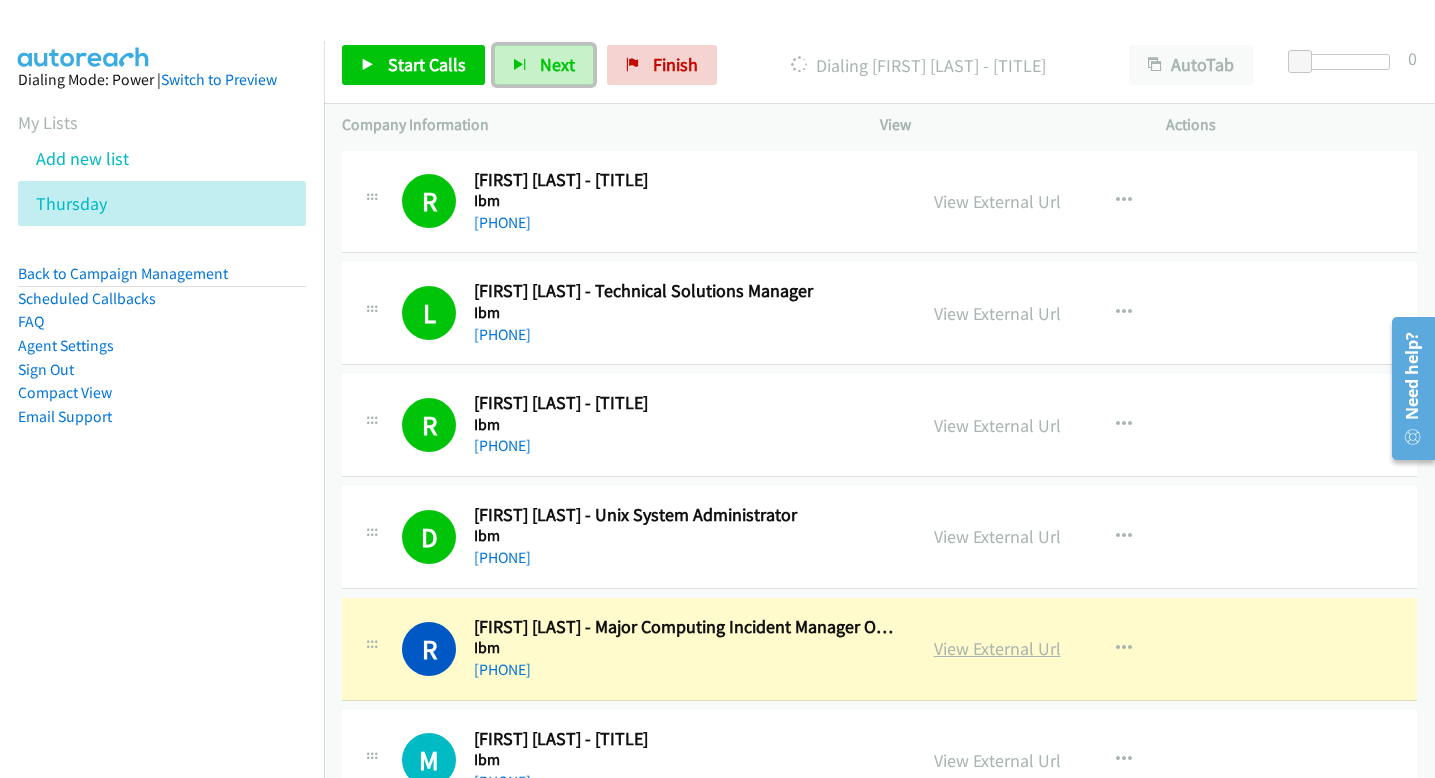 click on "View External Url" at bounding box center [997, 648] 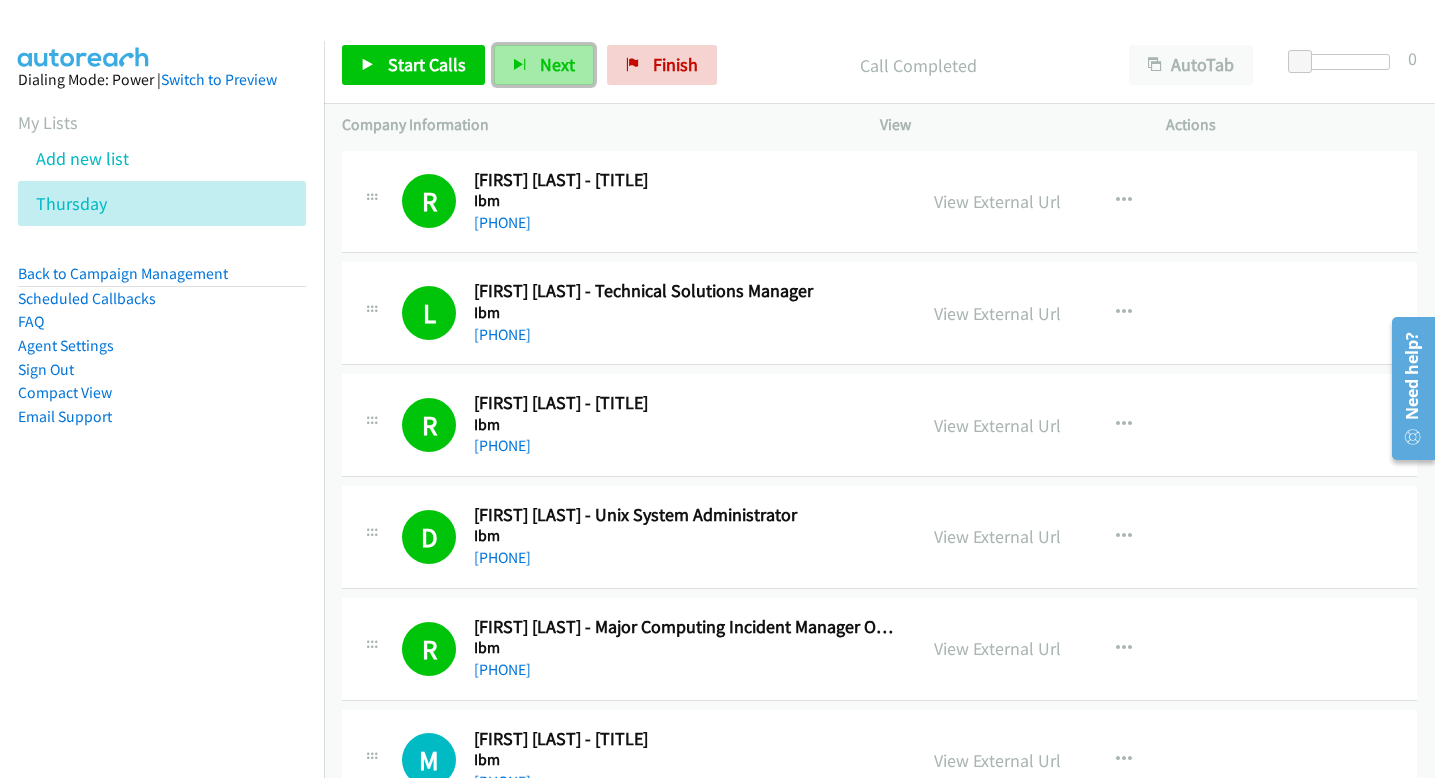 click on "Next" at bounding box center [544, 65] 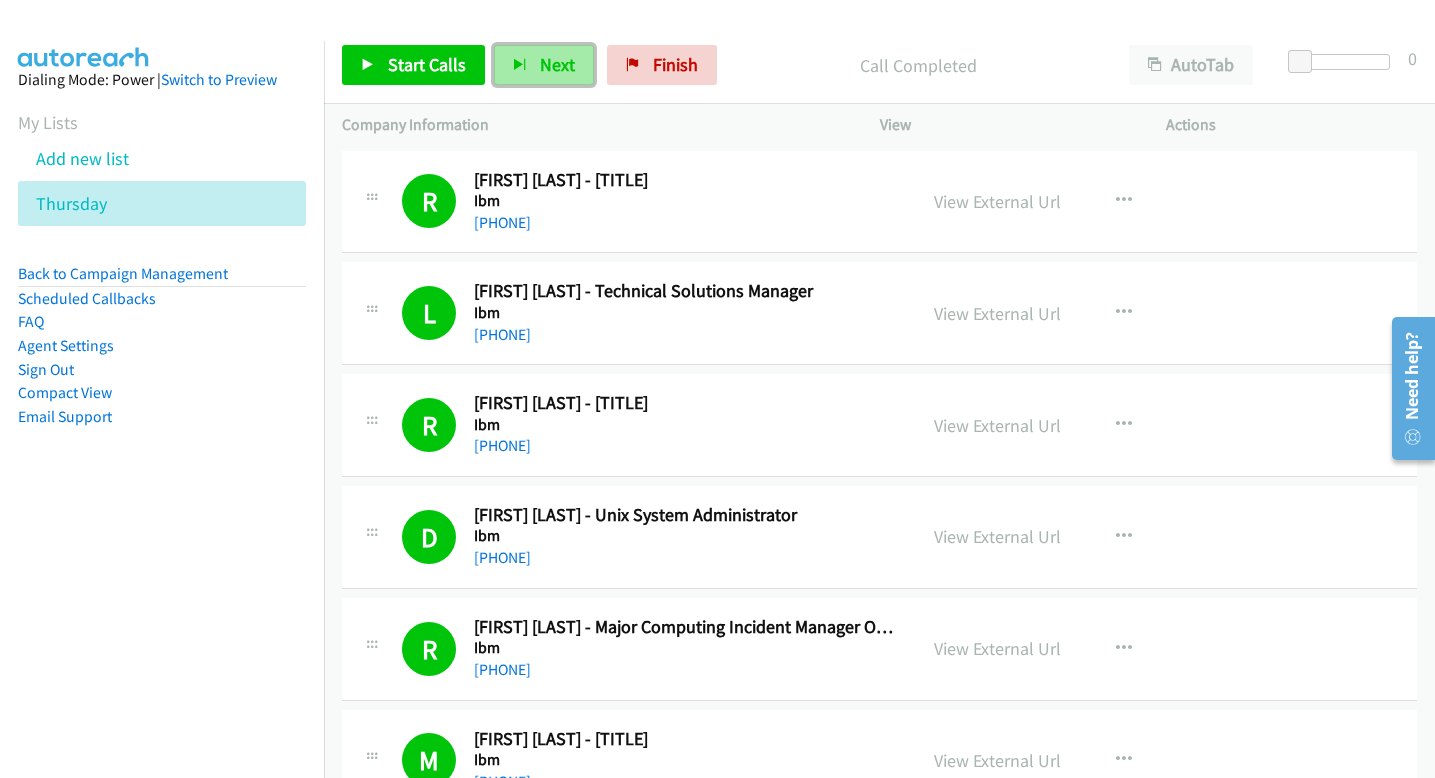 click on "Next" at bounding box center [544, 65] 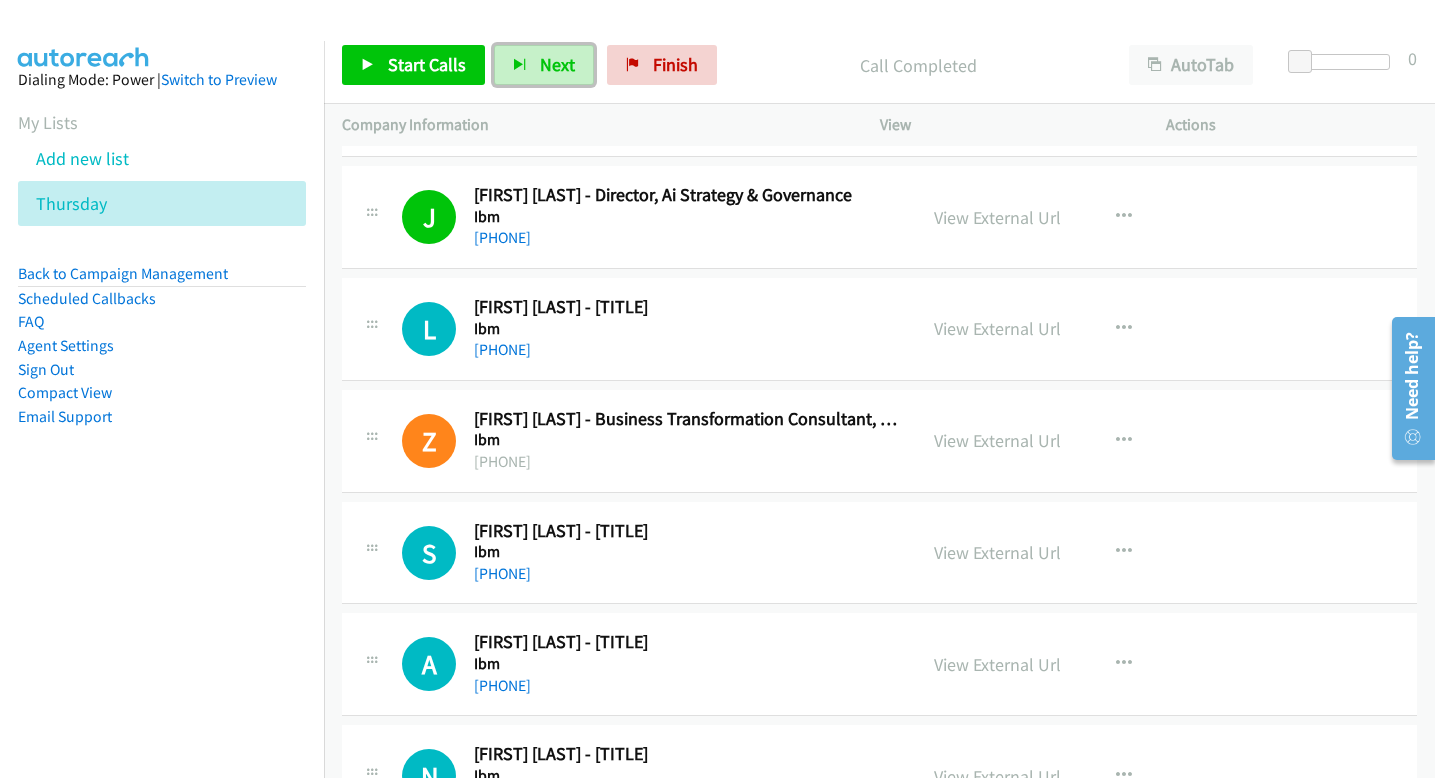 scroll, scrollTop: 769, scrollLeft: 0, axis: vertical 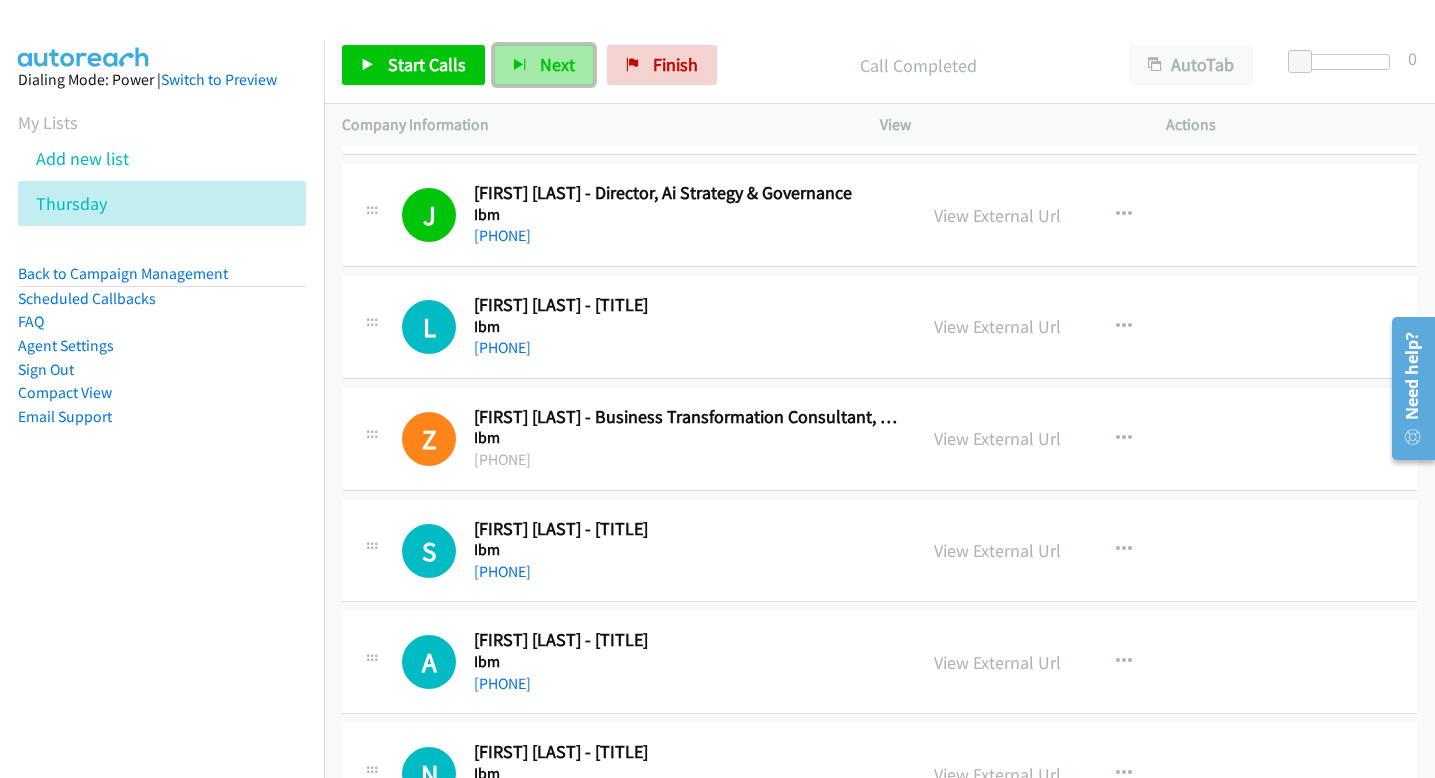 click on "Next" at bounding box center (544, 65) 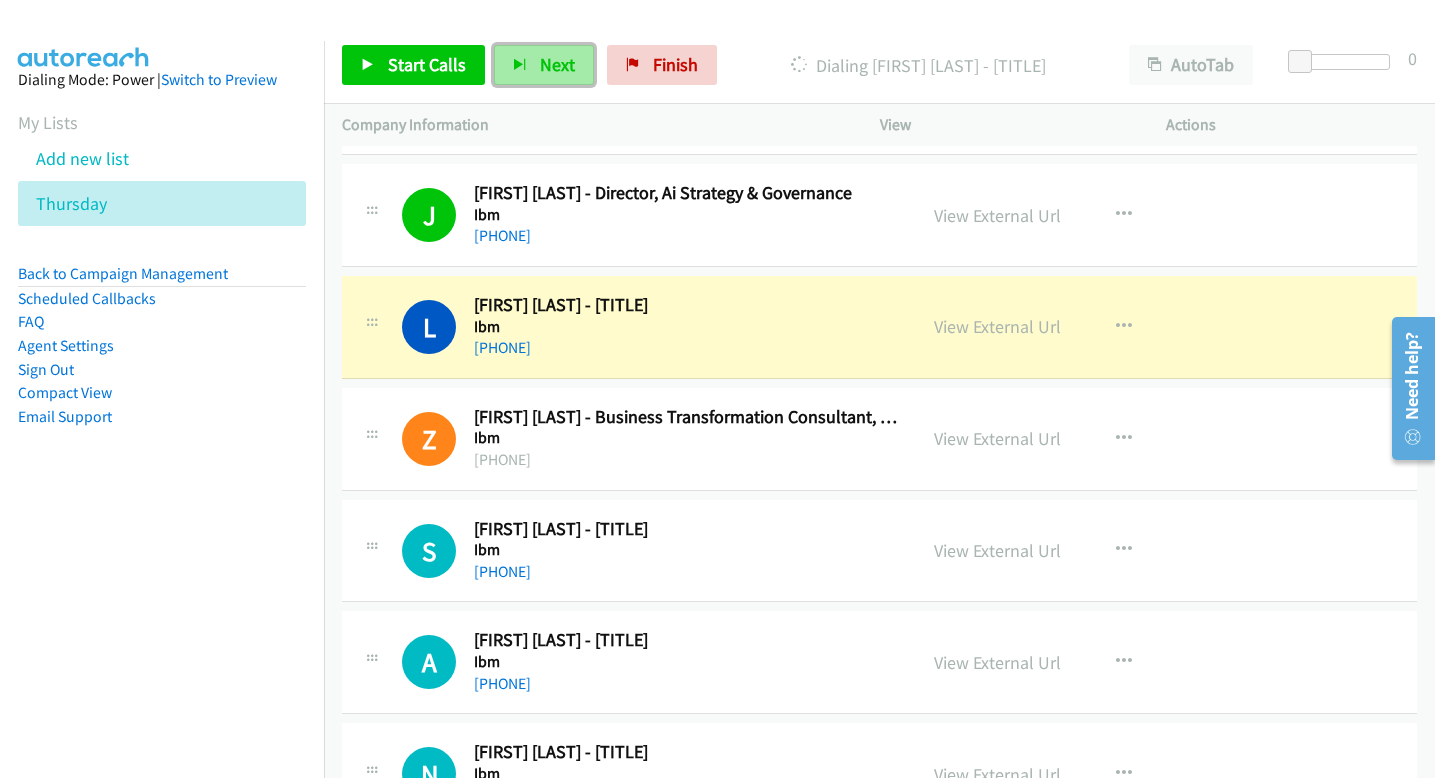 click on "Next" at bounding box center (544, 65) 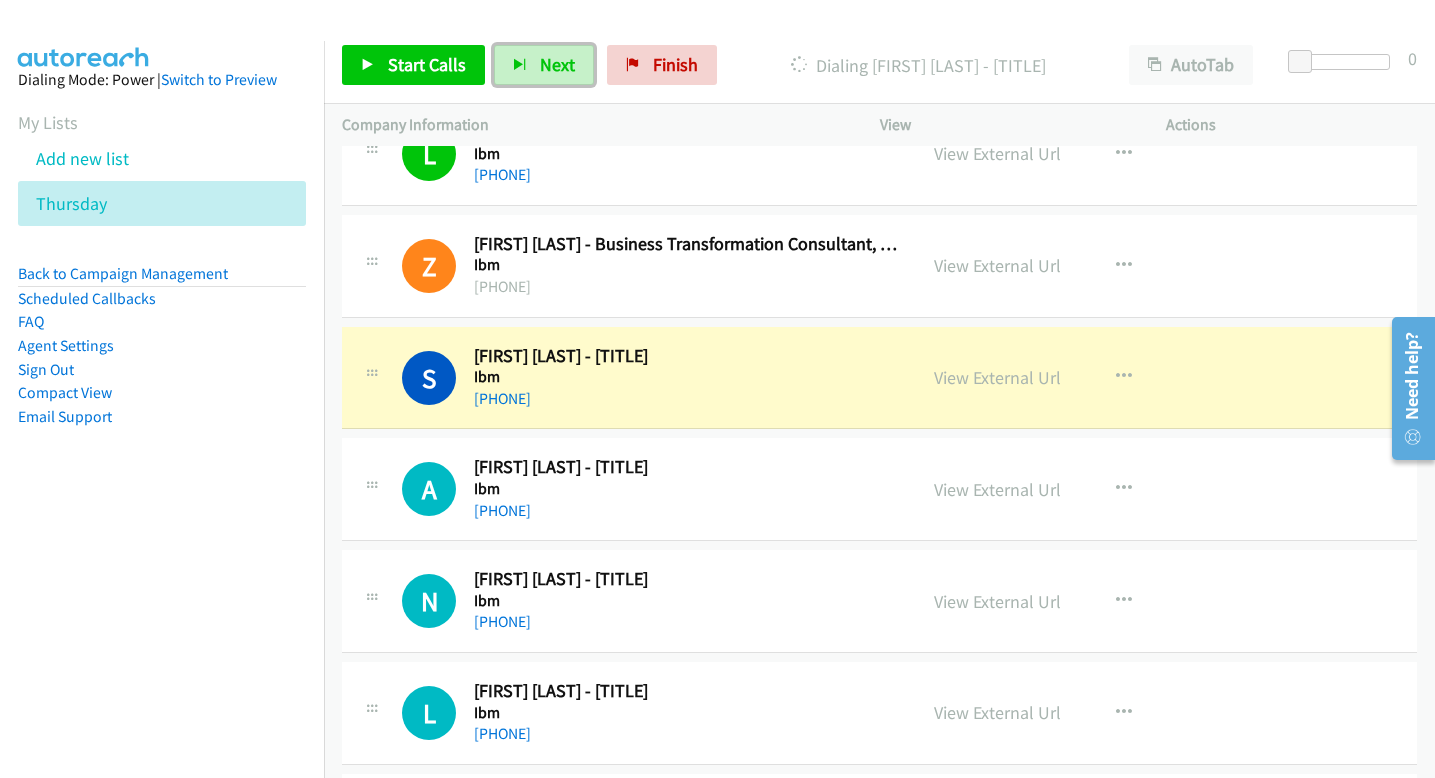 scroll, scrollTop: 943, scrollLeft: 0, axis: vertical 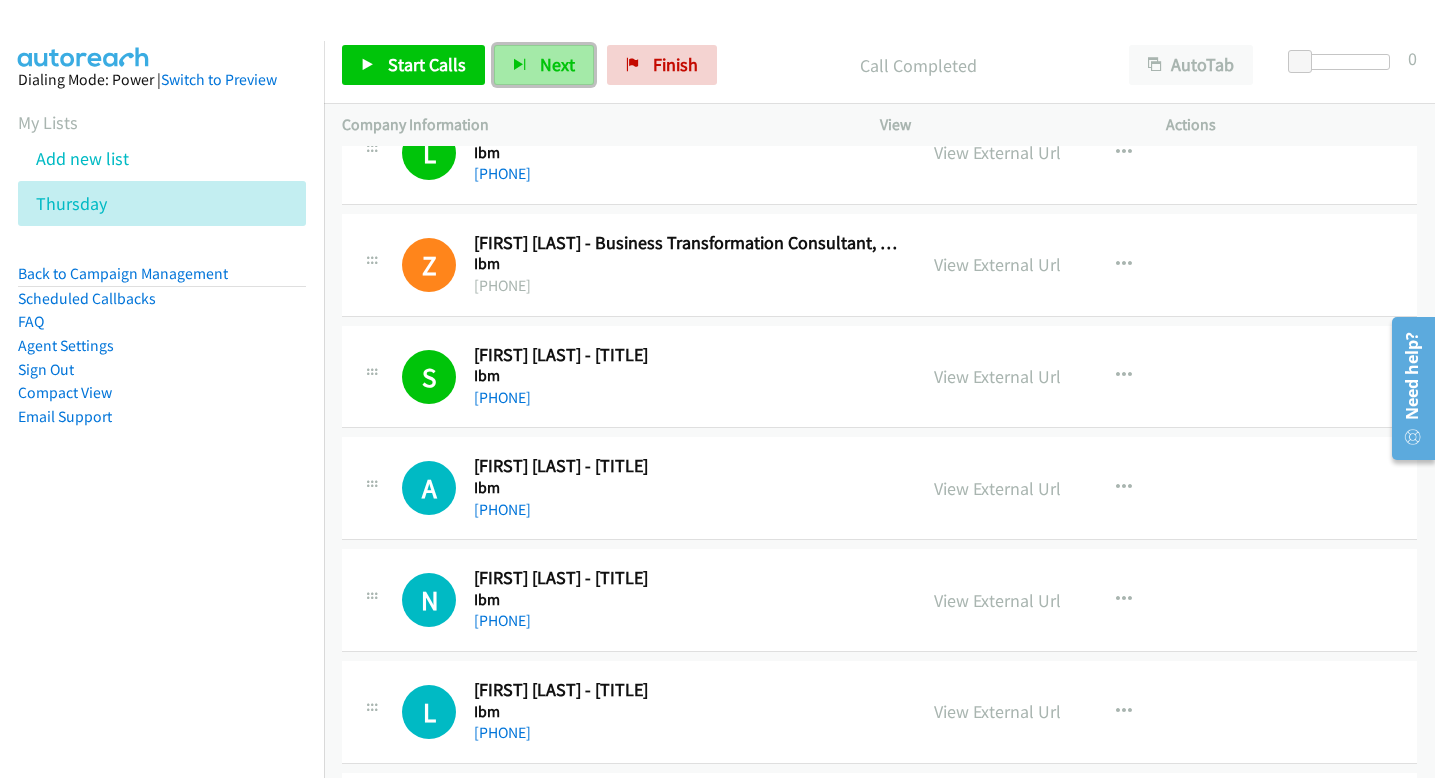 click on "Next" at bounding box center (557, 64) 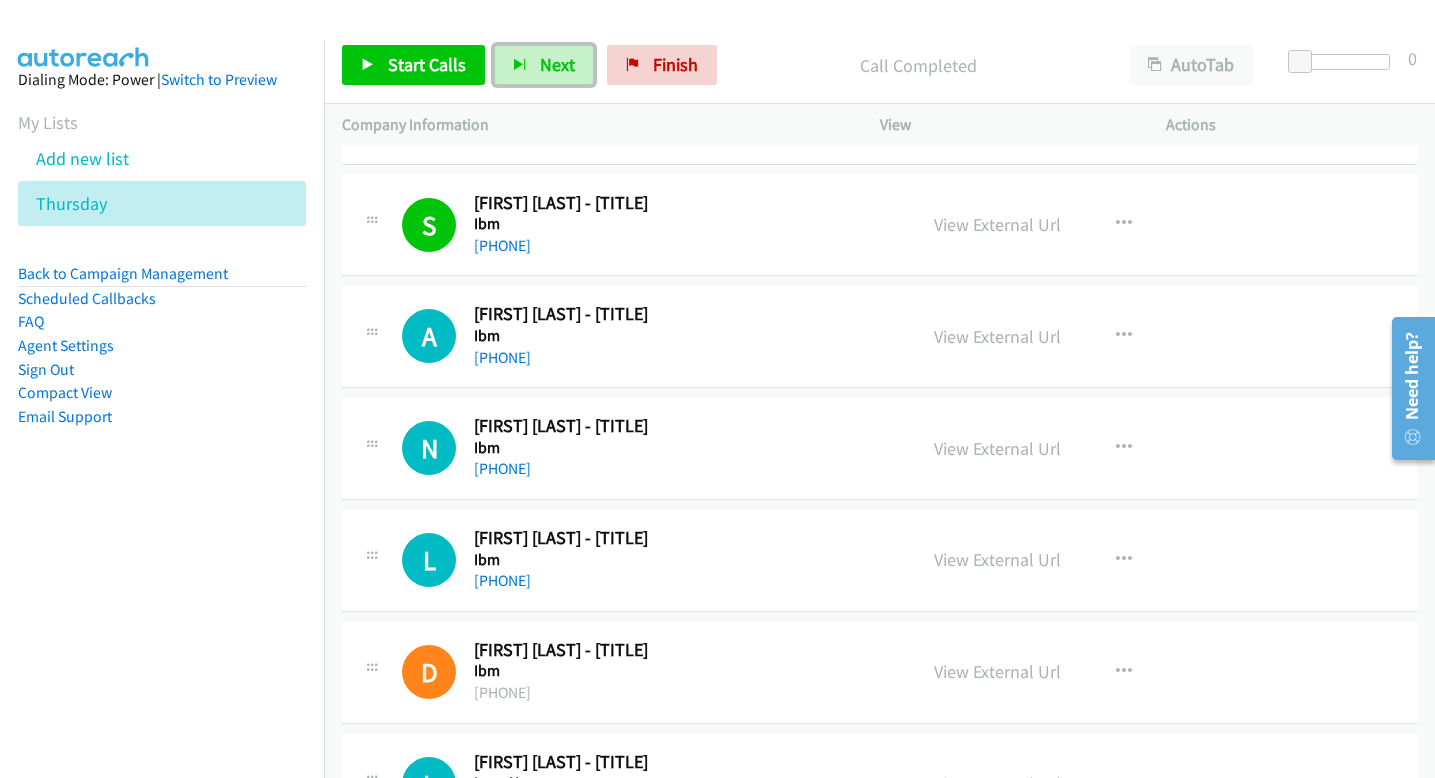 scroll, scrollTop: 1091, scrollLeft: 0, axis: vertical 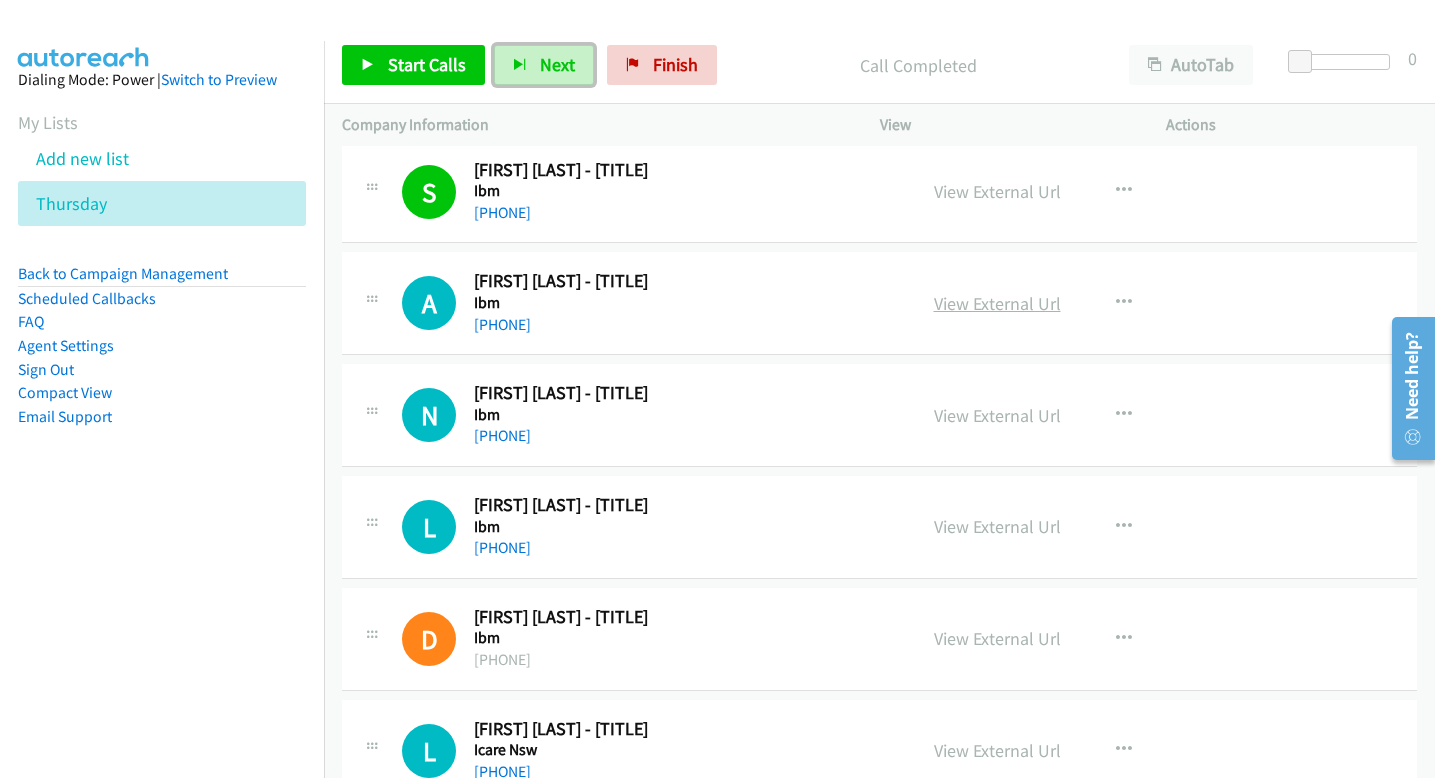 click on "View External Url" at bounding box center [997, 303] 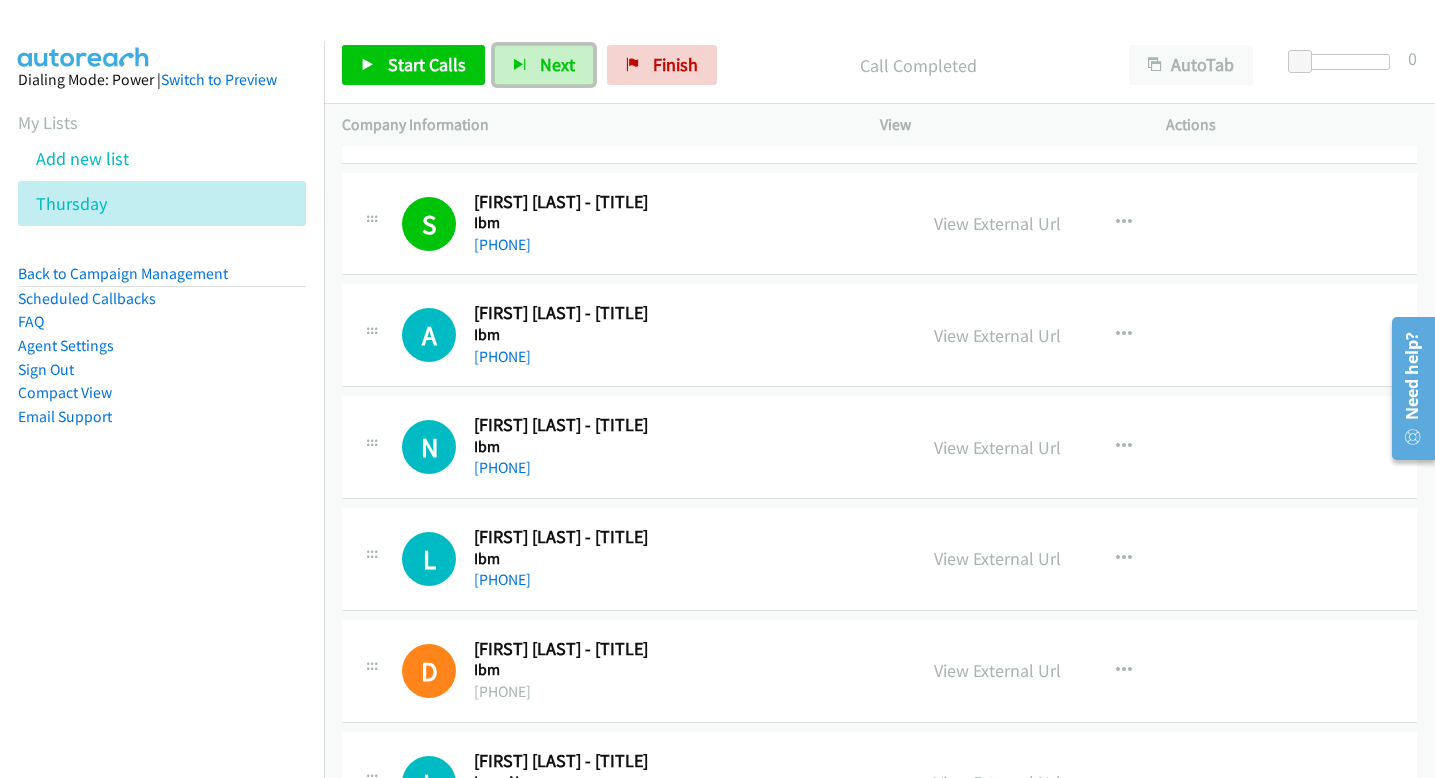 scroll, scrollTop: 1114, scrollLeft: 0, axis: vertical 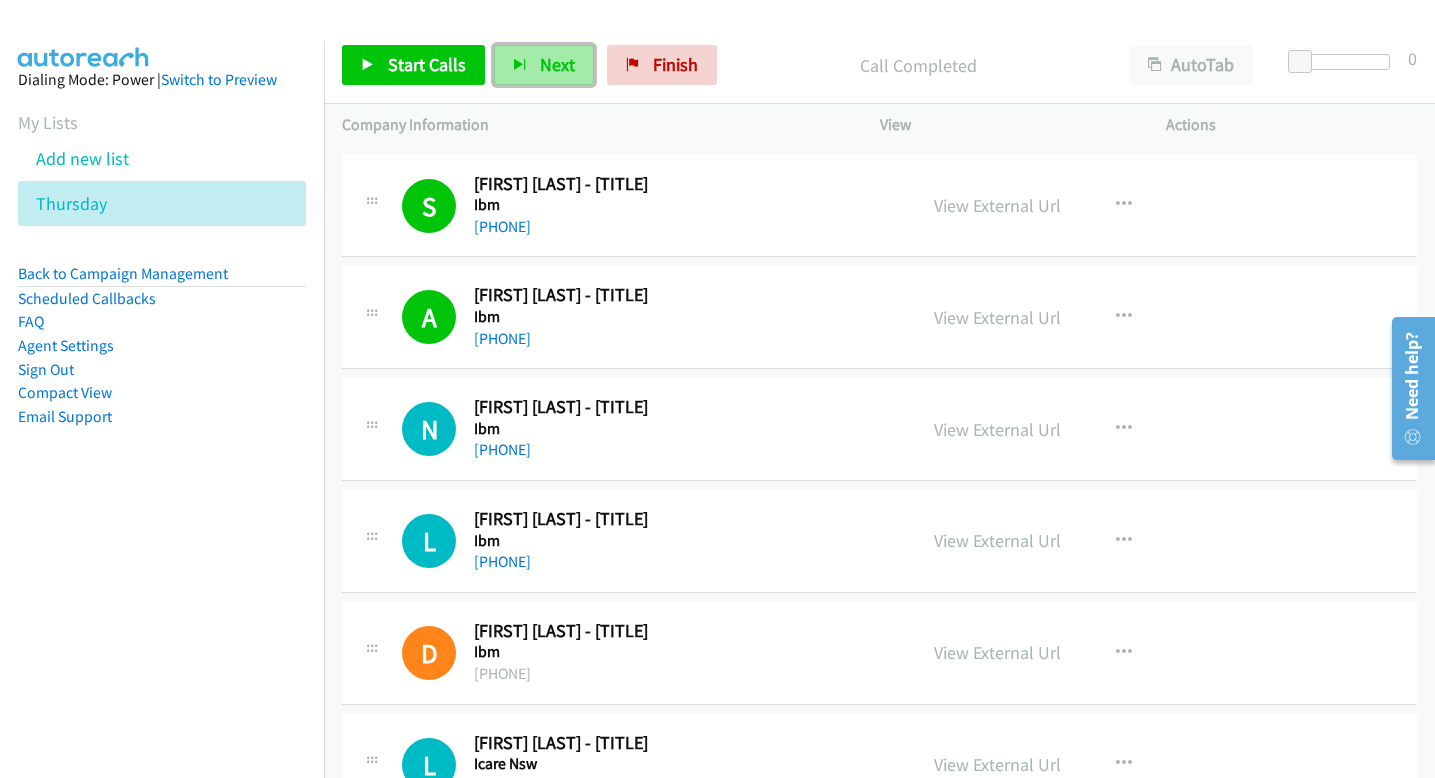 click on "Next" at bounding box center [557, 64] 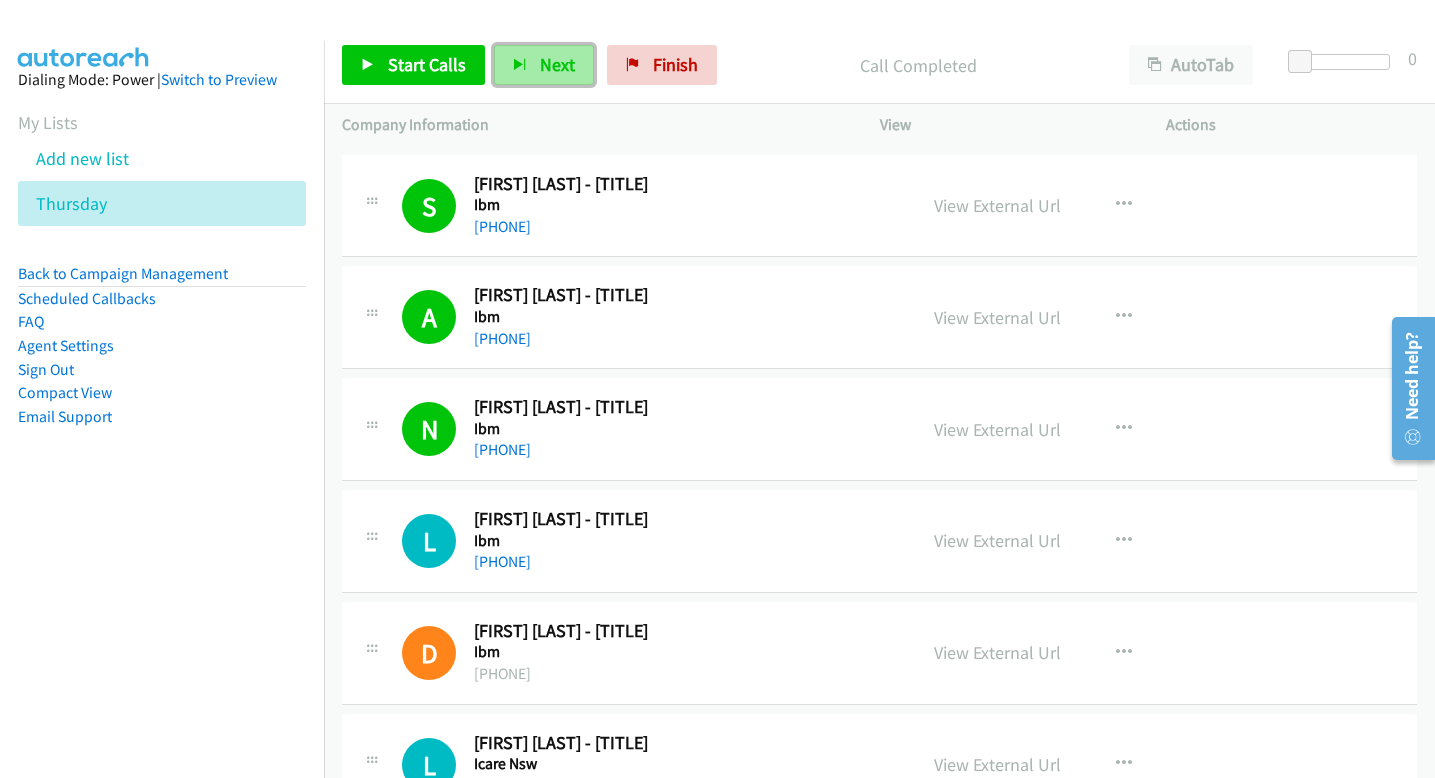 click on "Next" at bounding box center [544, 65] 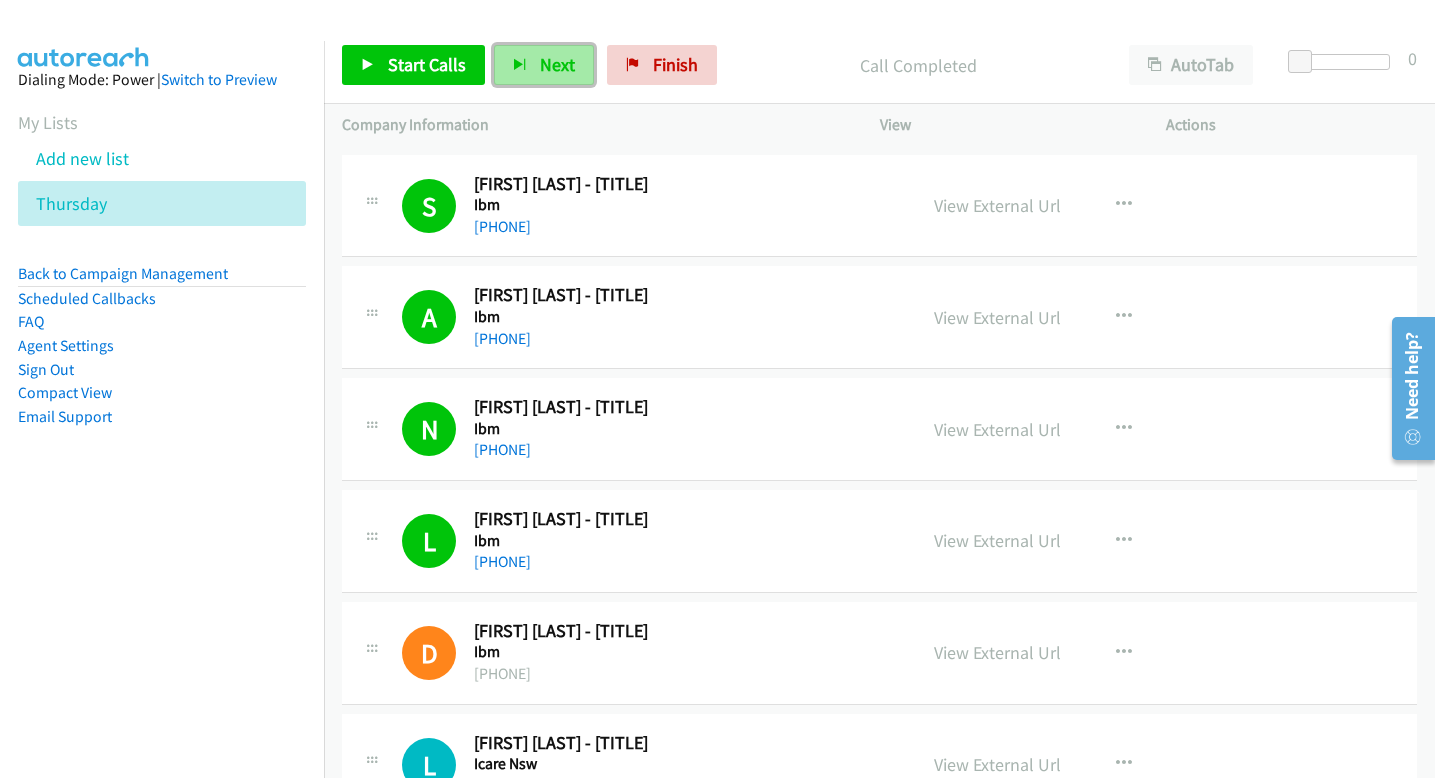 click on "Next" at bounding box center [544, 65] 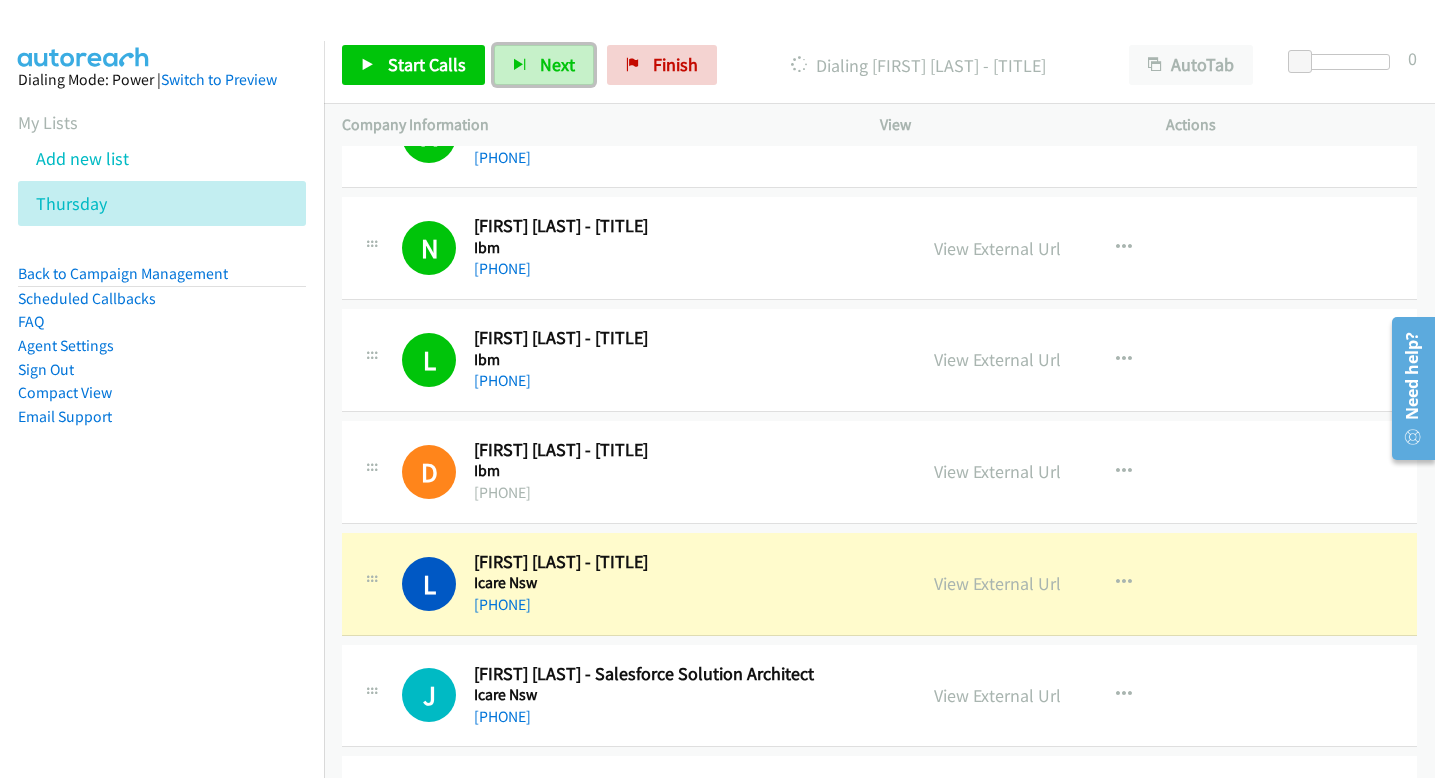 scroll, scrollTop: 1316, scrollLeft: 0, axis: vertical 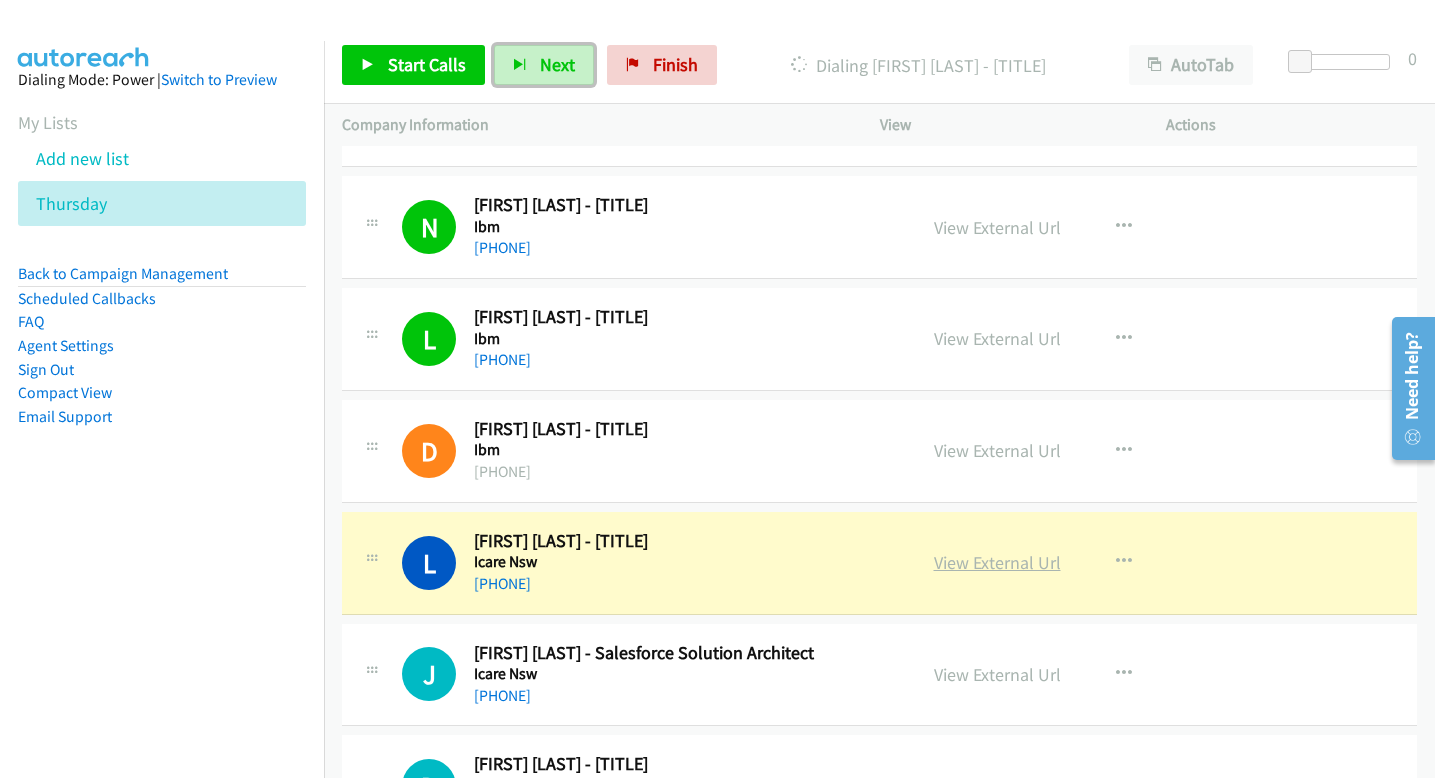 click on "View External Url" at bounding box center [997, 562] 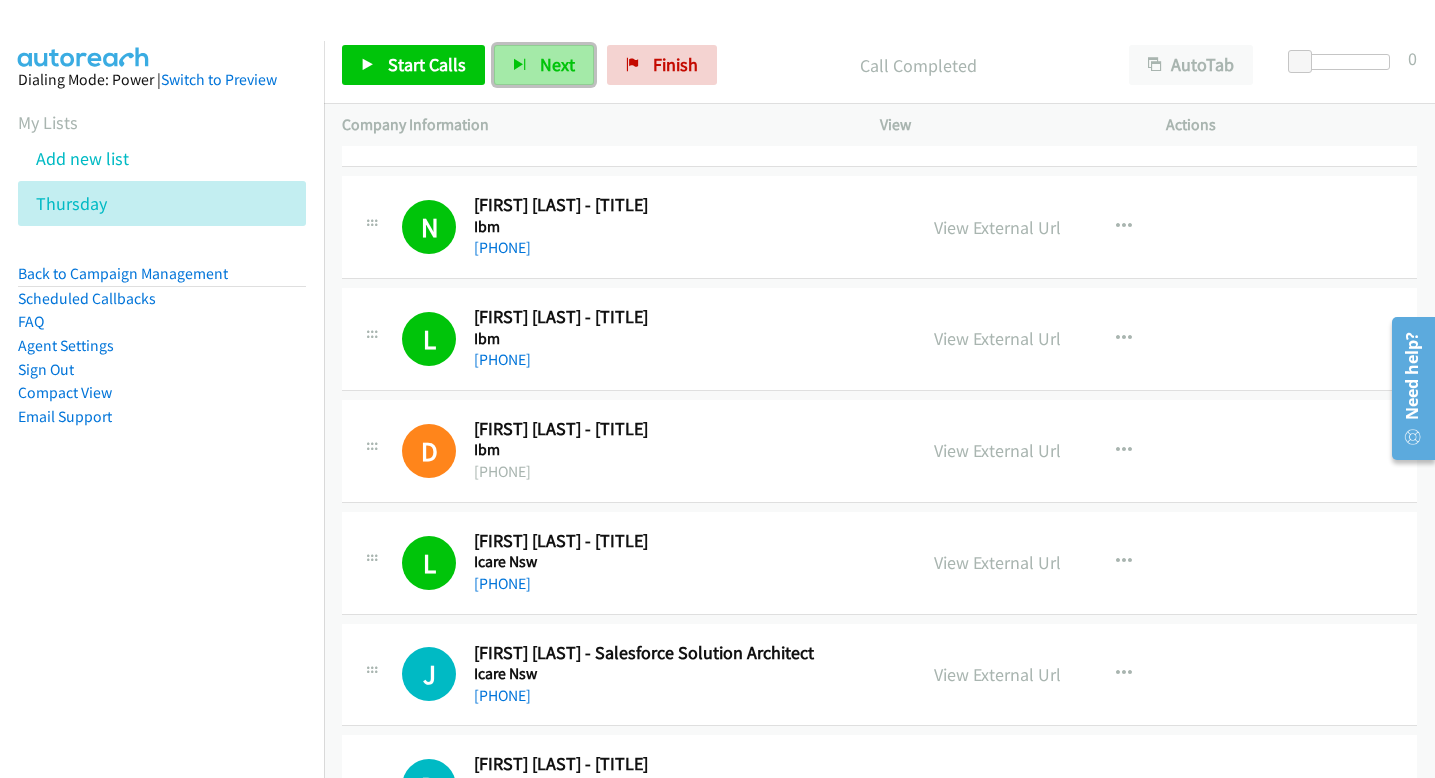 click on "Next" at bounding box center (557, 64) 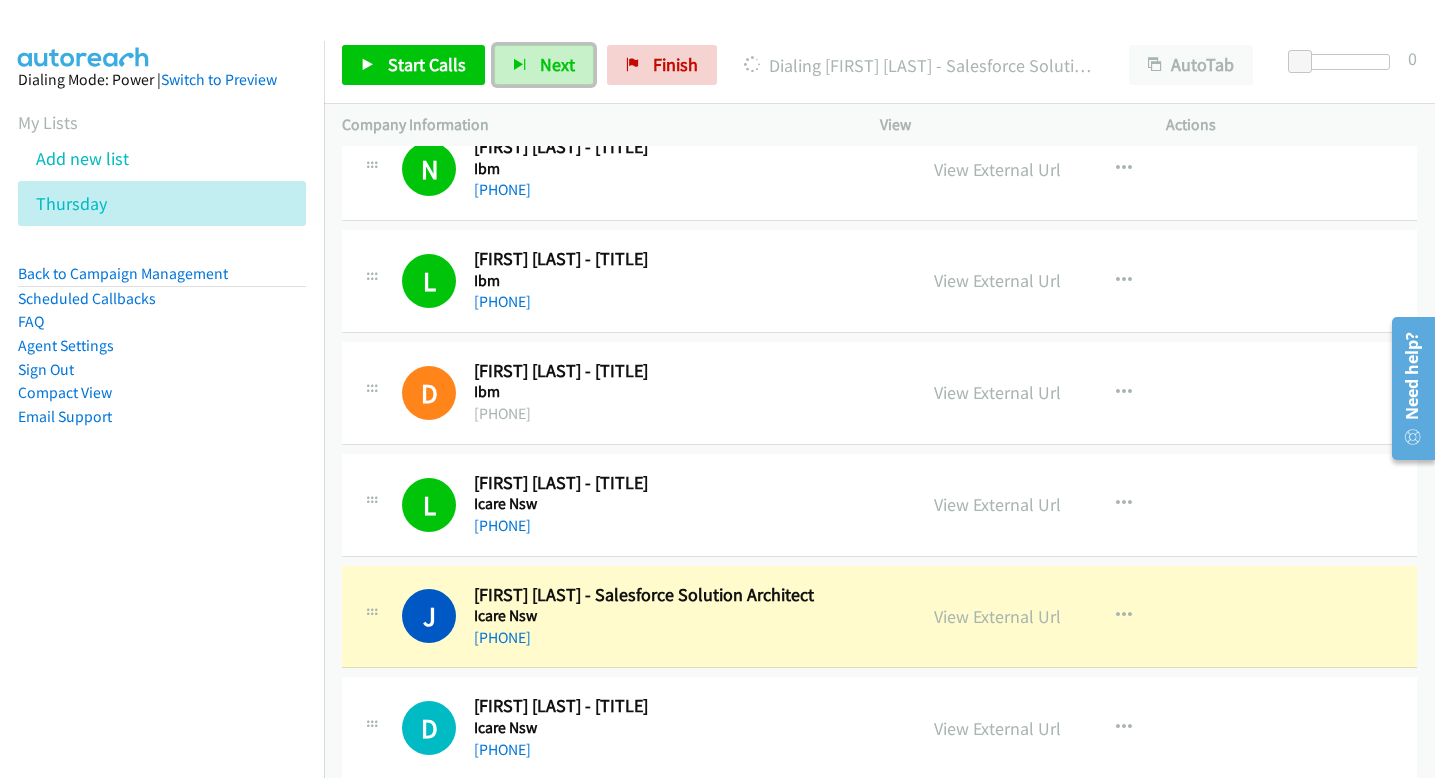 scroll, scrollTop: 1397, scrollLeft: 0, axis: vertical 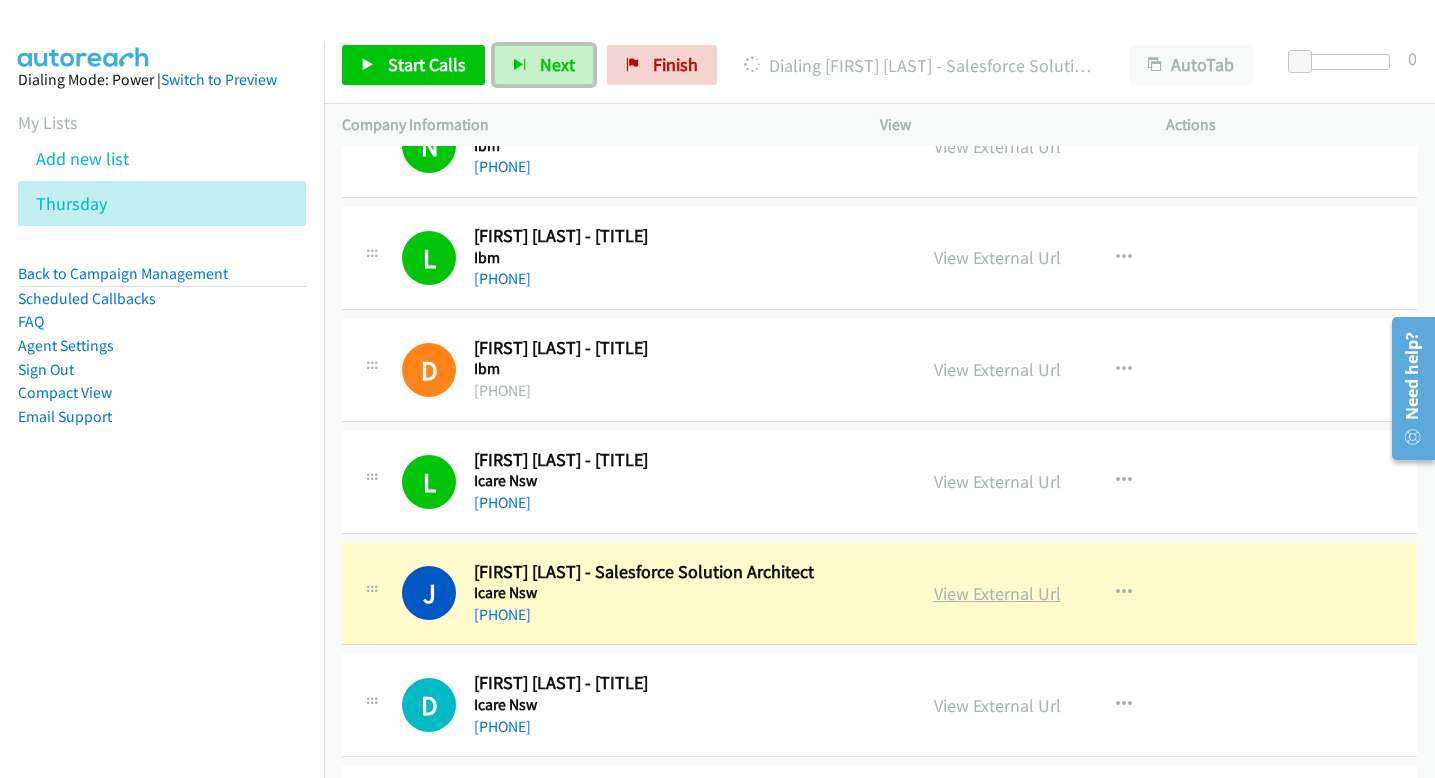 click on "View External Url" at bounding box center (997, 593) 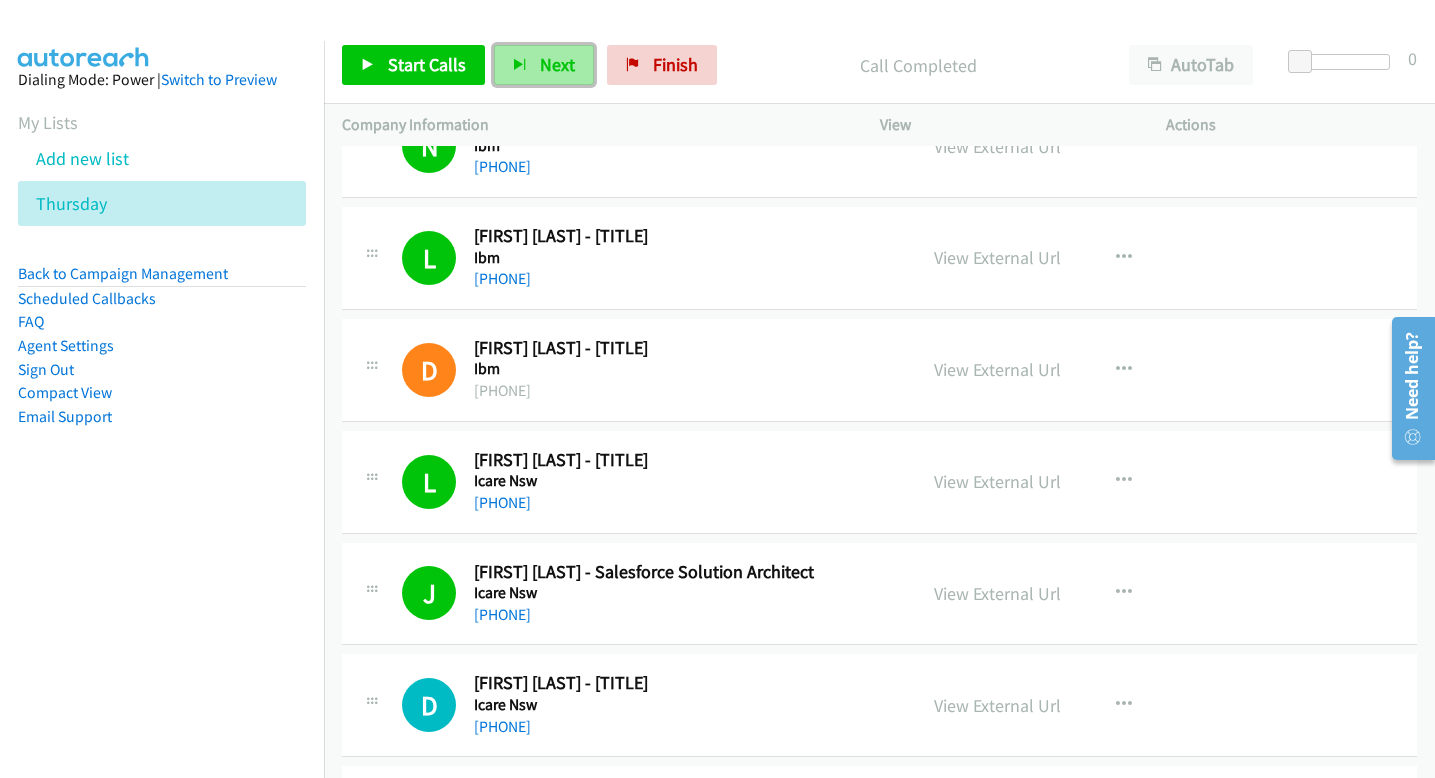 click on "Next" at bounding box center [544, 65] 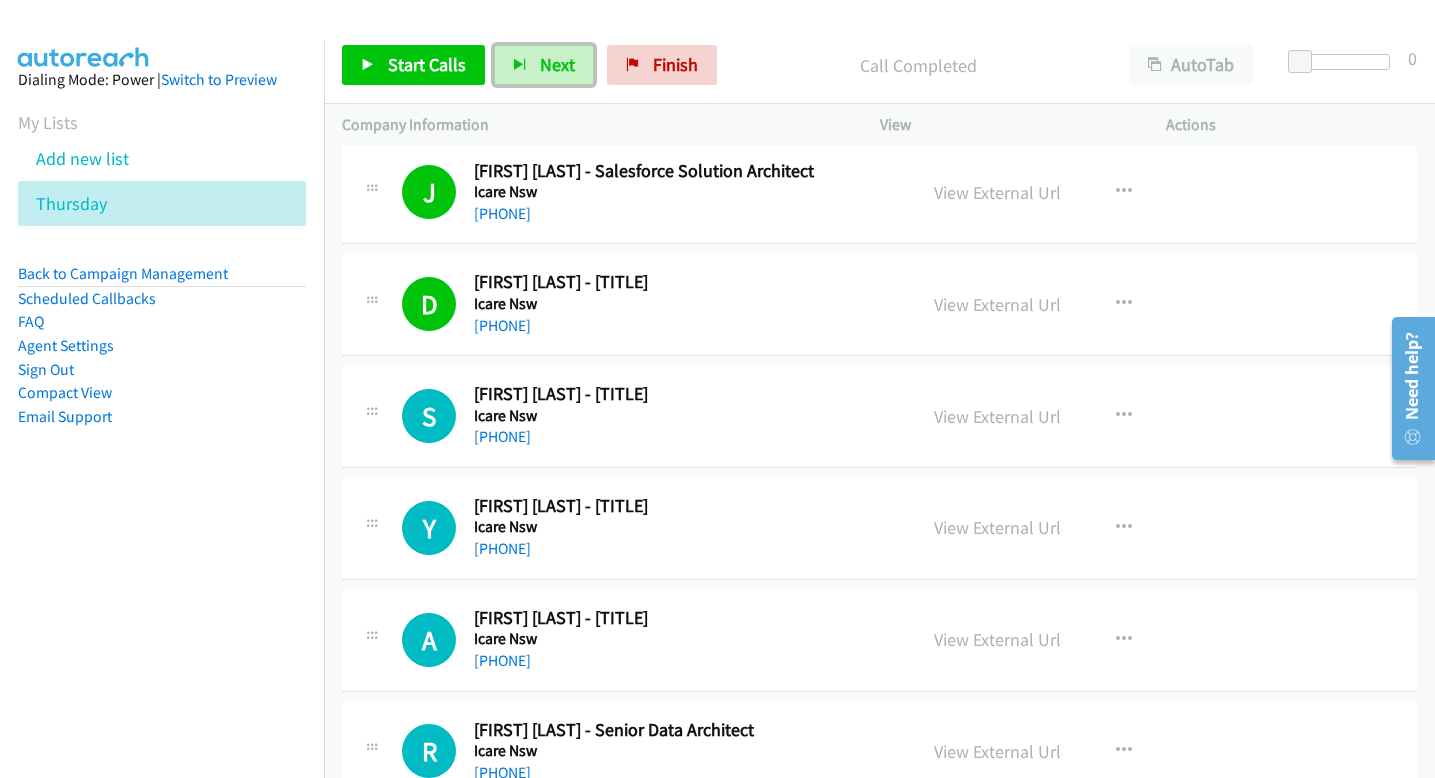 scroll, scrollTop: 1780, scrollLeft: 0, axis: vertical 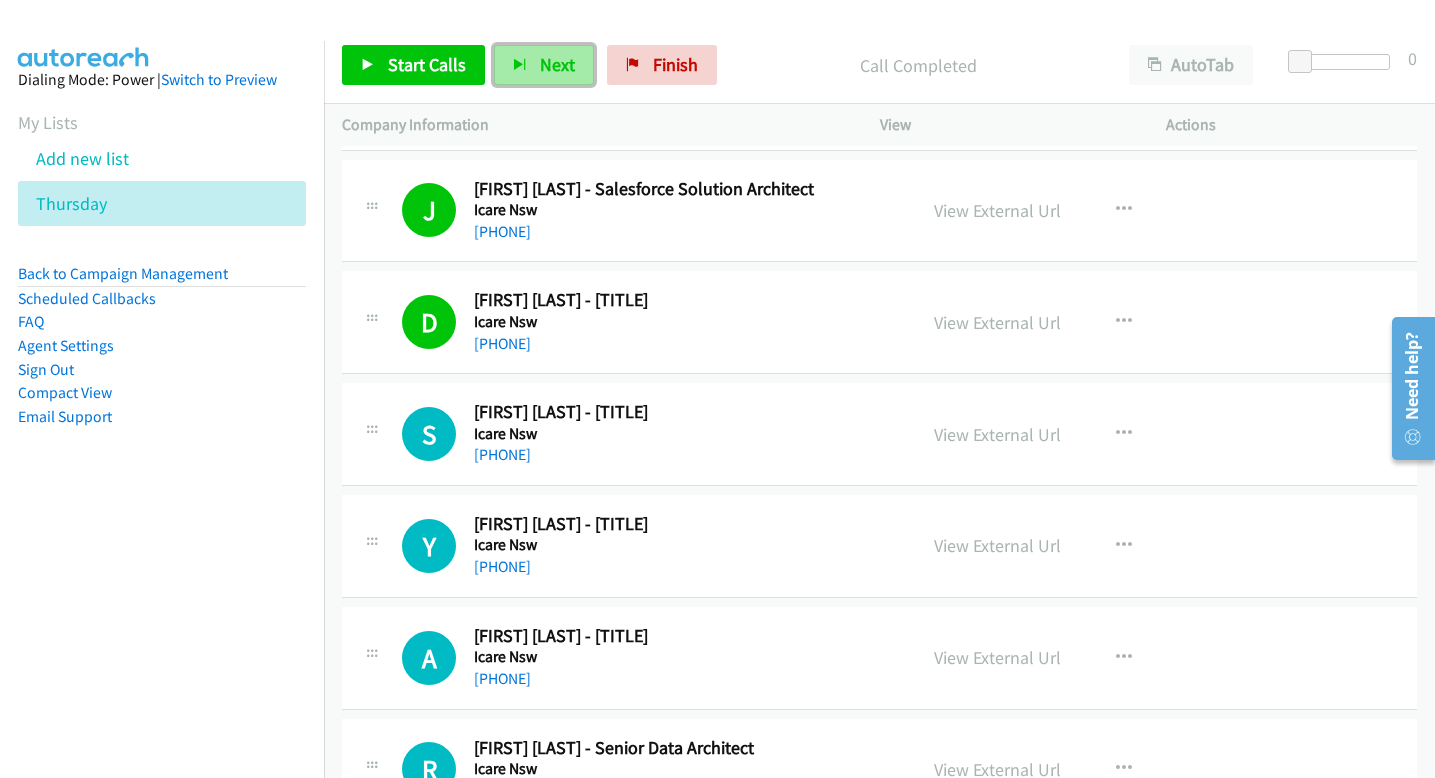 click on "Next" at bounding box center (544, 65) 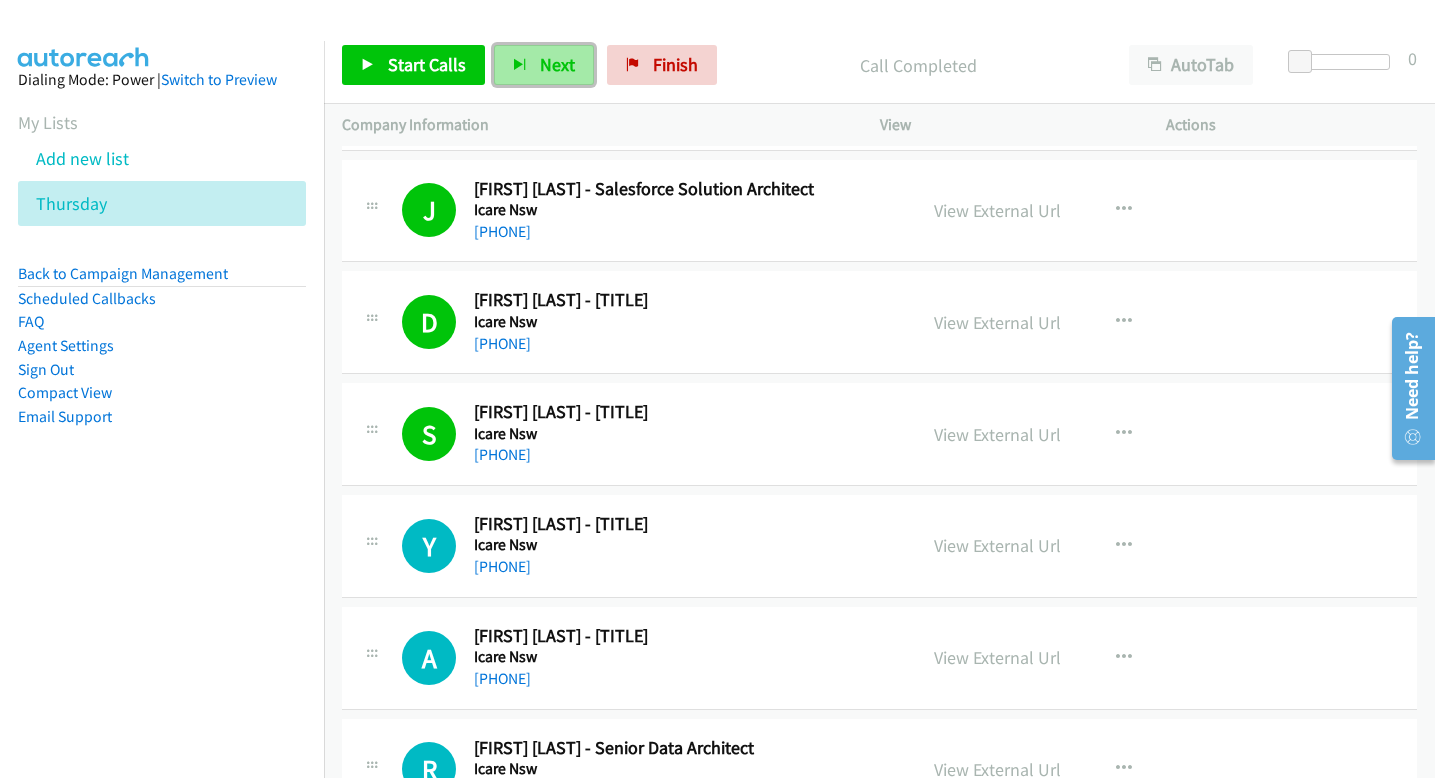 click on "Next" at bounding box center [557, 64] 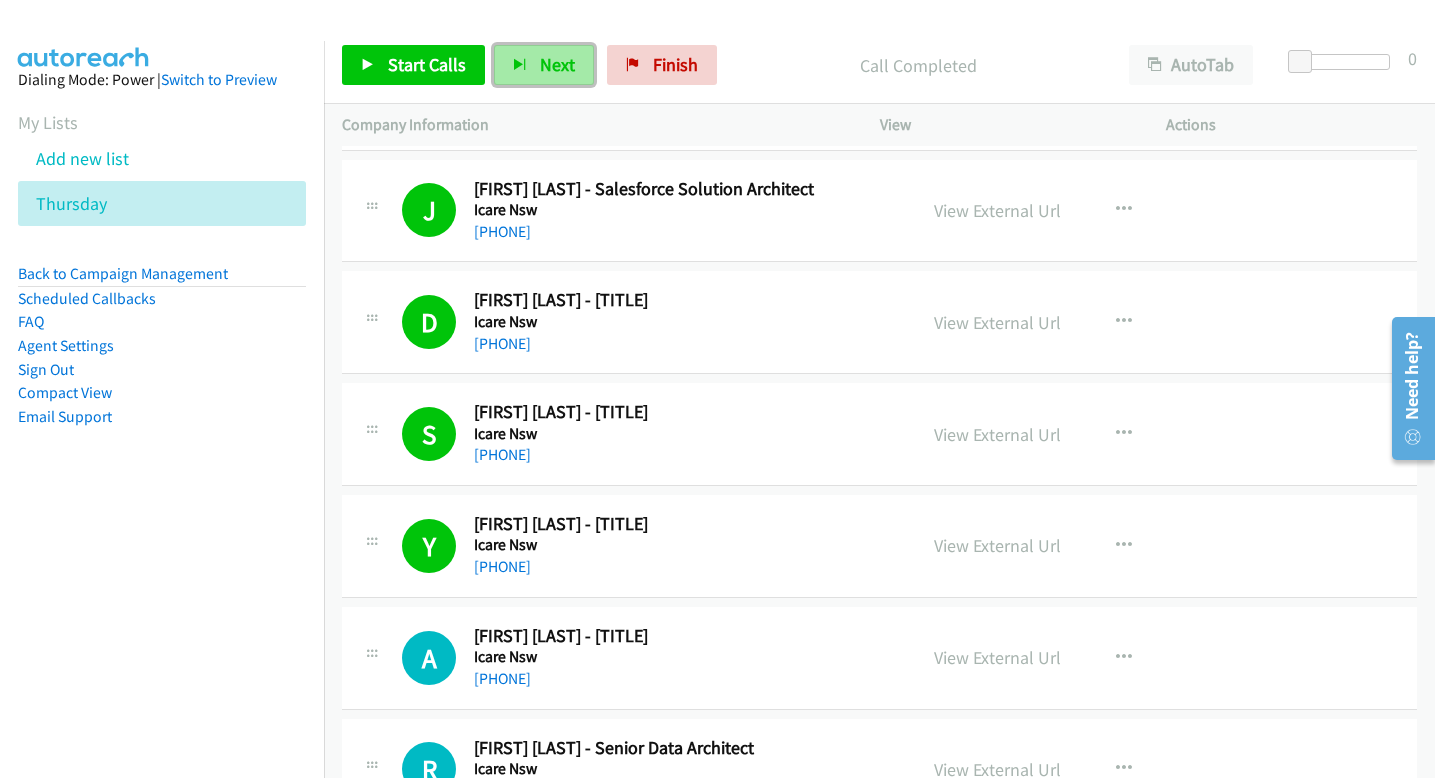click on "Next" at bounding box center (557, 64) 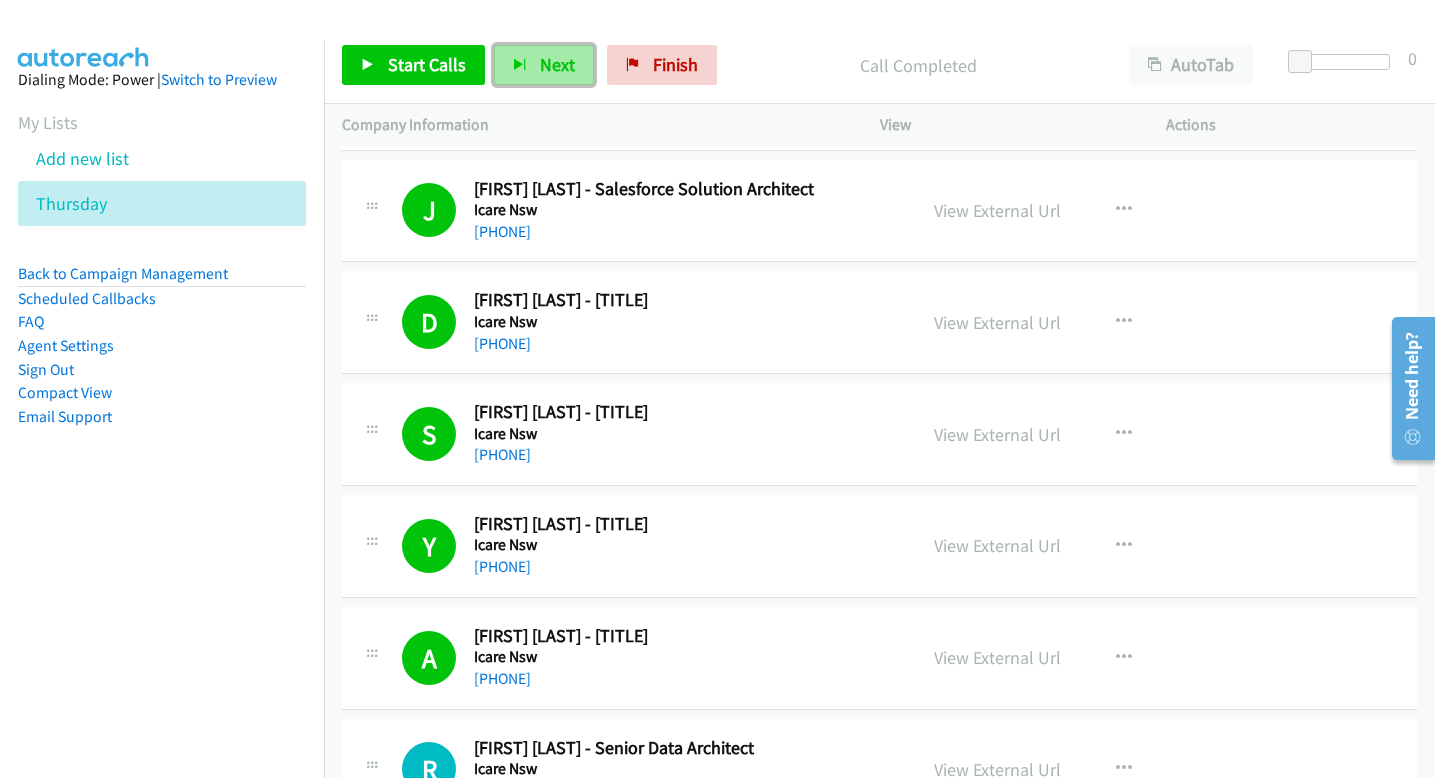 click on "Next" at bounding box center [557, 64] 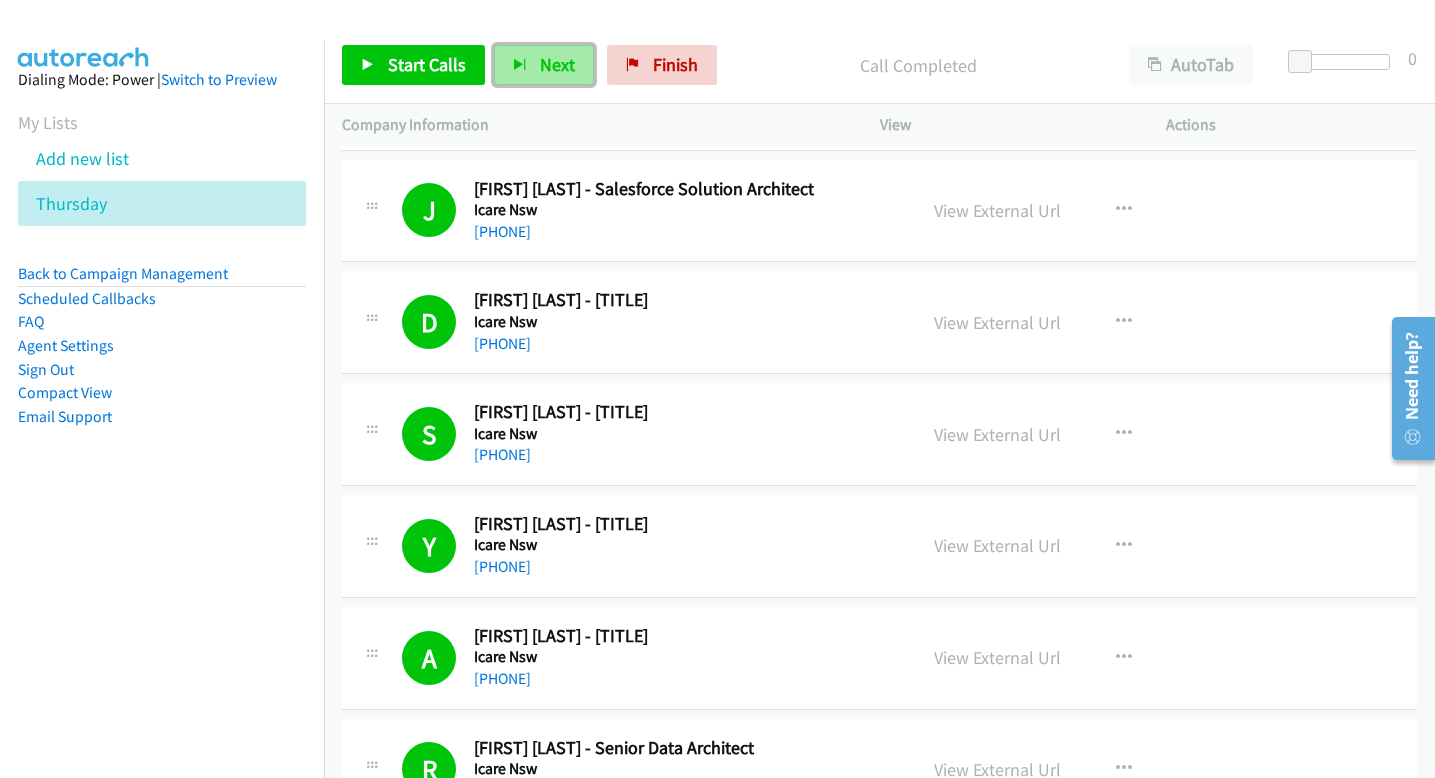 click on "Next" at bounding box center [557, 64] 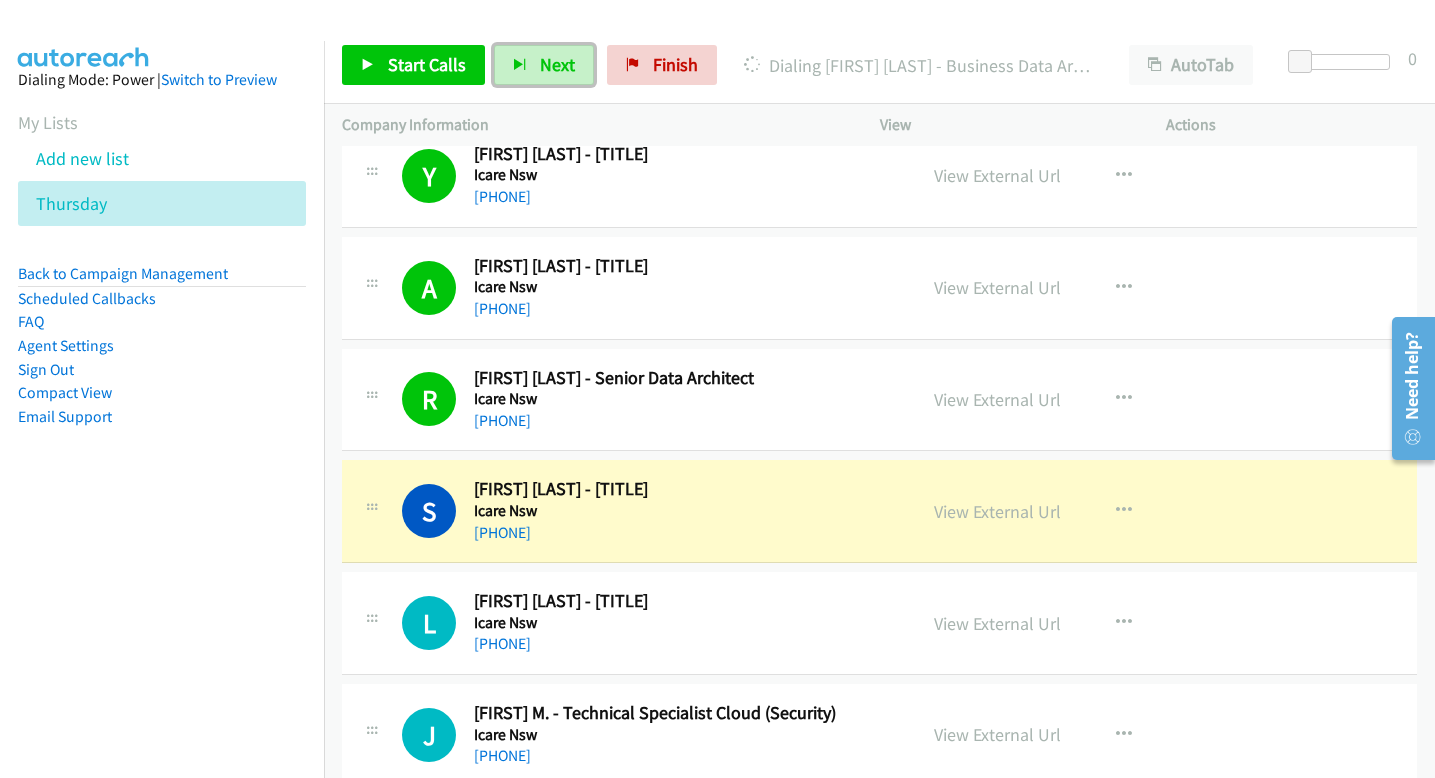 scroll, scrollTop: 2197, scrollLeft: 0, axis: vertical 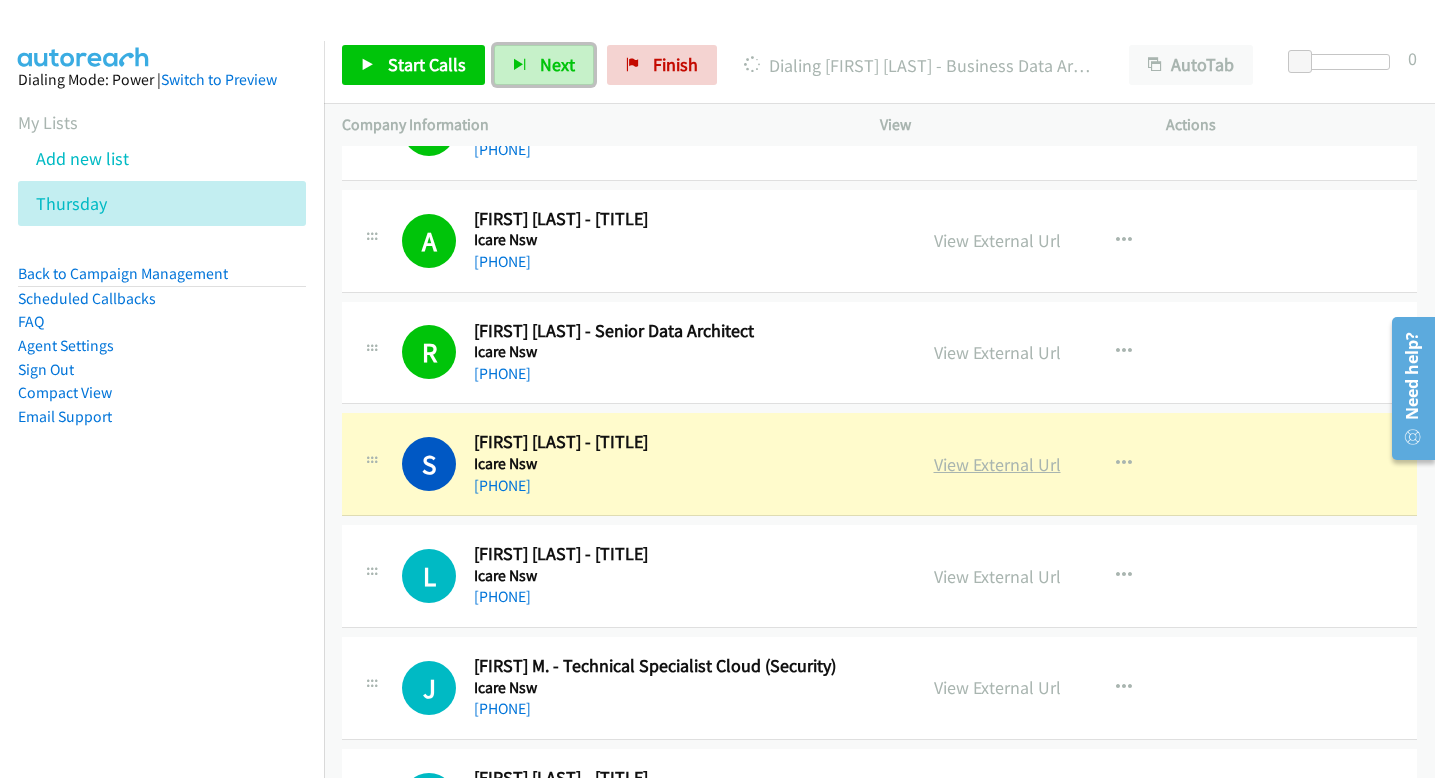 click on "View External Url" at bounding box center [997, 464] 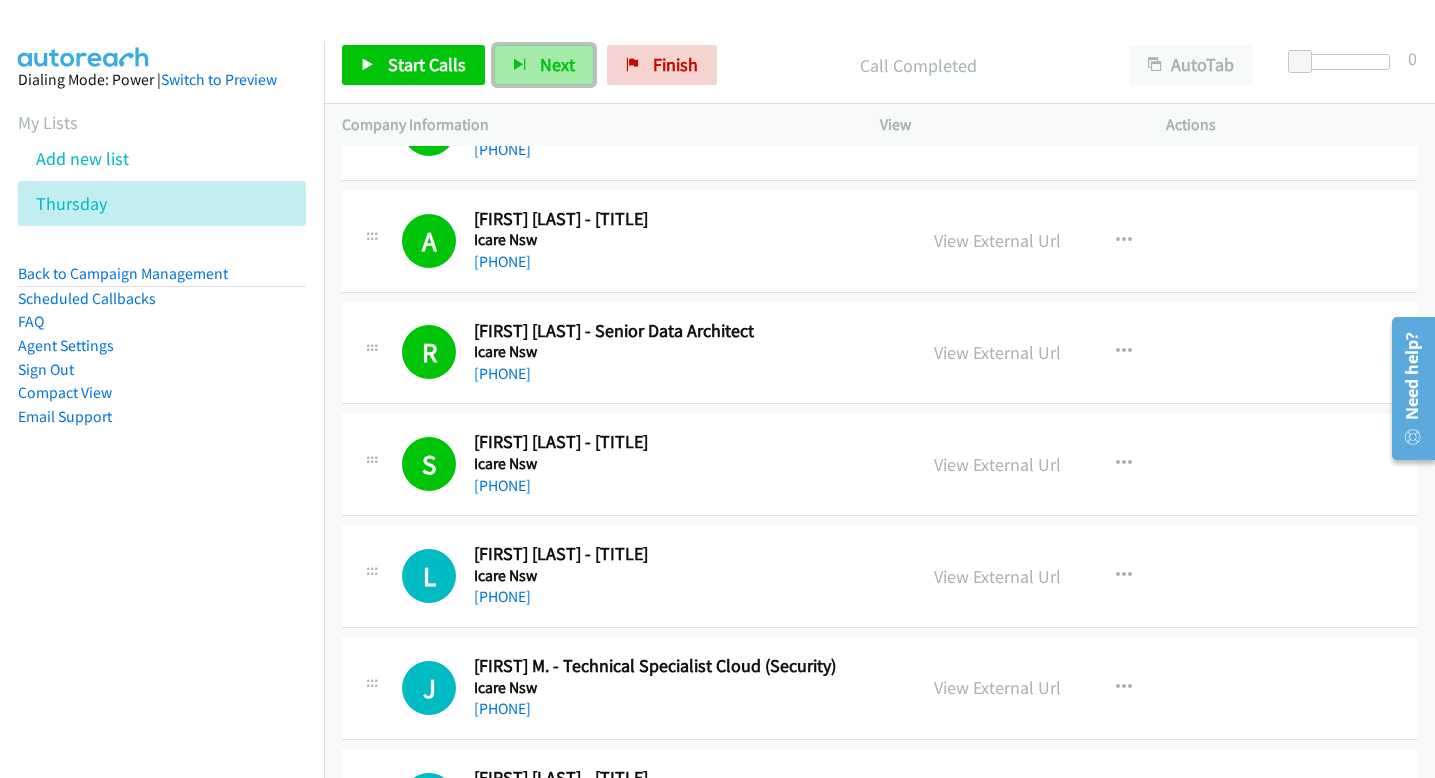 click on "Next" at bounding box center [544, 65] 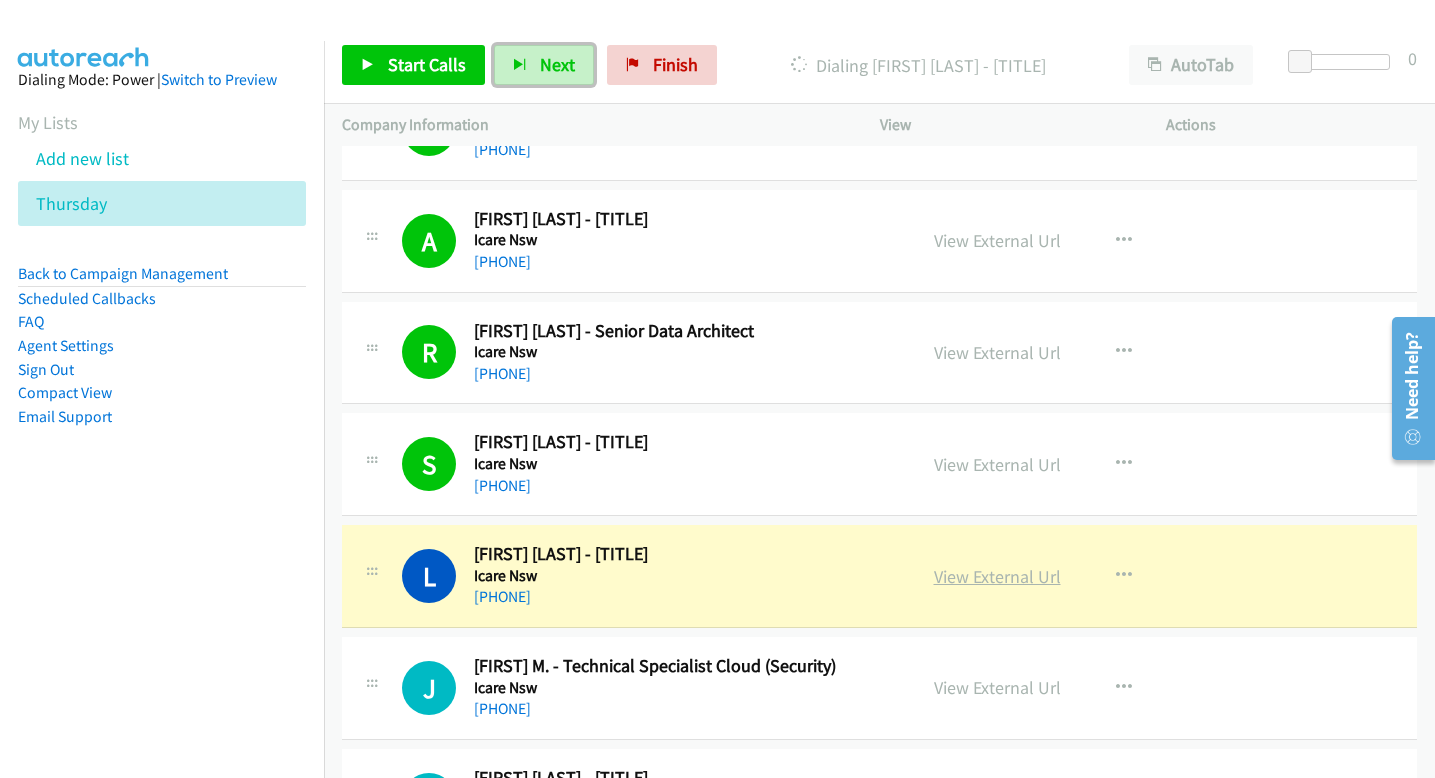 click on "View External Url" at bounding box center (997, 576) 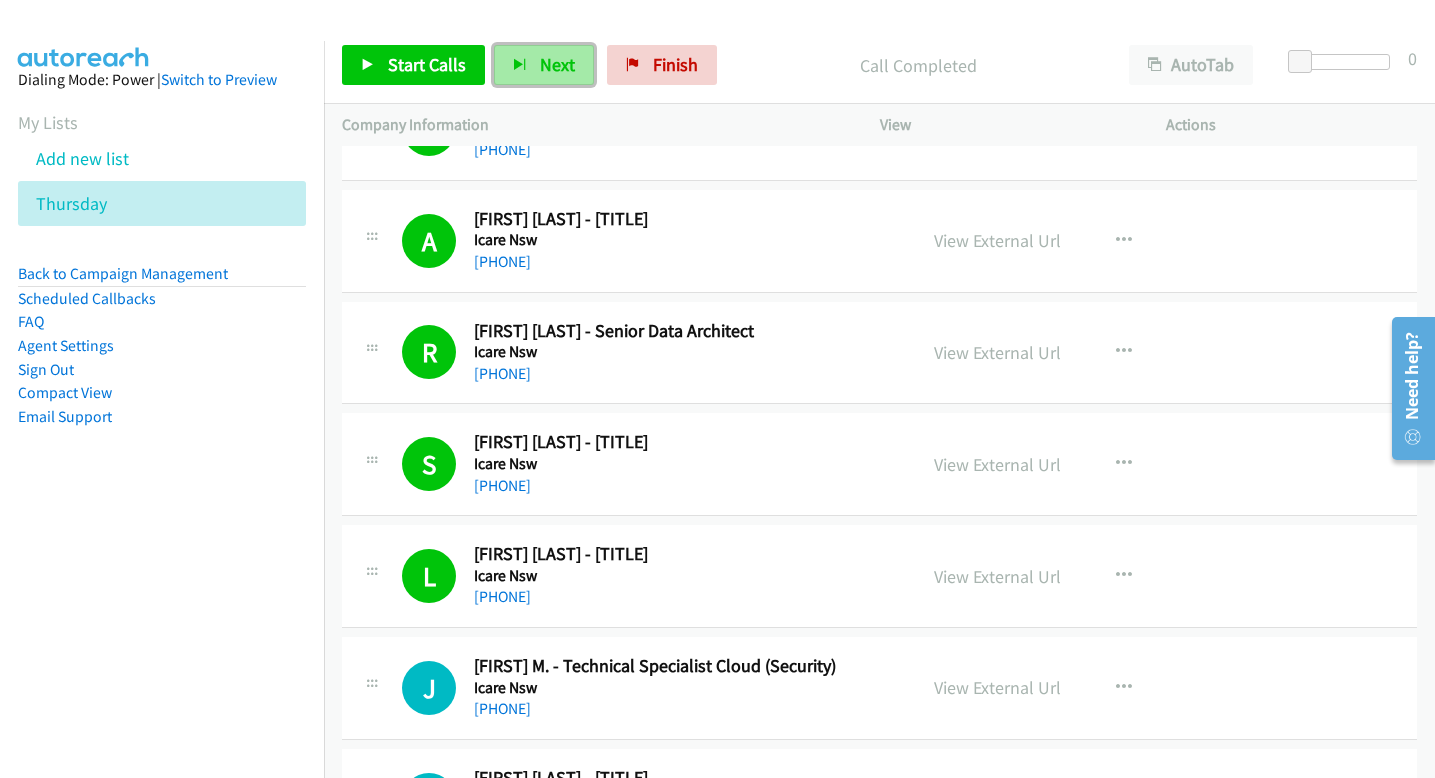 click on "Next" at bounding box center (557, 64) 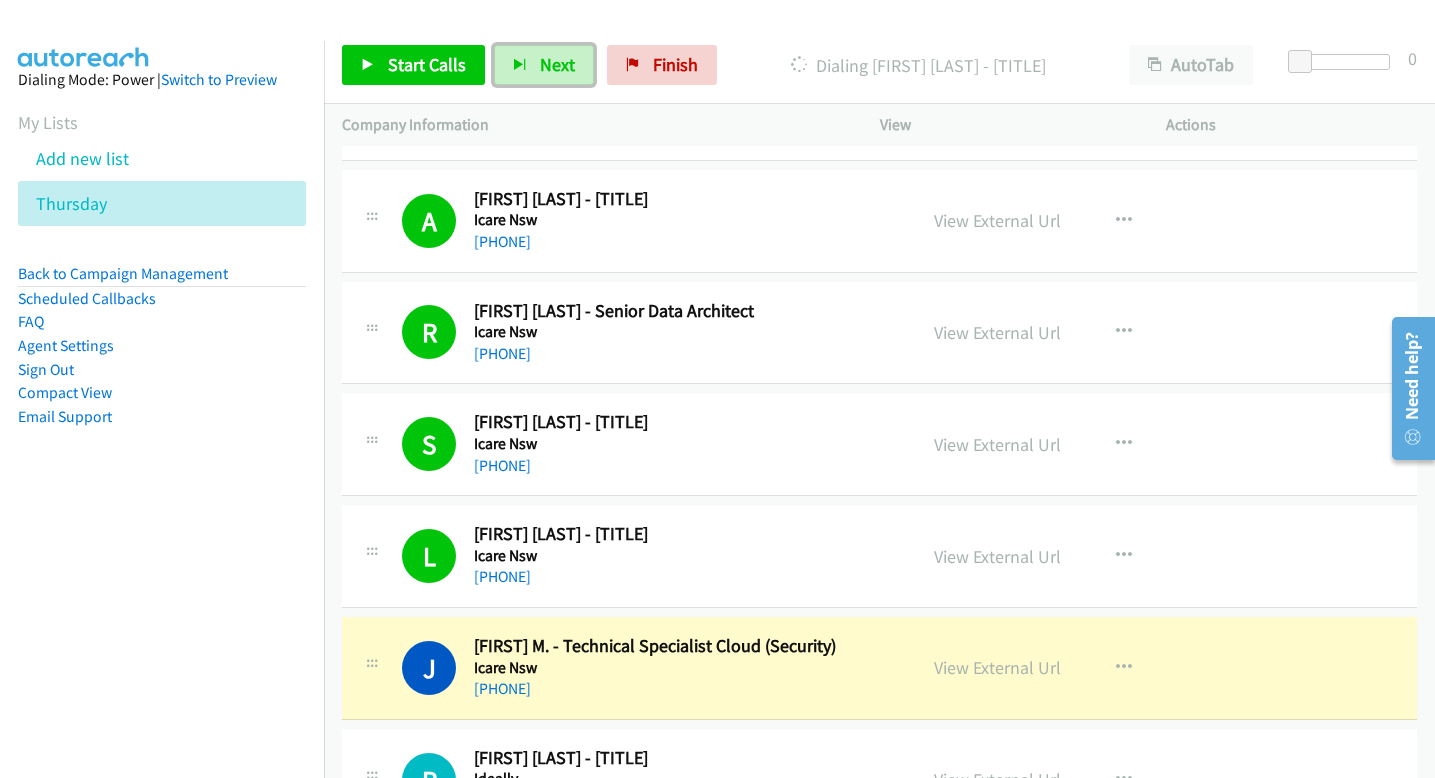 scroll, scrollTop: 2221, scrollLeft: 0, axis: vertical 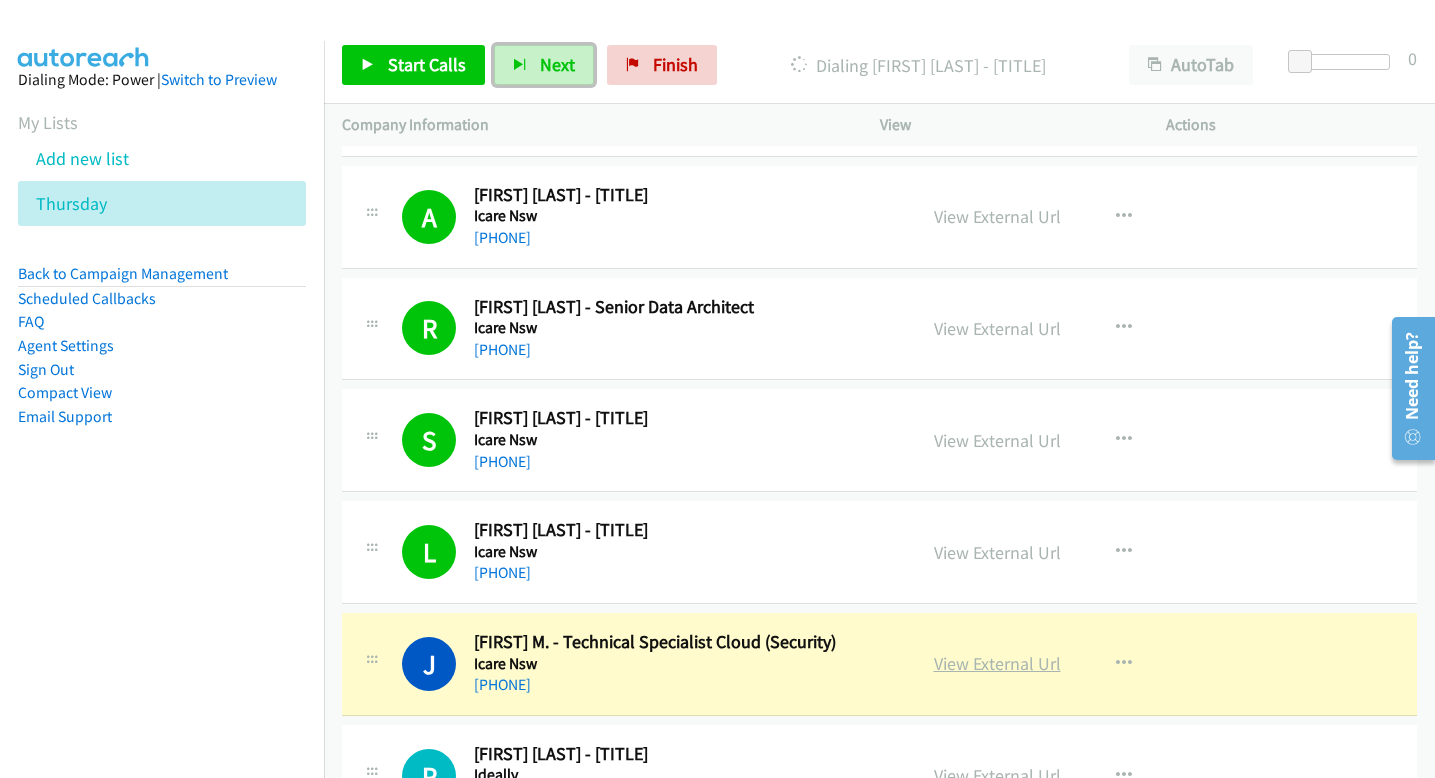 click on "View External Url" at bounding box center (997, 663) 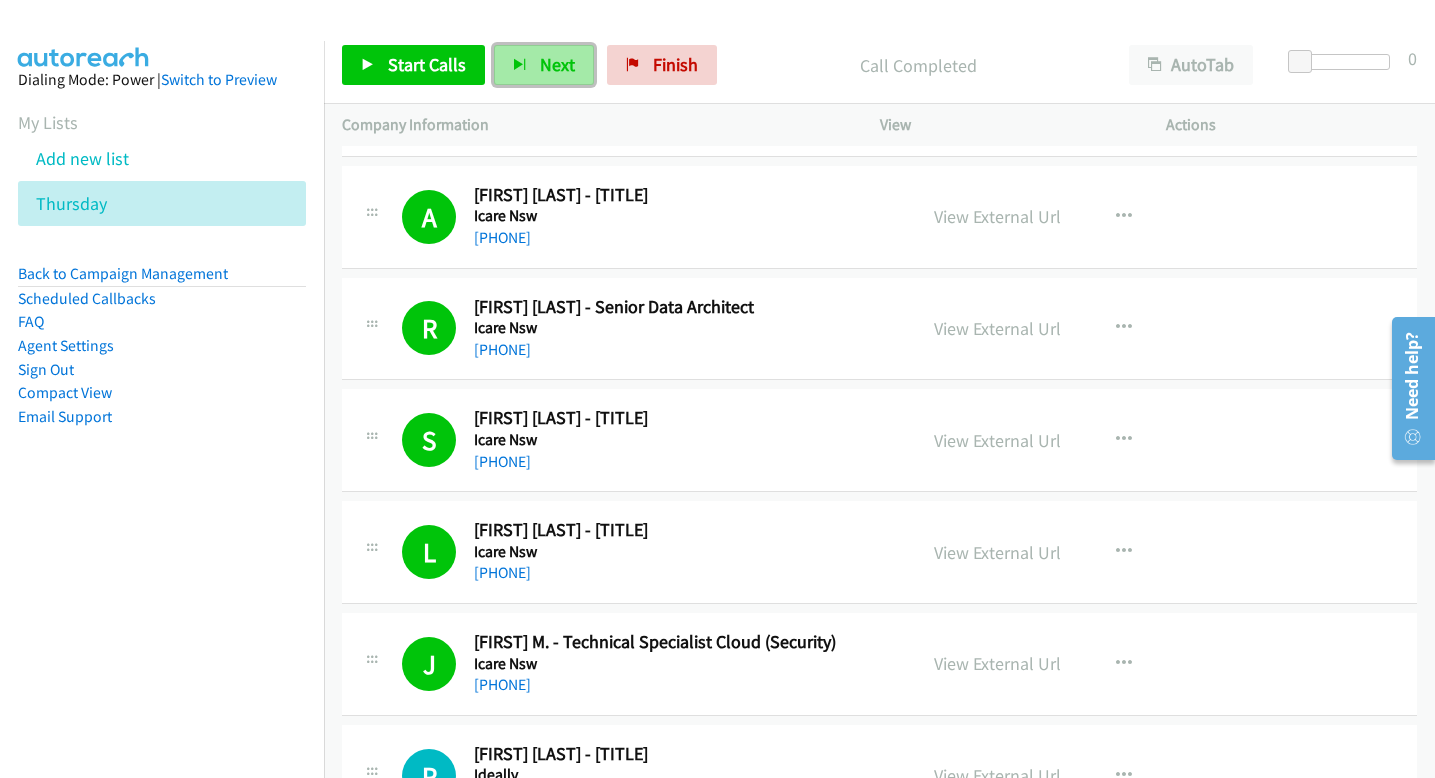click on "Next" at bounding box center (557, 64) 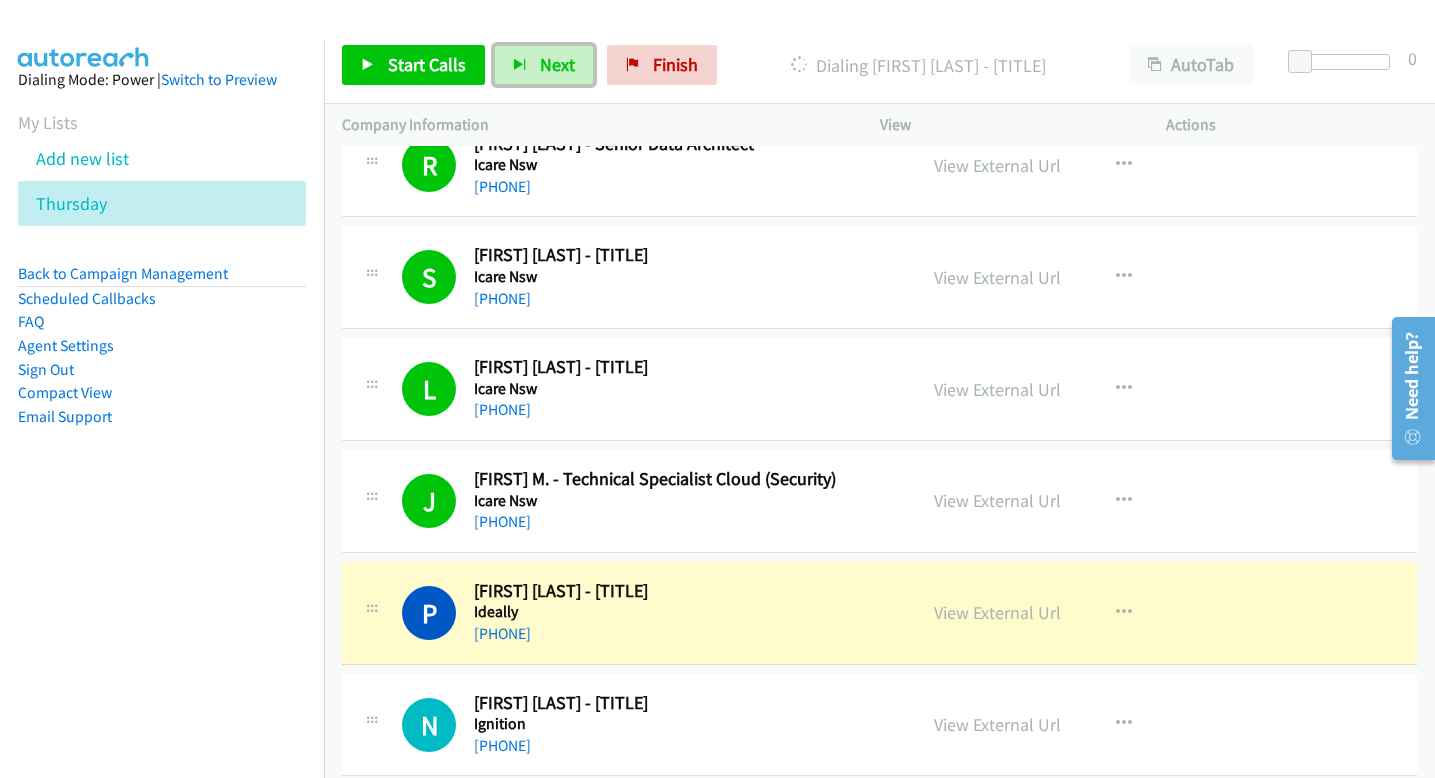 scroll, scrollTop: 2387, scrollLeft: 0, axis: vertical 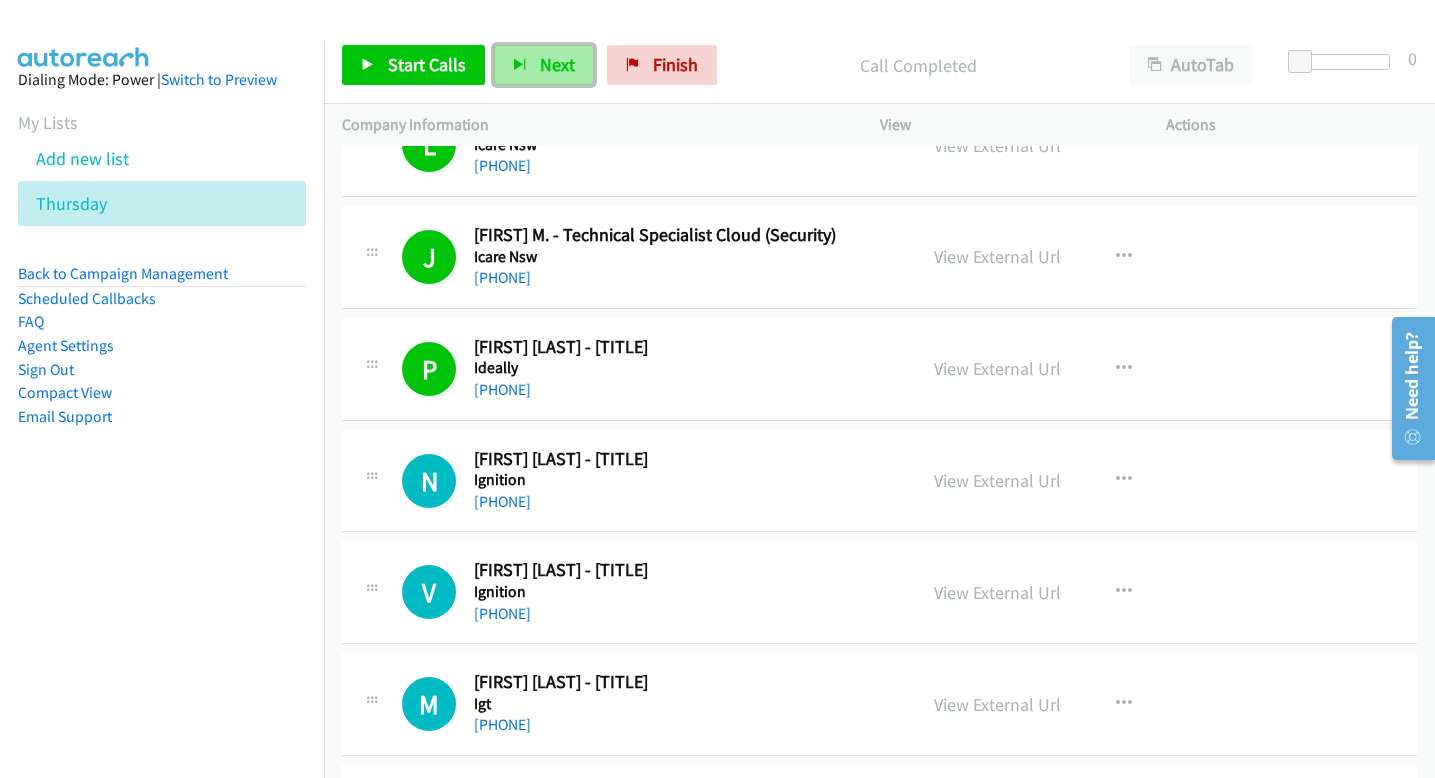 click on "Next" at bounding box center [544, 65] 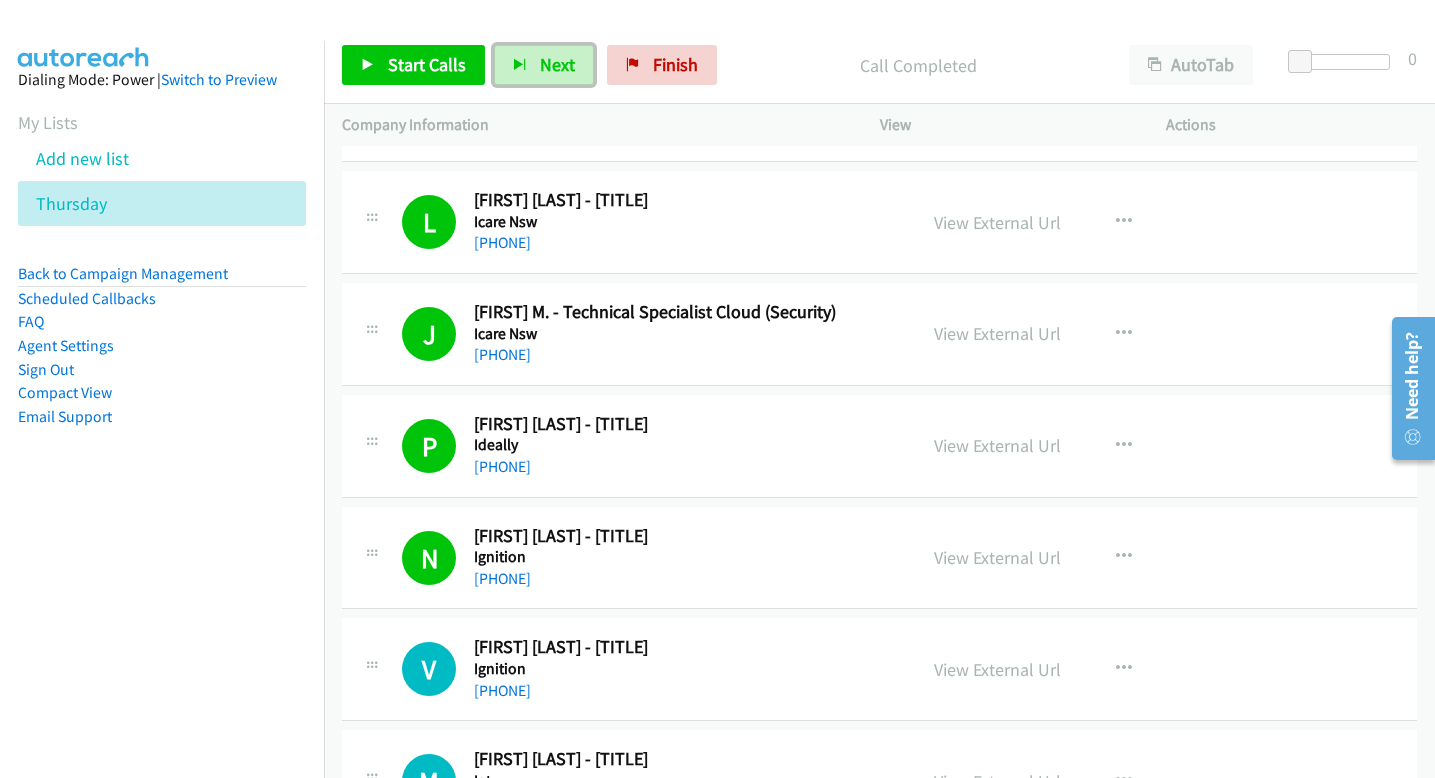 scroll, scrollTop: 2549, scrollLeft: 0, axis: vertical 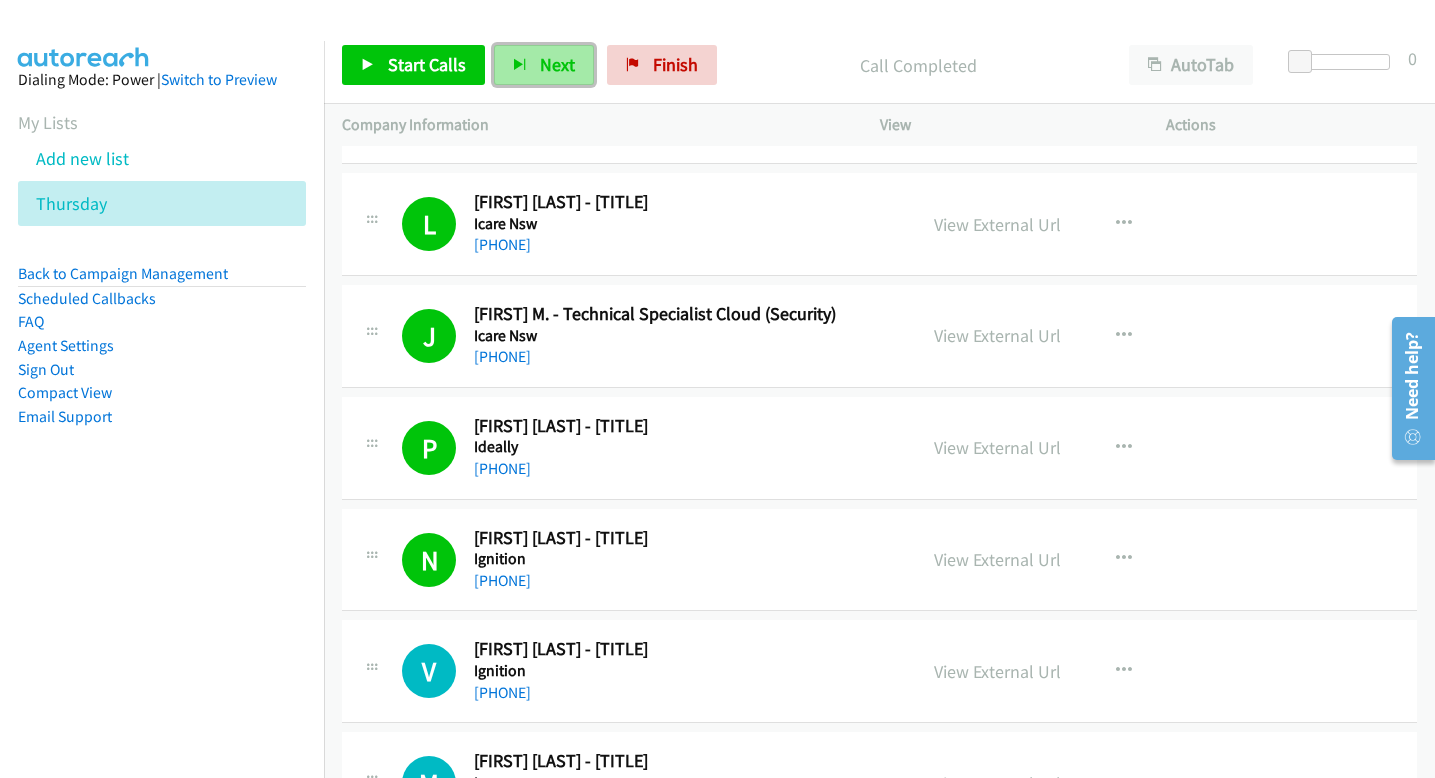 click on "Next" at bounding box center [557, 64] 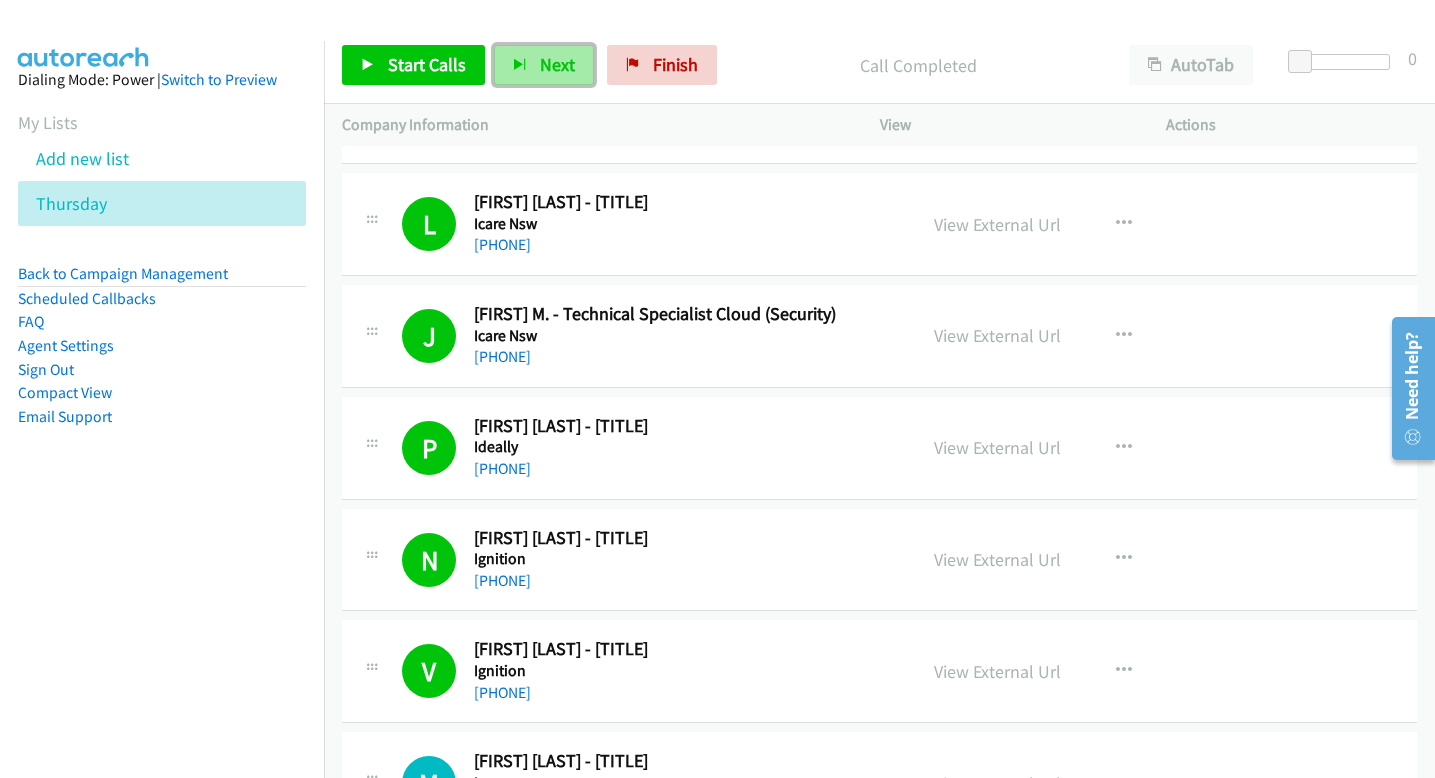 click on "Next" at bounding box center (557, 64) 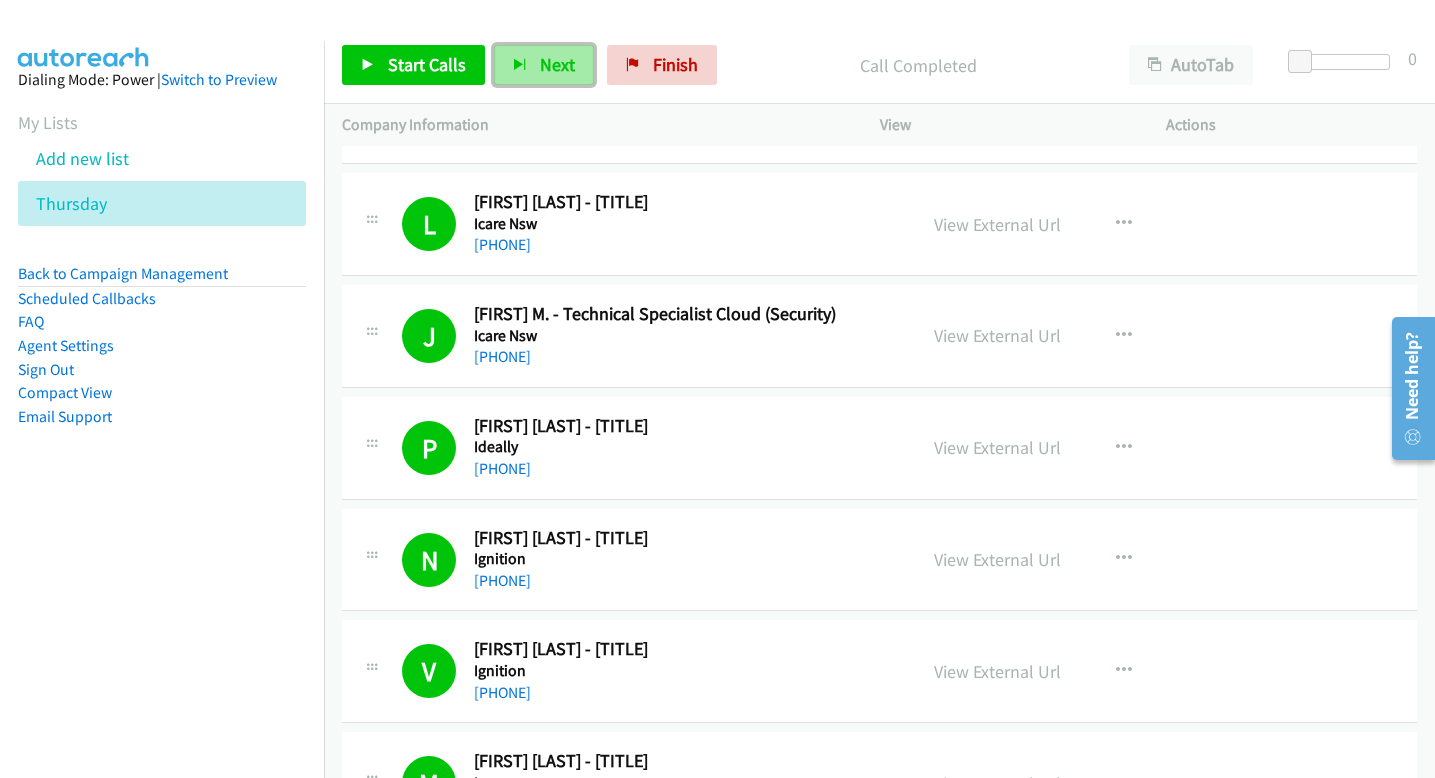 click on "Next" at bounding box center (544, 65) 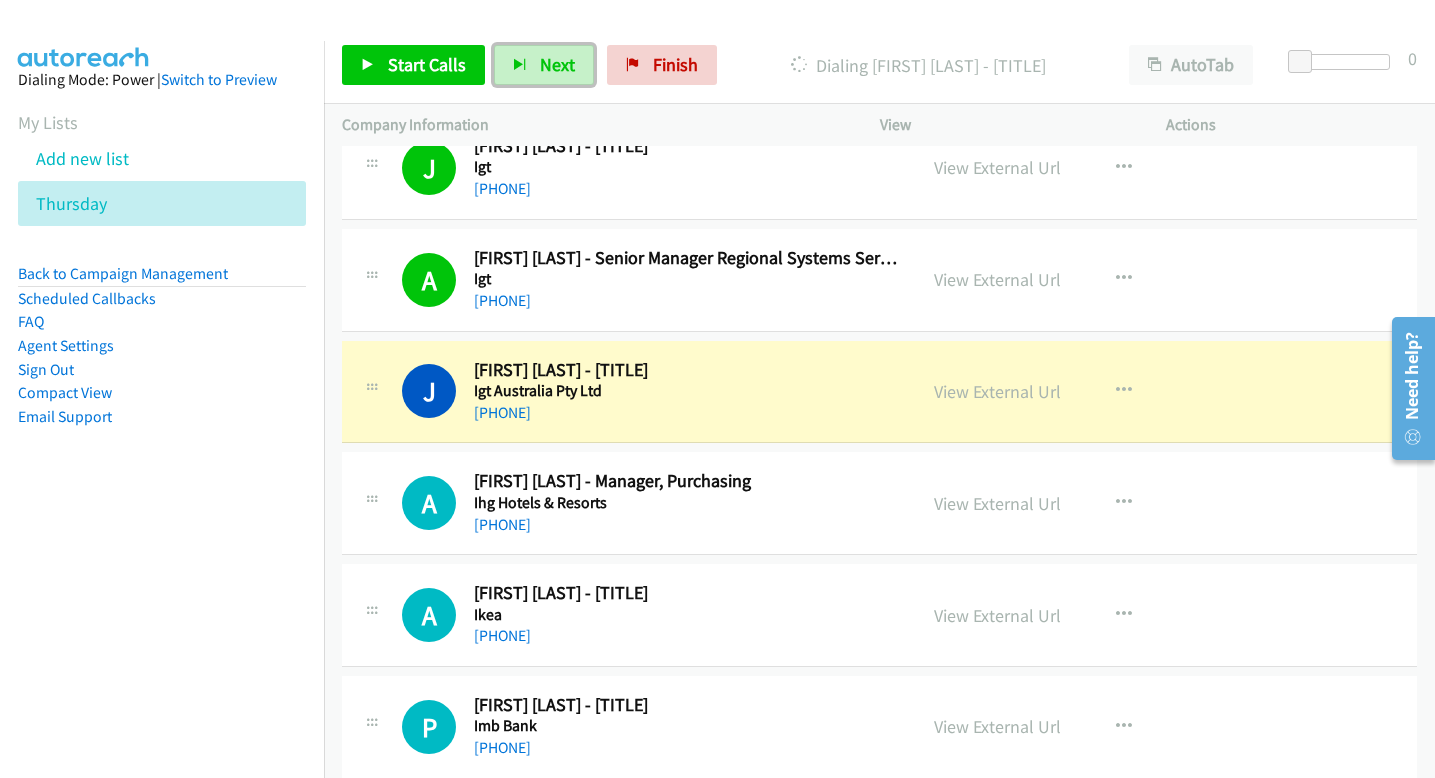 scroll, scrollTop: 3389, scrollLeft: 0, axis: vertical 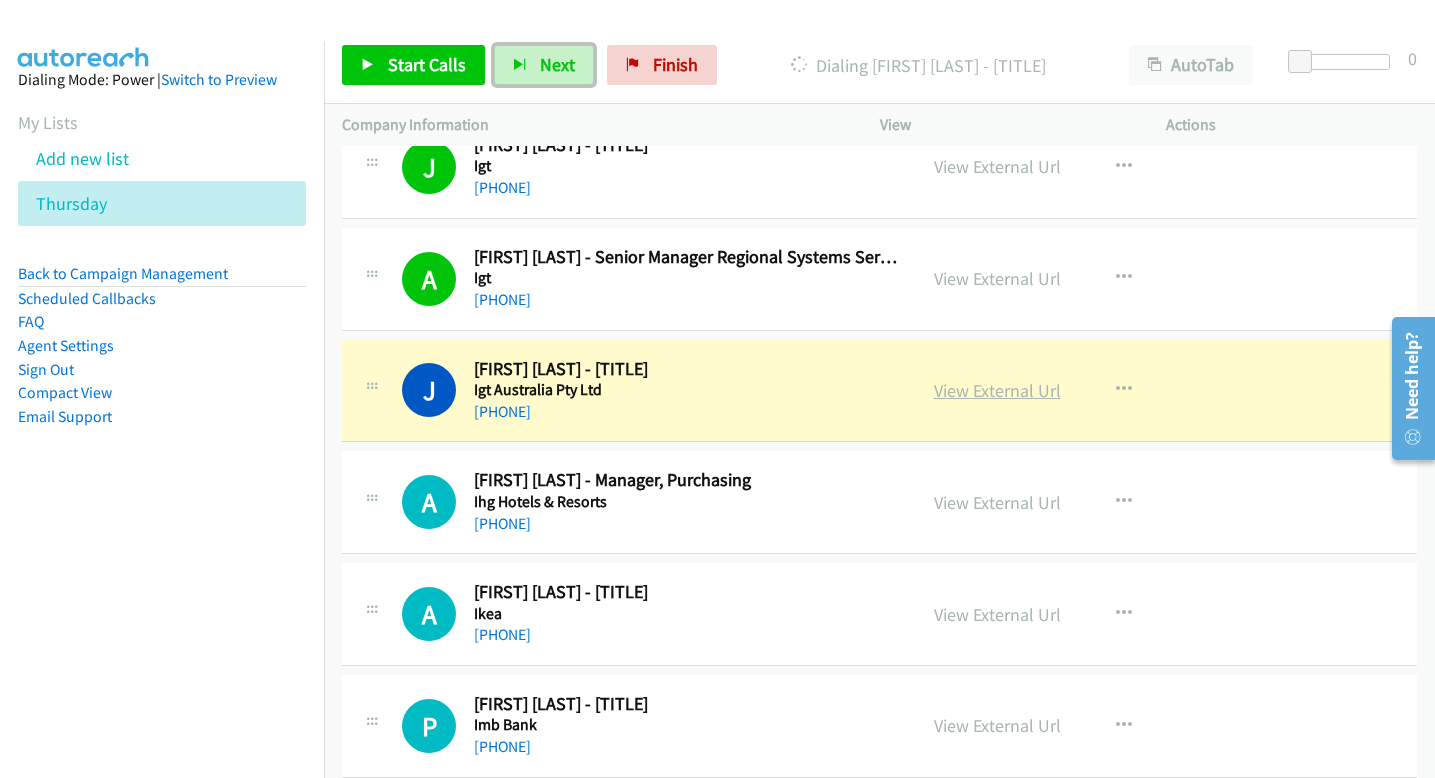 click on "View External Url" at bounding box center (997, 390) 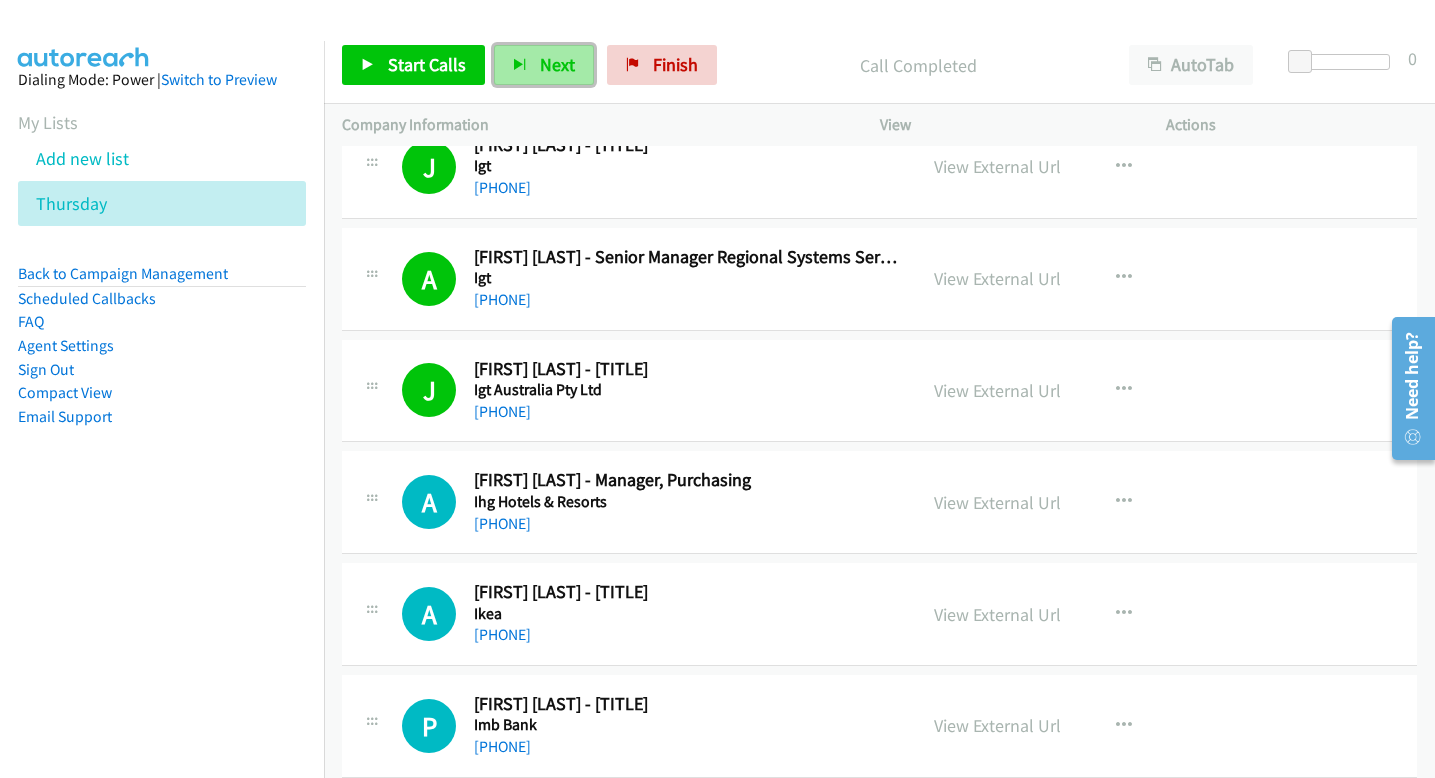 click at bounding box center [520, 66] 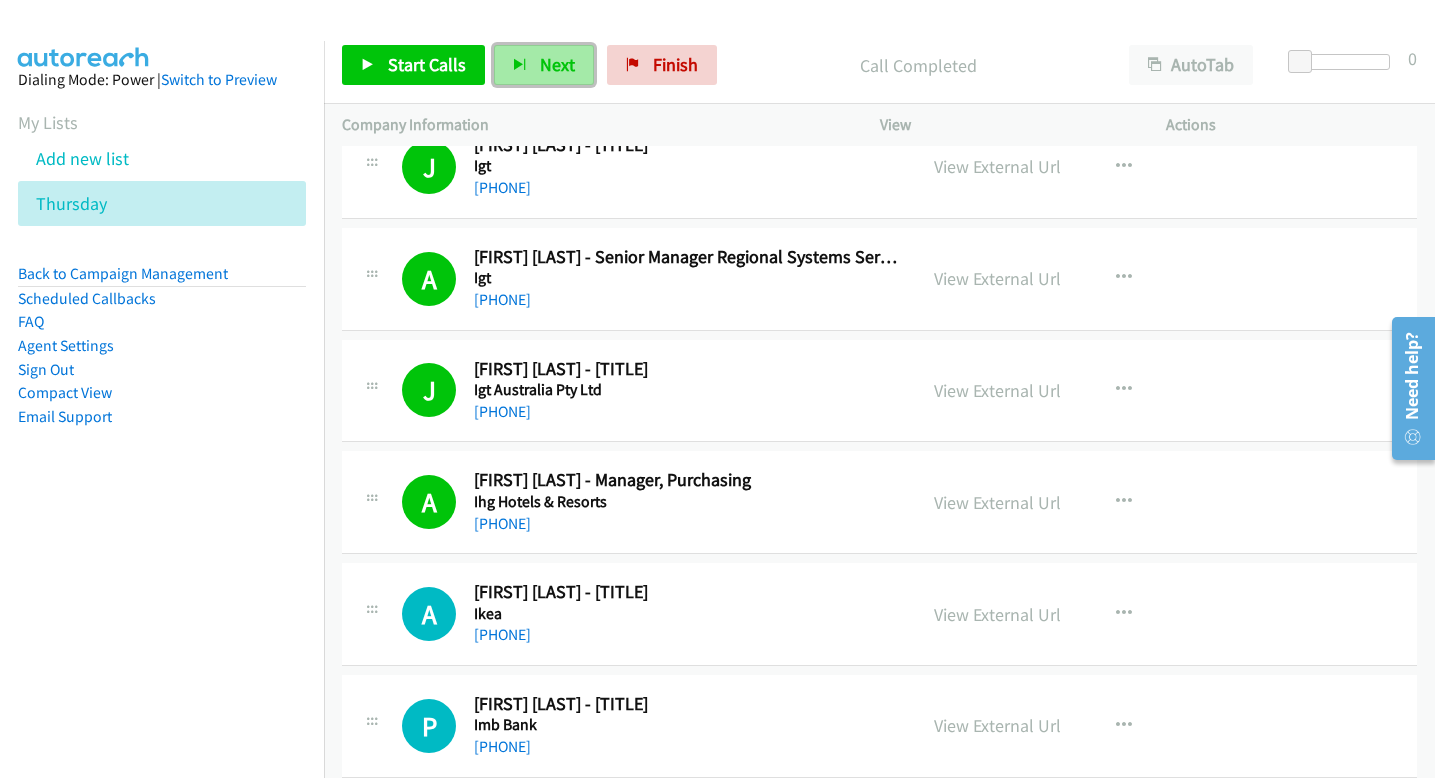 click on "Next" at bounding box center [544, 65] 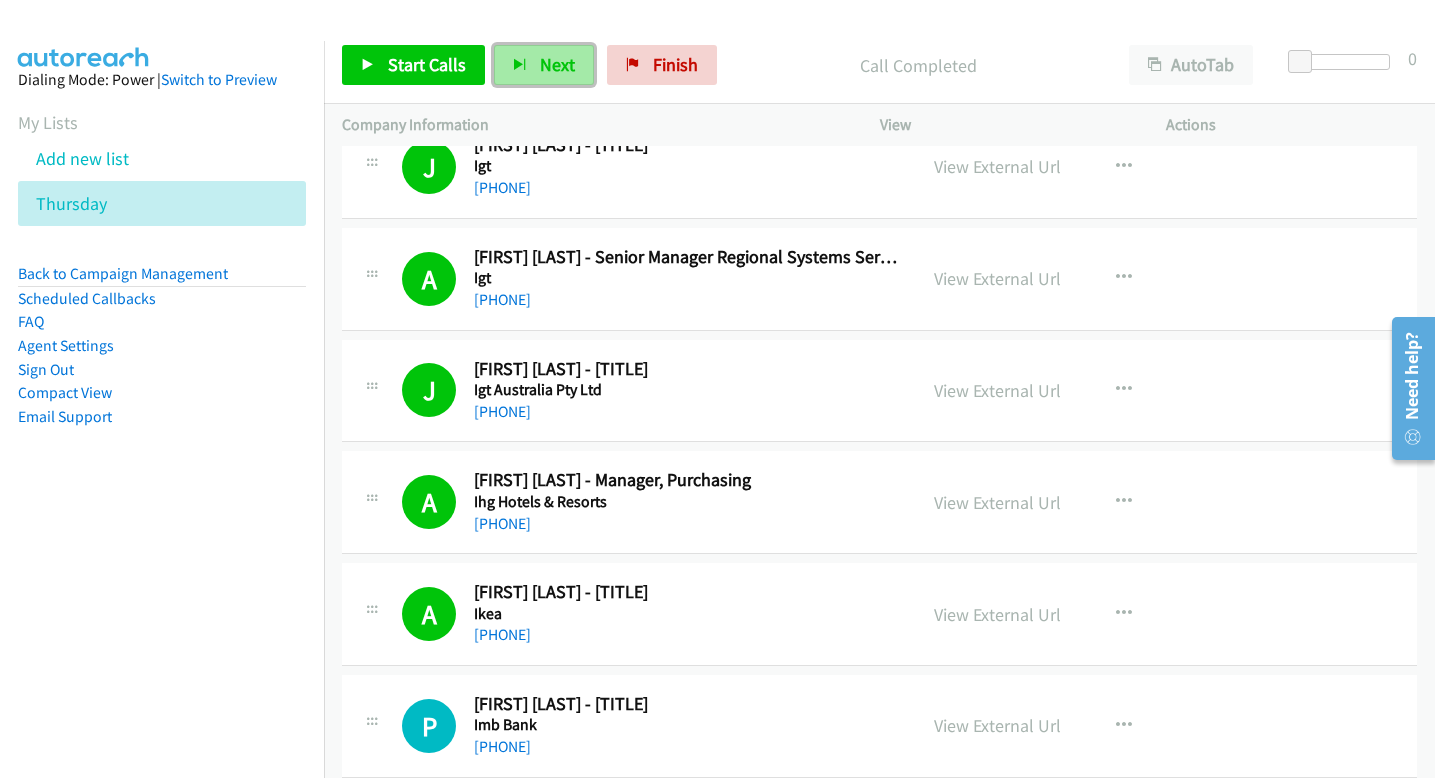 click on "Next" at bounding box center [544, 65] 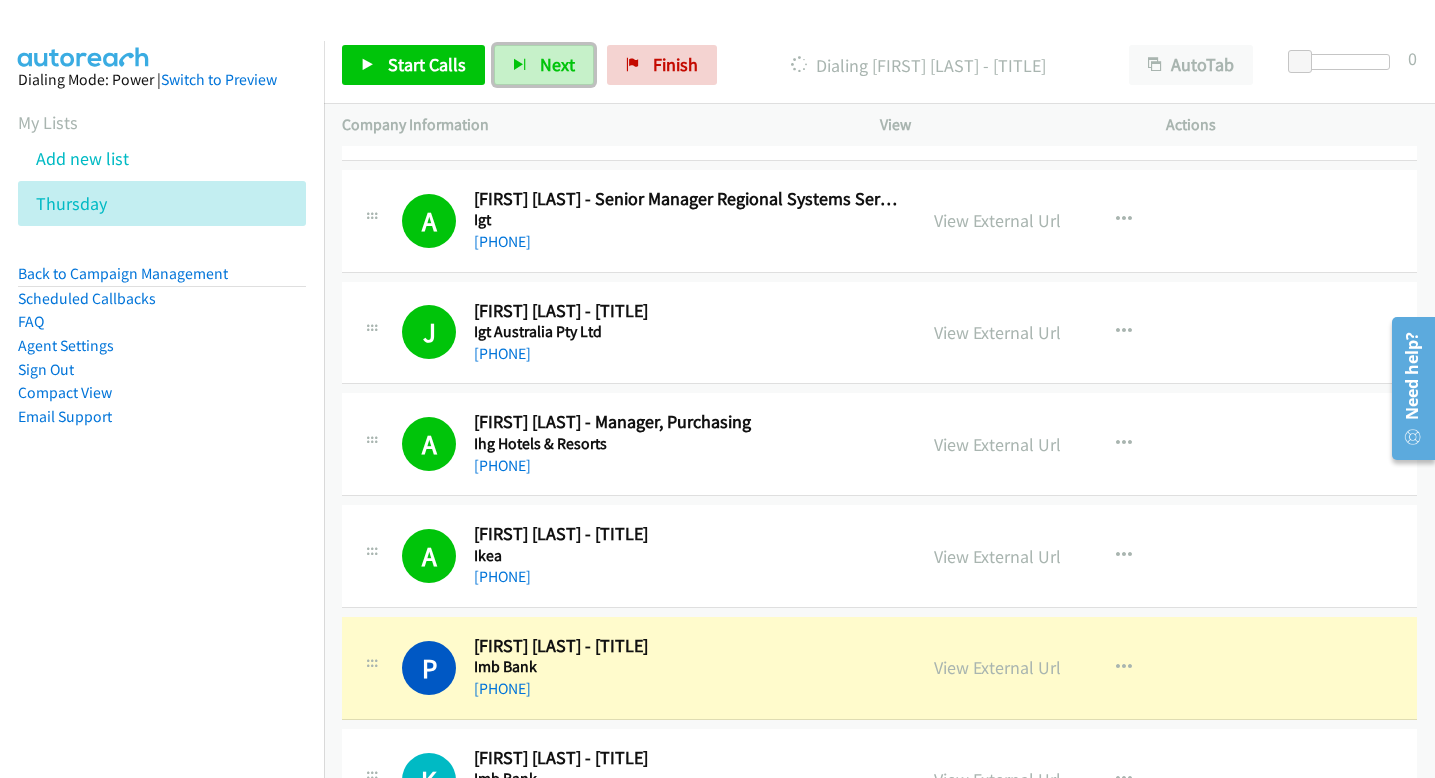 scroll, scrollTop: 3460, scrollLeft: 0, axis: vertical 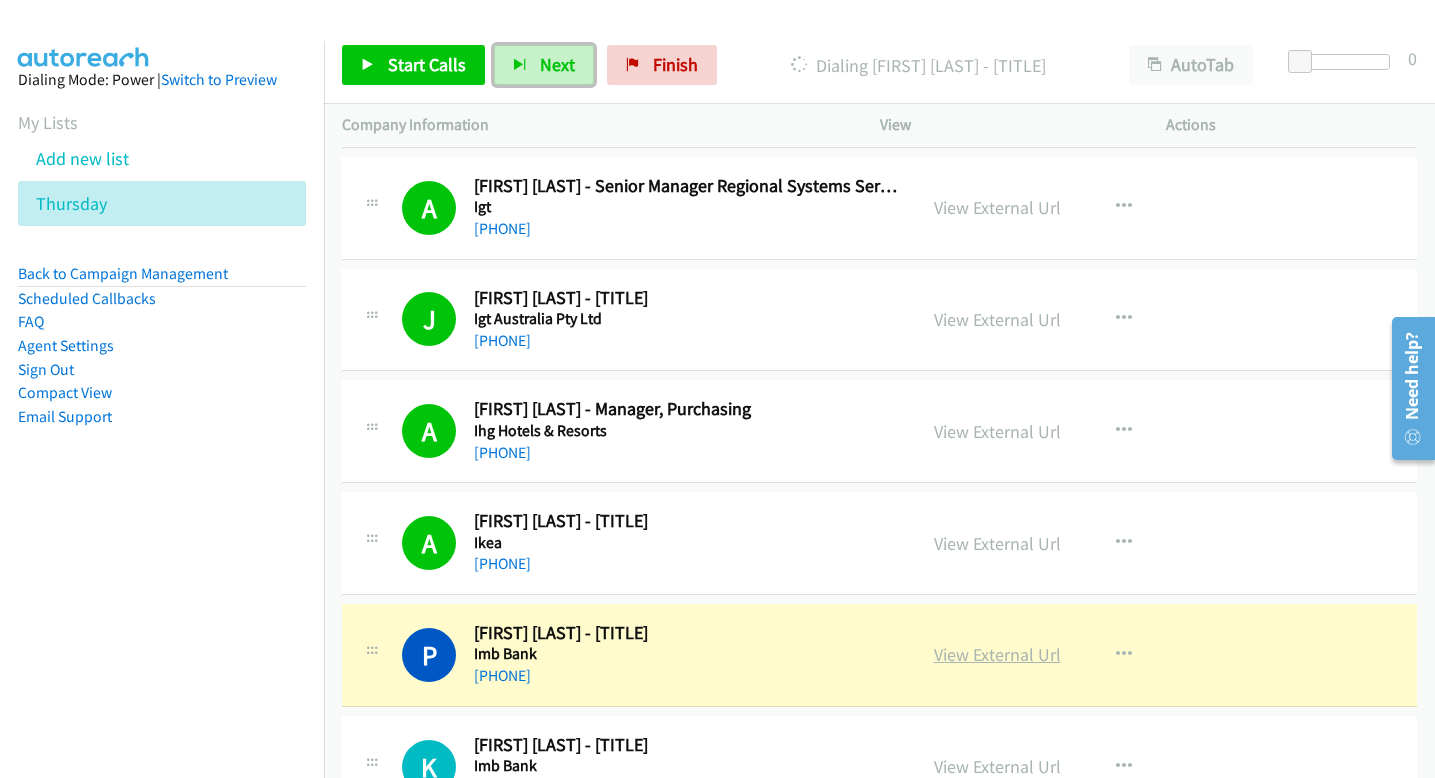 click on "View External Url" at bounding box center [997, 654] 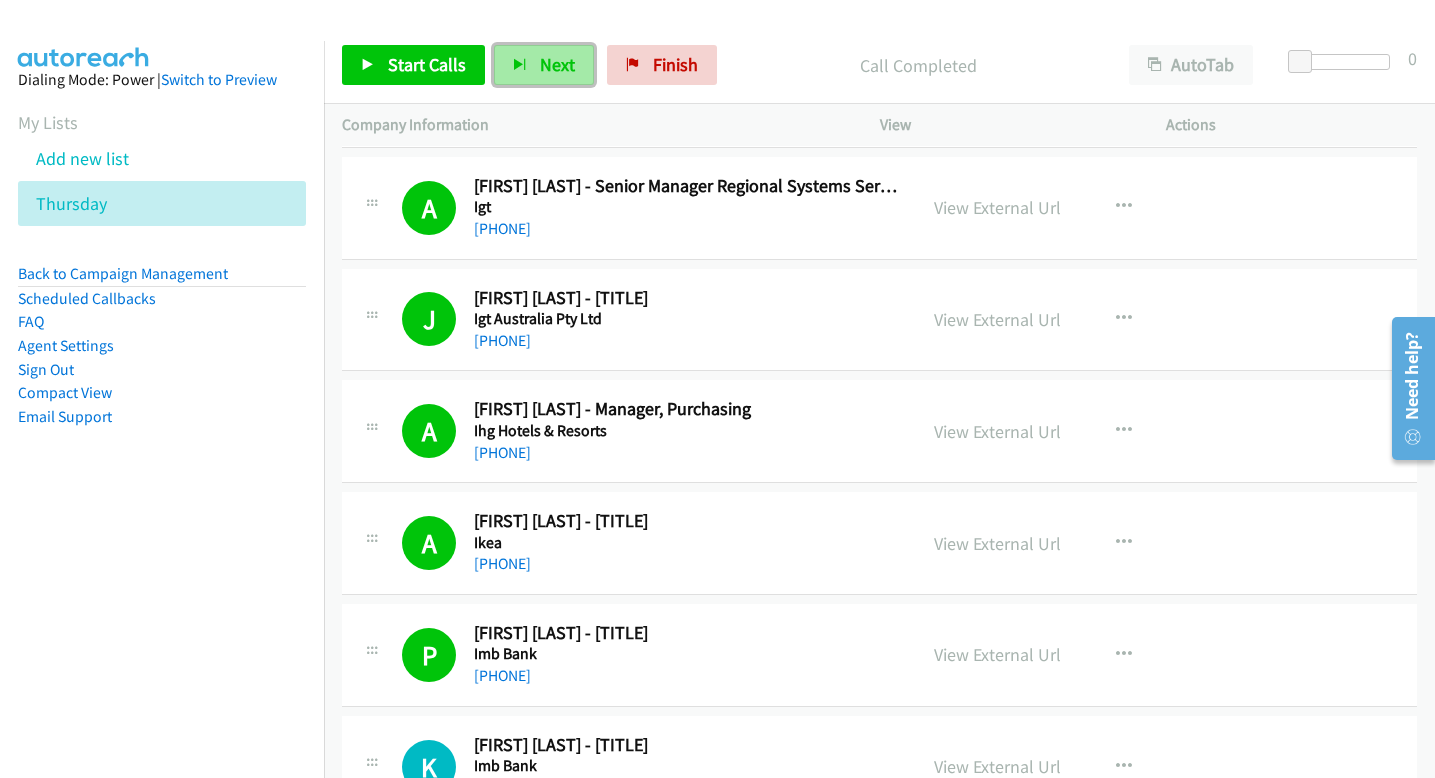click on "Next" at bounding box center [544, 65] 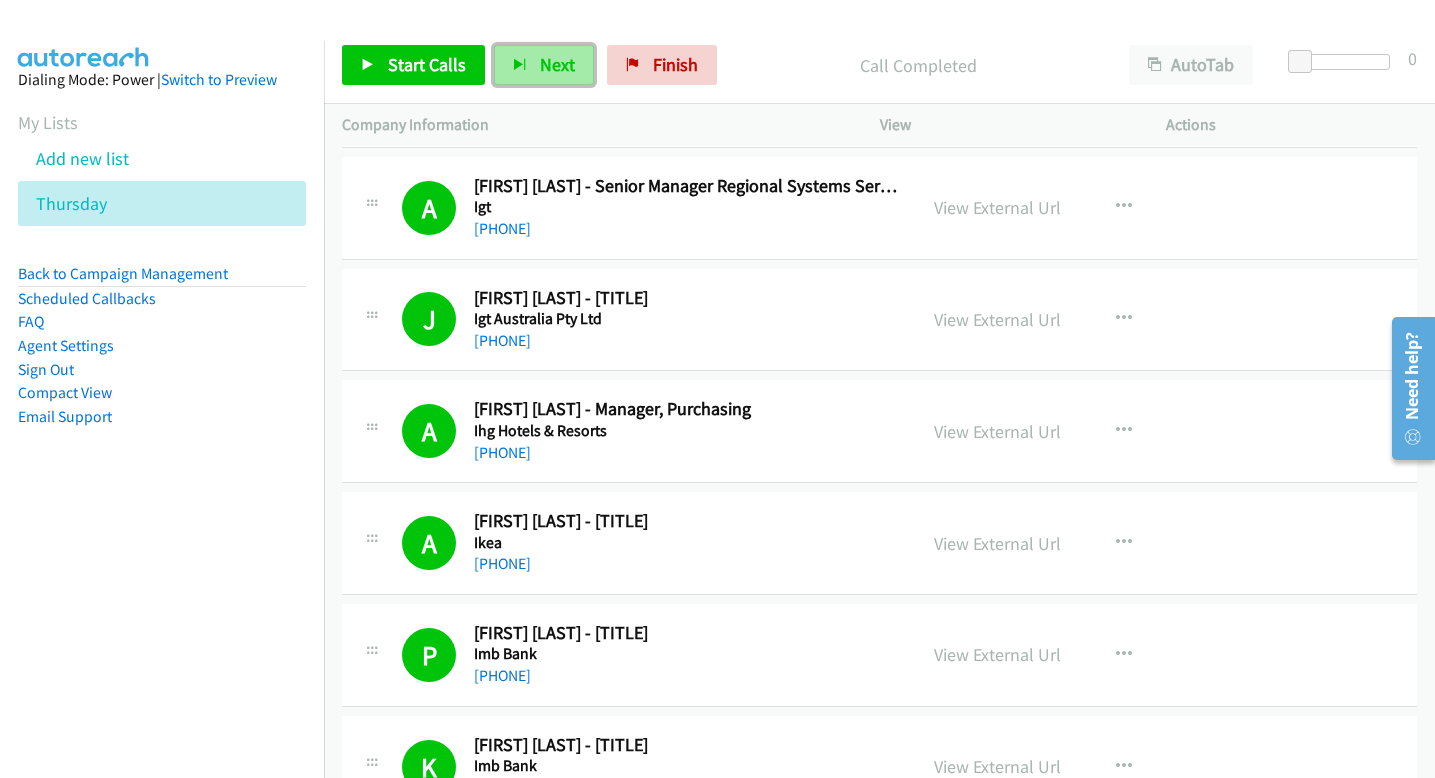 click on "Next" at bounding box center [557, 64] 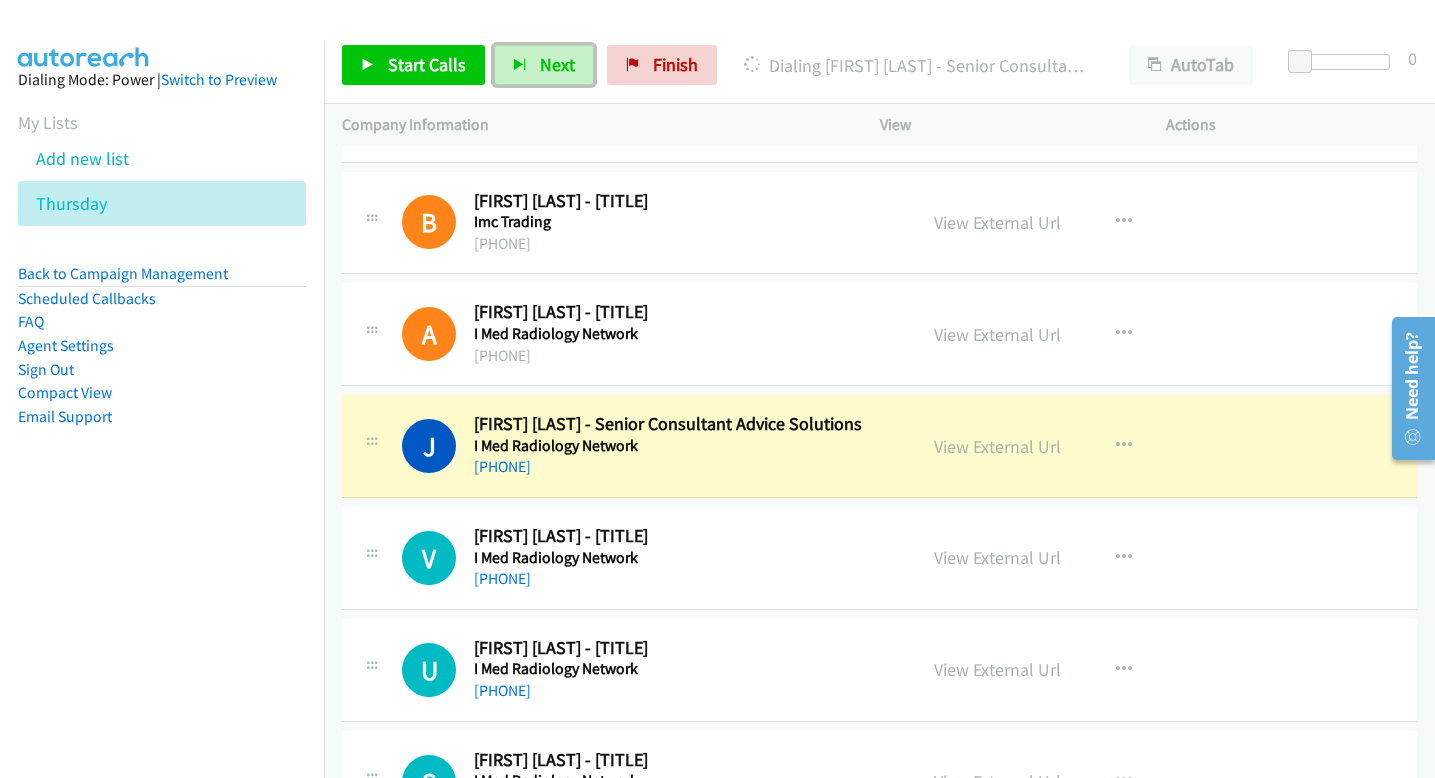 scroll, scrollTop: 4128, scrollLeft: 0, axis: vertical 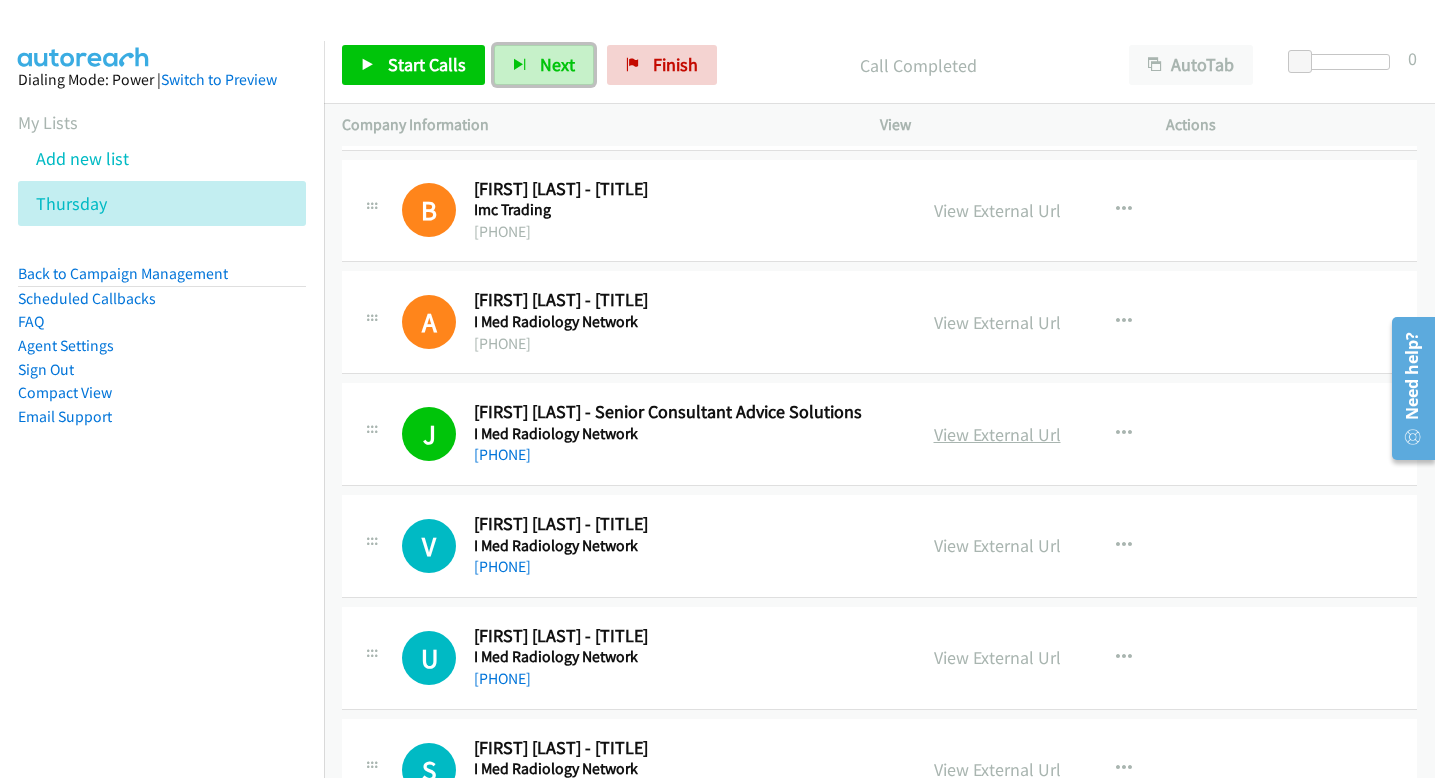 click on "View External Url" at bounding box center (997, 434) 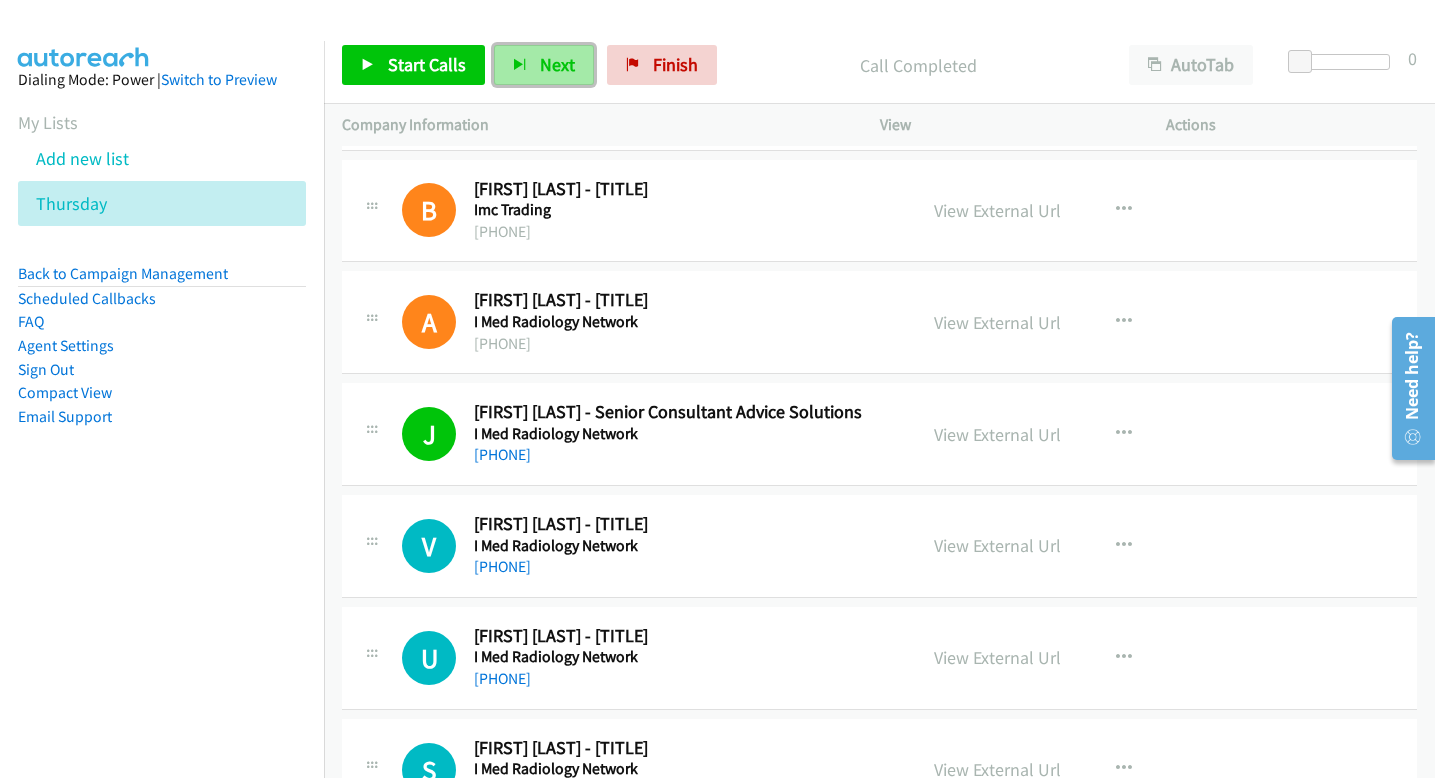 click on "Next" at bounding box center [544, 65] 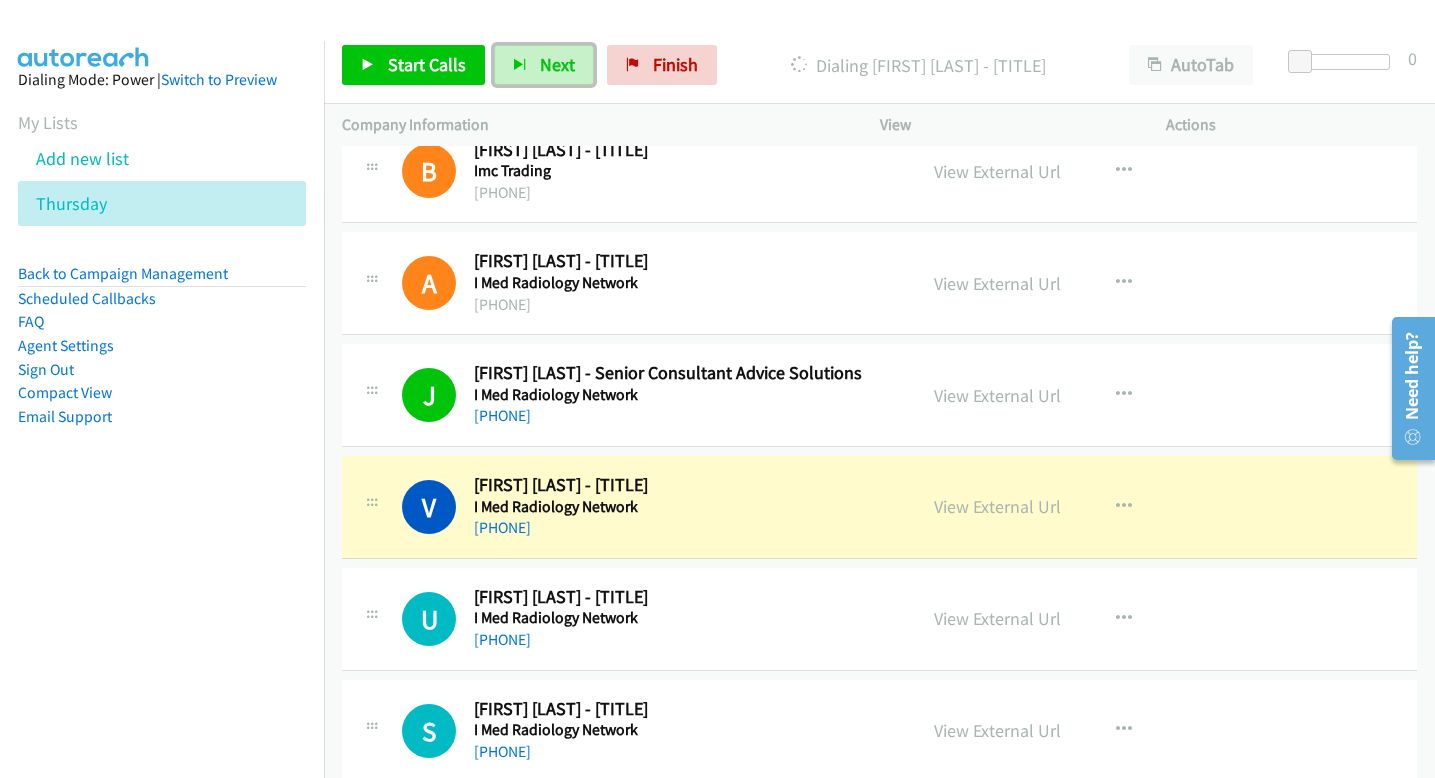scroll, scrollTop: 4197, scrollLeft: 0, axis: vertical 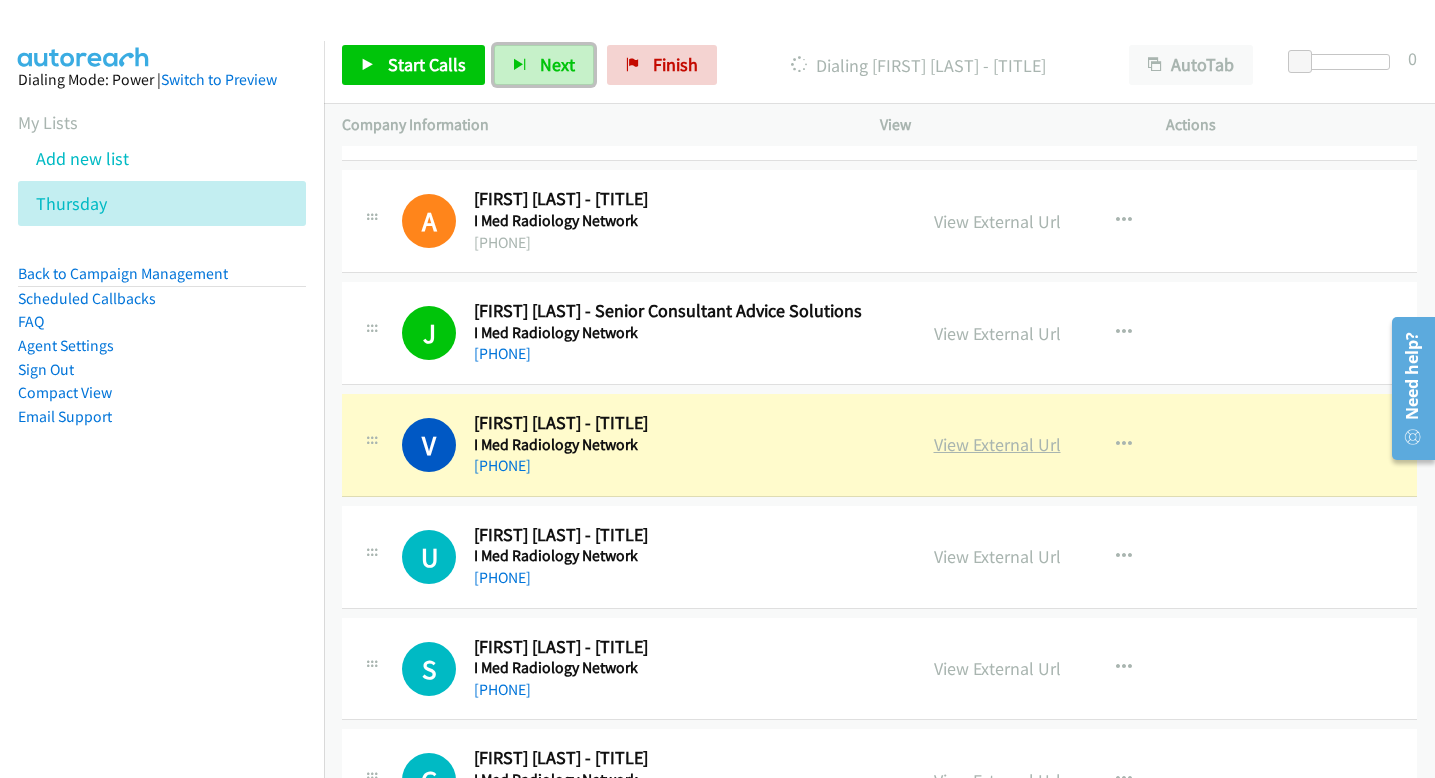 click on "View External Url" at bounding box center [997, 444] 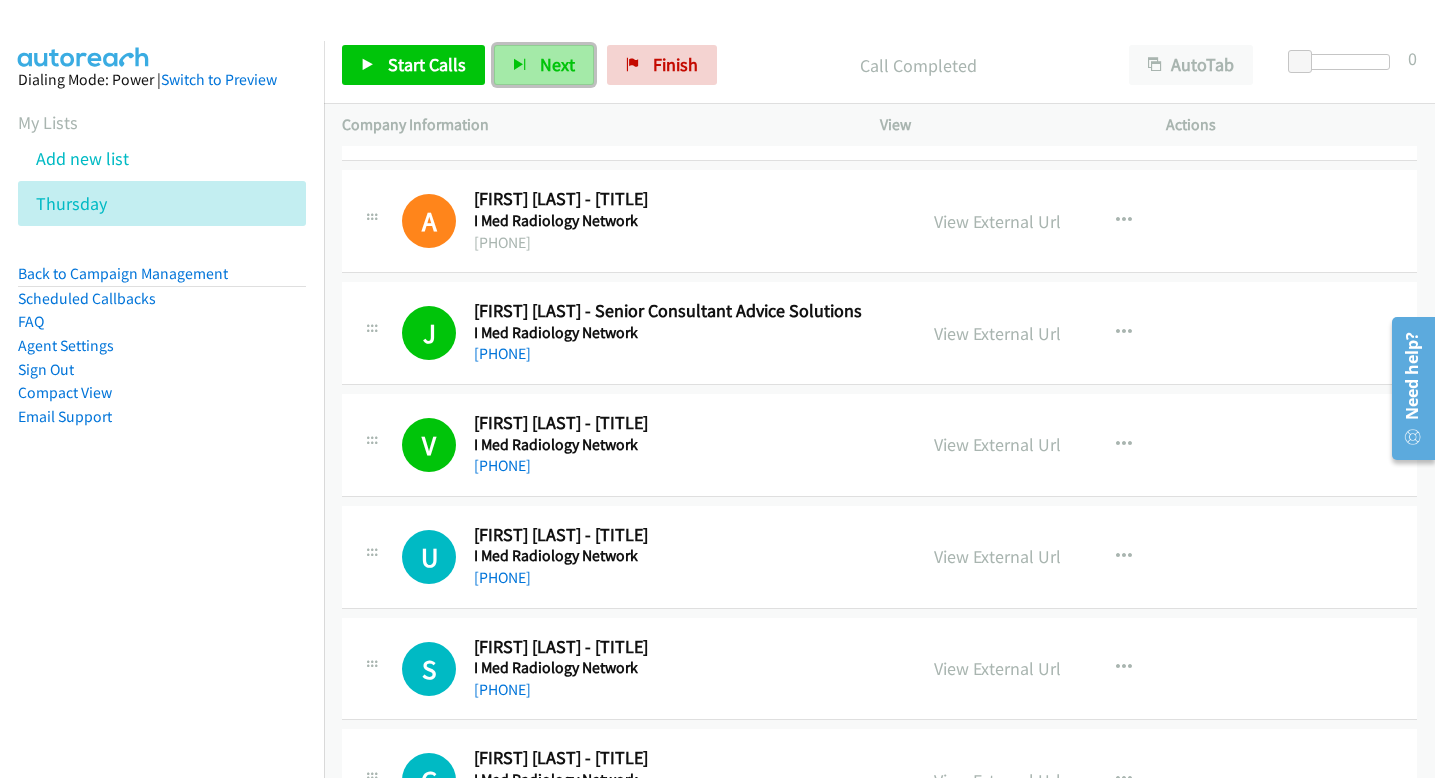 click on "Next" at bounding box center [544, 65] 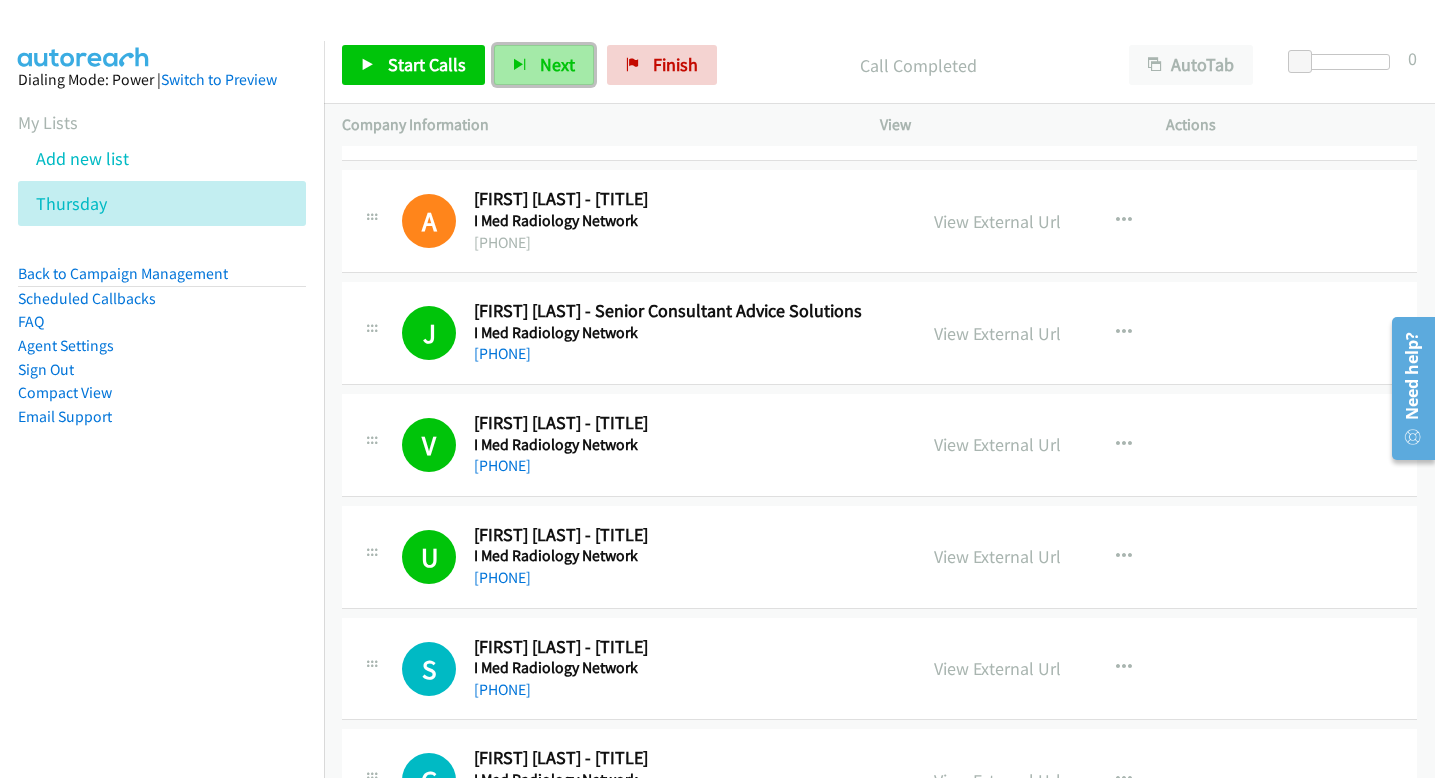 click on "Next" at bounding box center (557, 64) 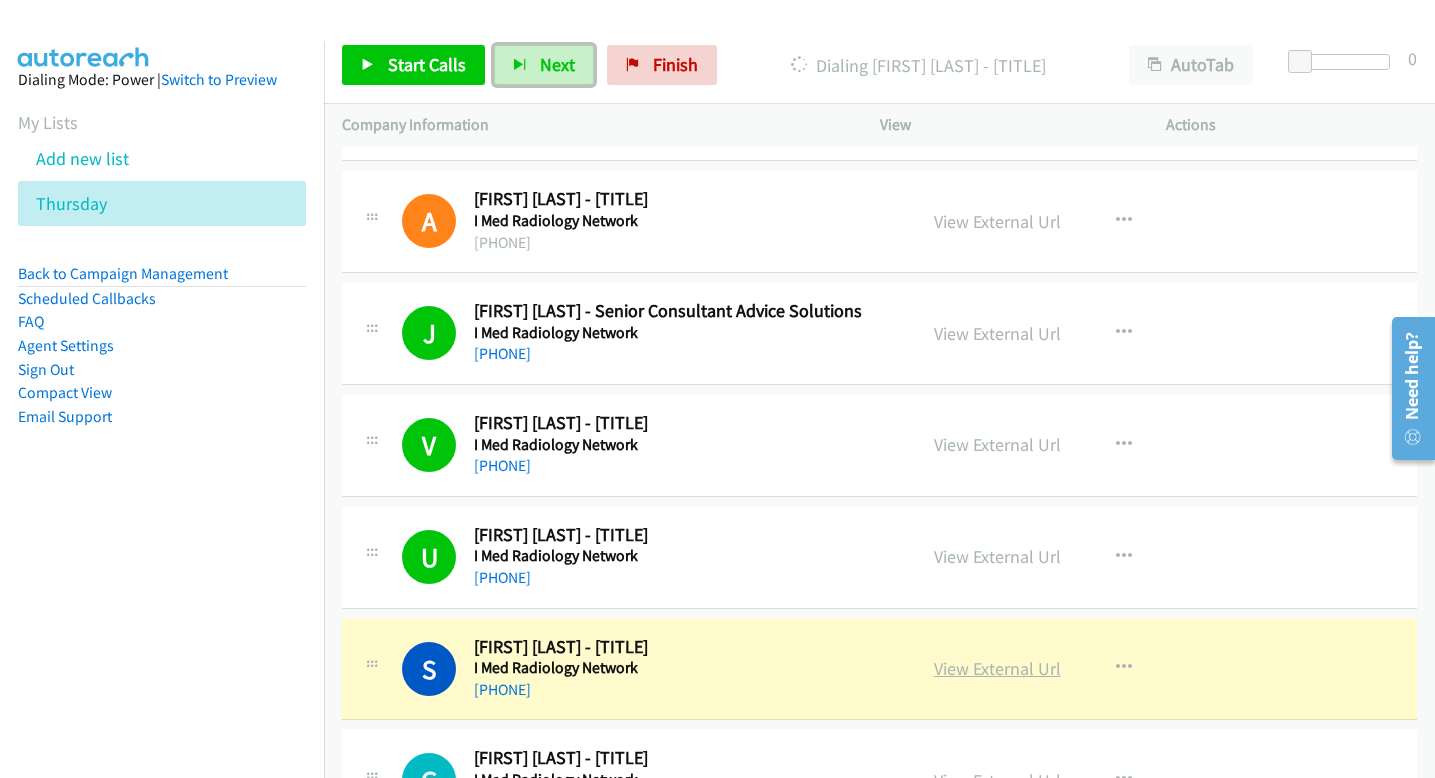 click on "View External Url" at bounding box center (997, 668) 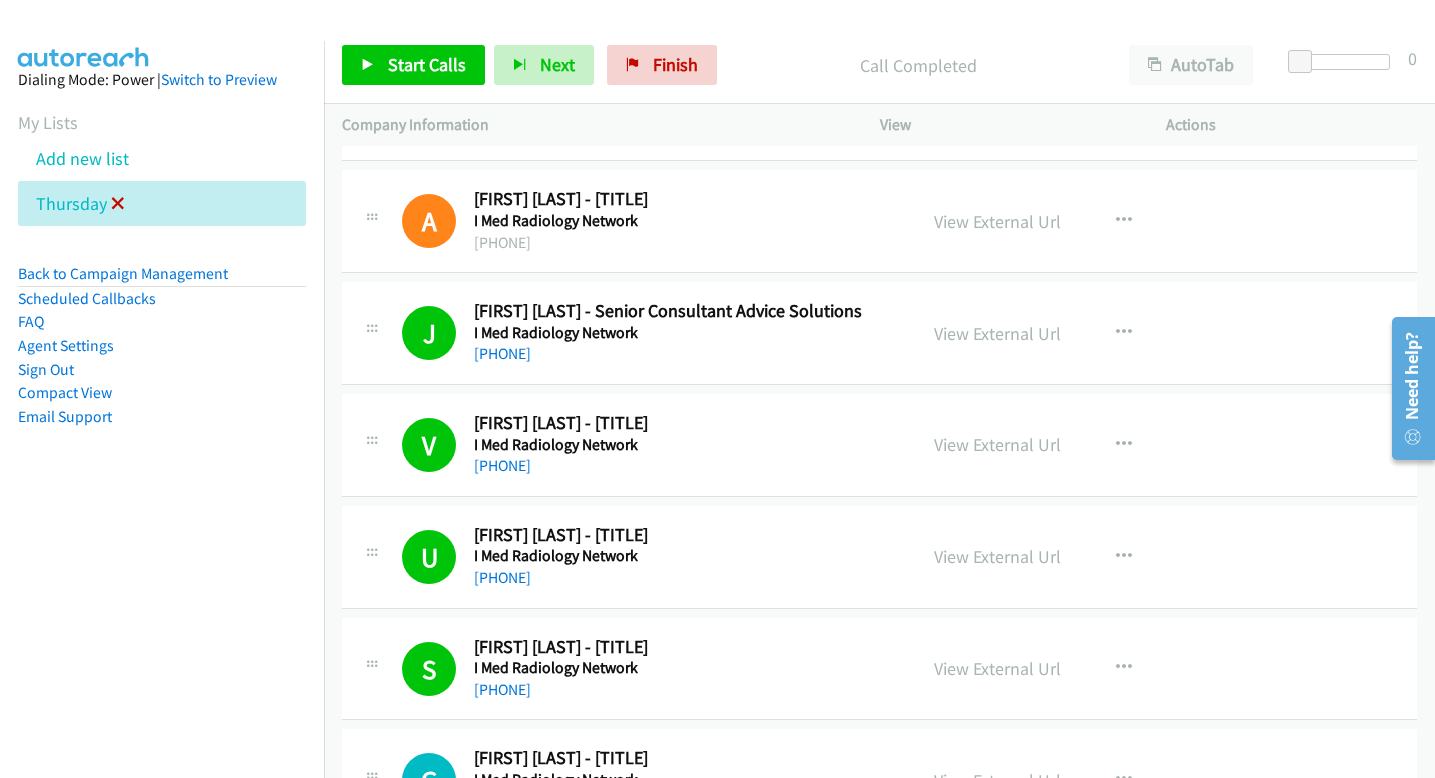 click at bounding box center (118, 205) 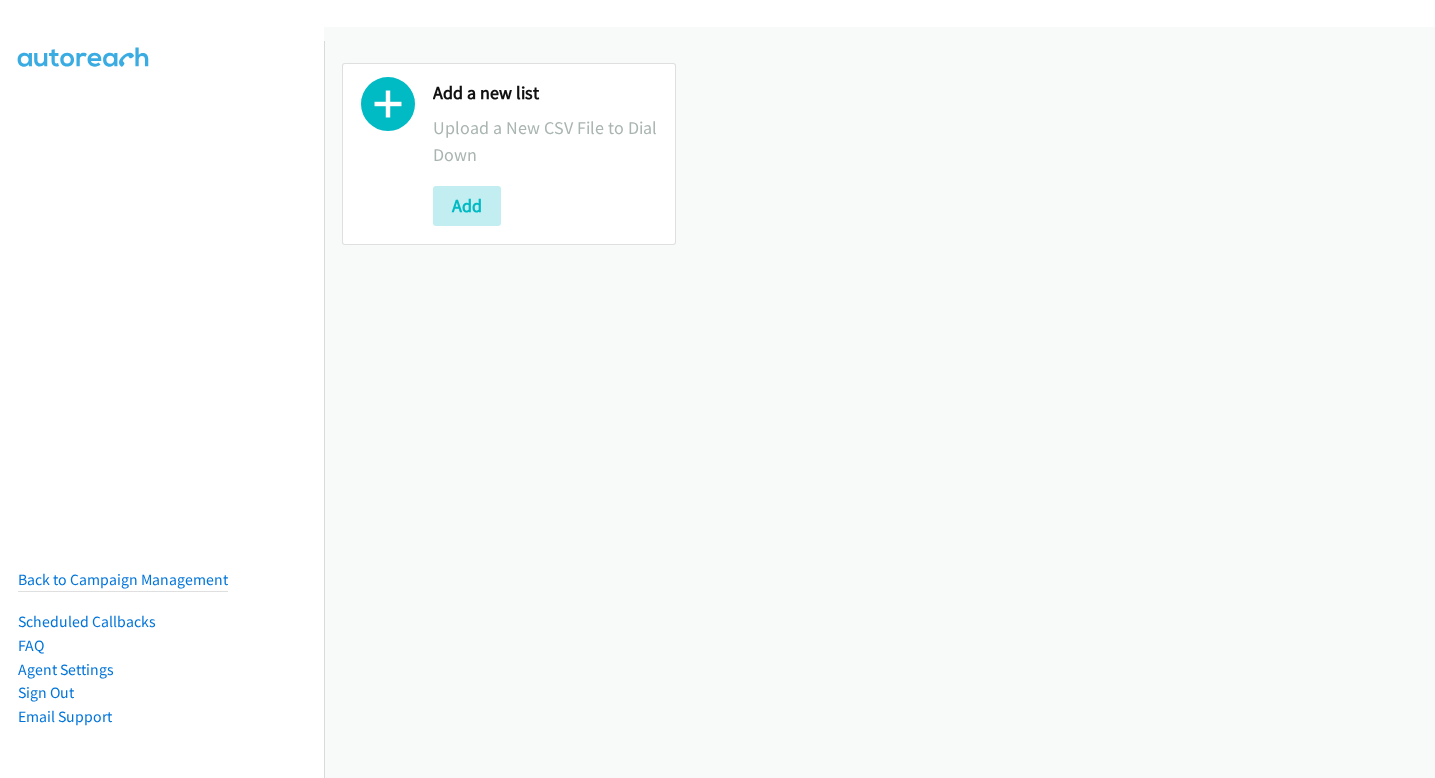 scroll, scrollTop: 0, scrollLeft: 0, axis: both 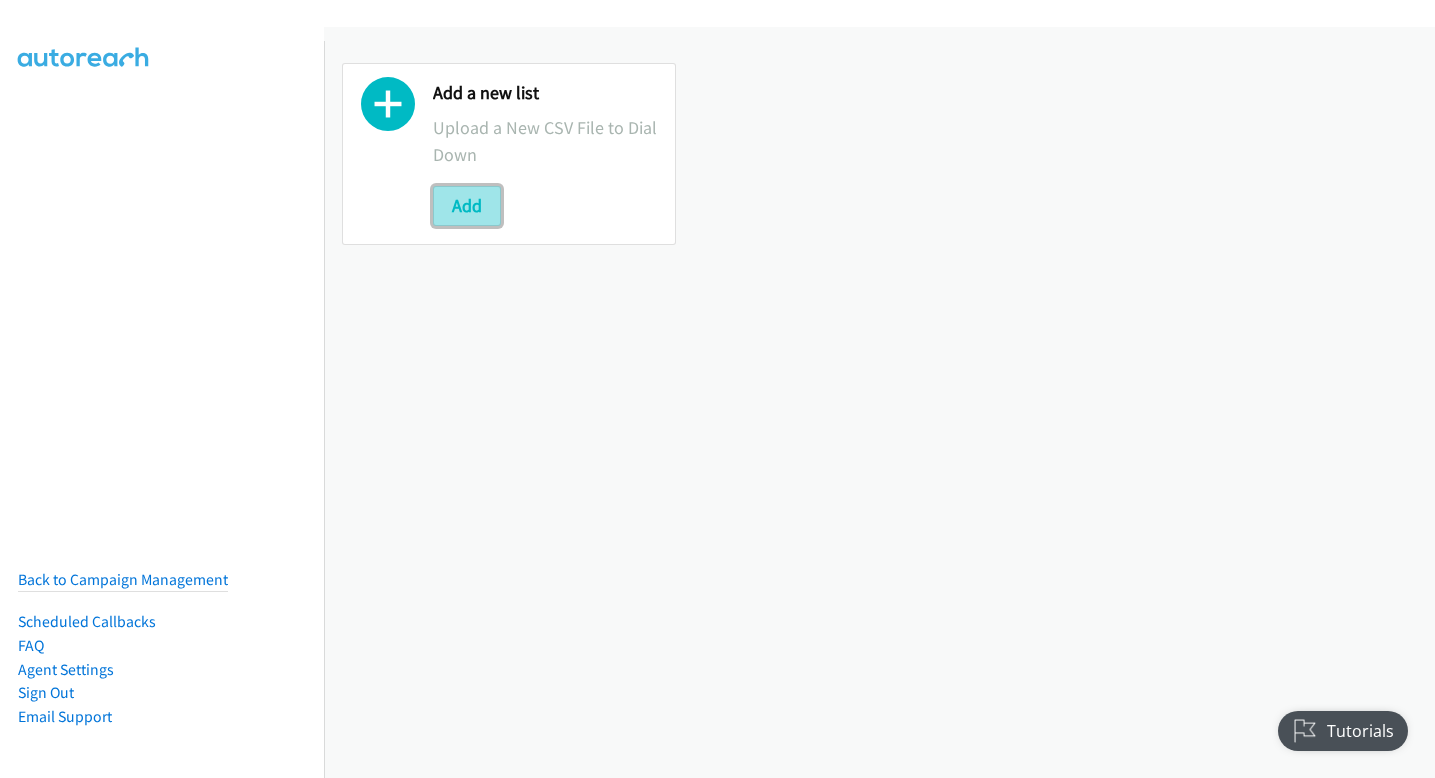 click on "Add" at bounding box center (467, 206) 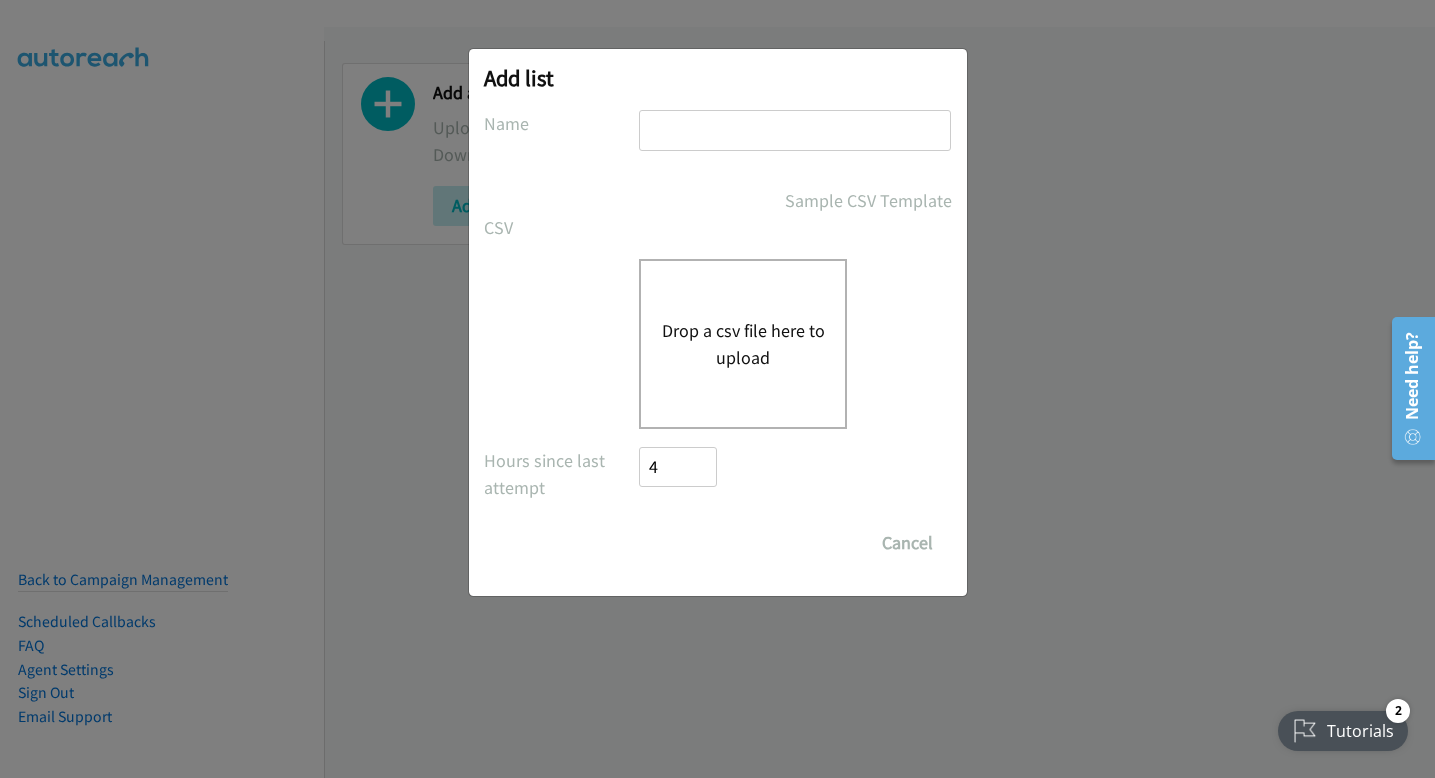 click on "Drop a csv file here to upload" at bounding box center [743, 344] 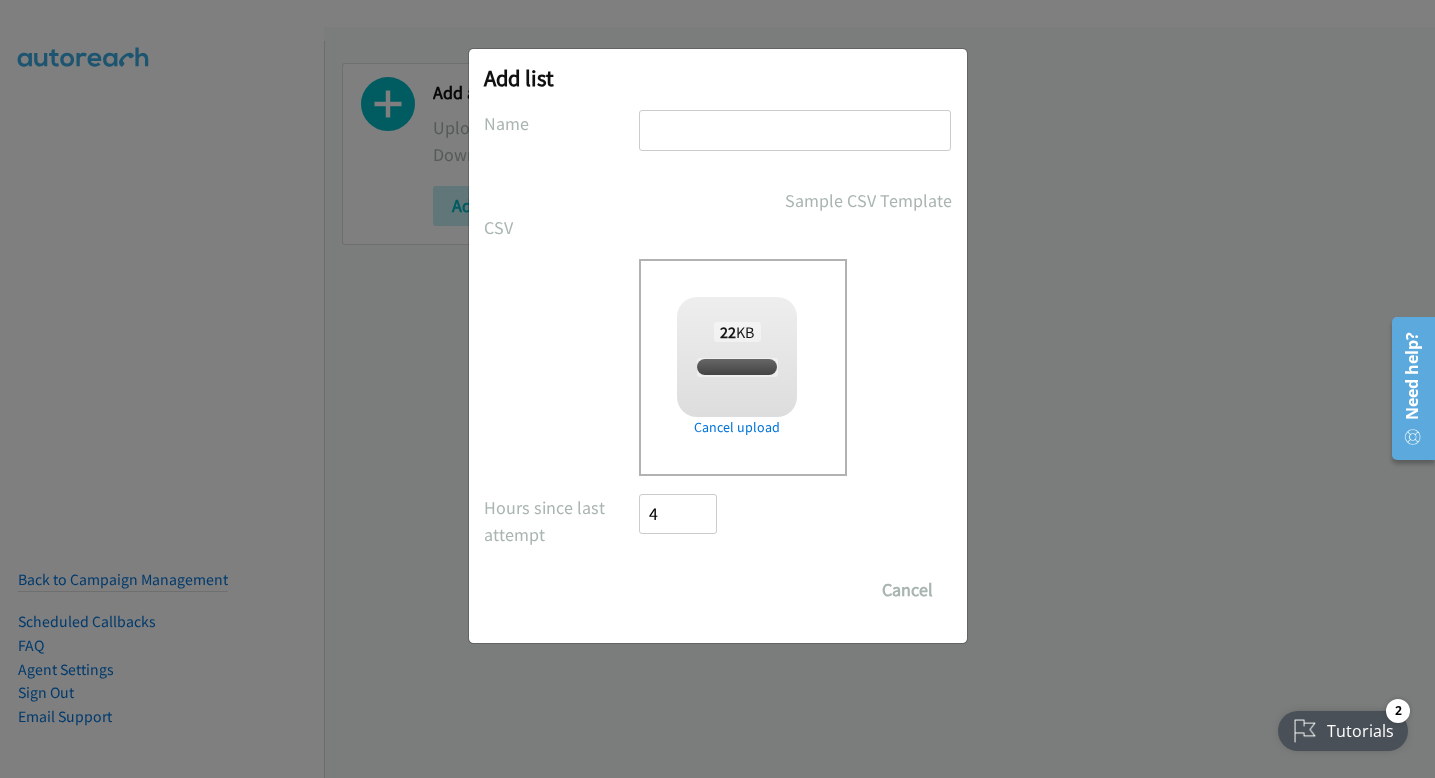checkbox on "true" 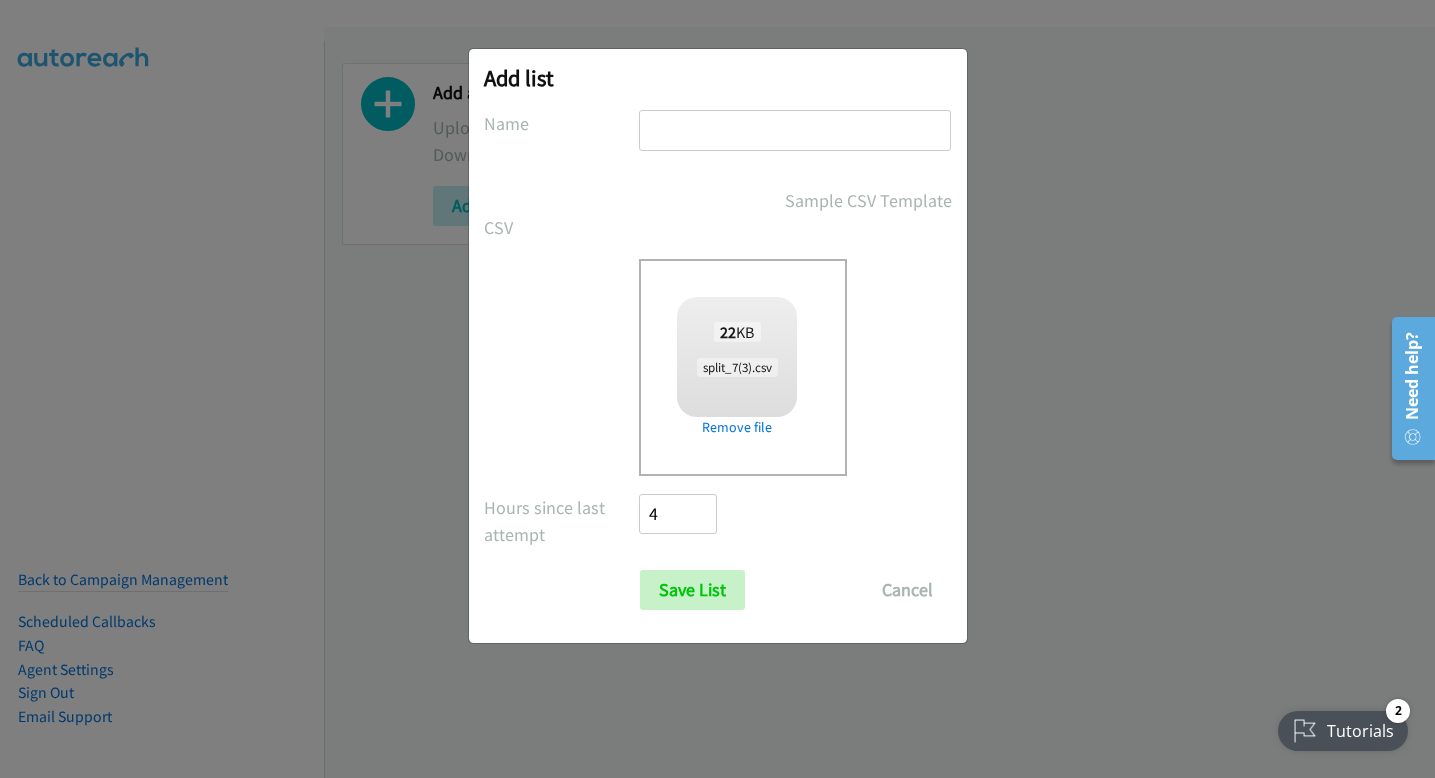 click at bounding box center (795, 130) 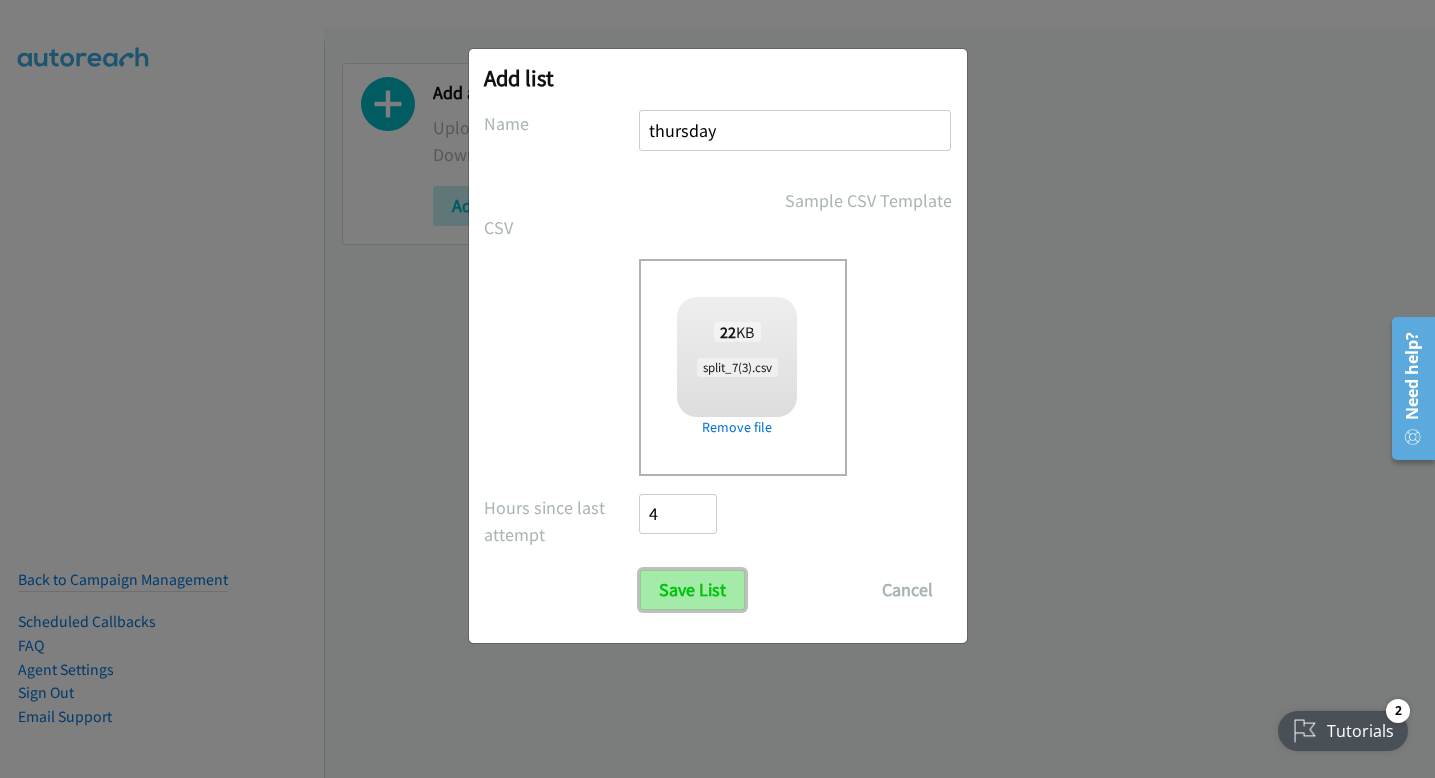 click on "Save List" at bounding box center (692, 590) 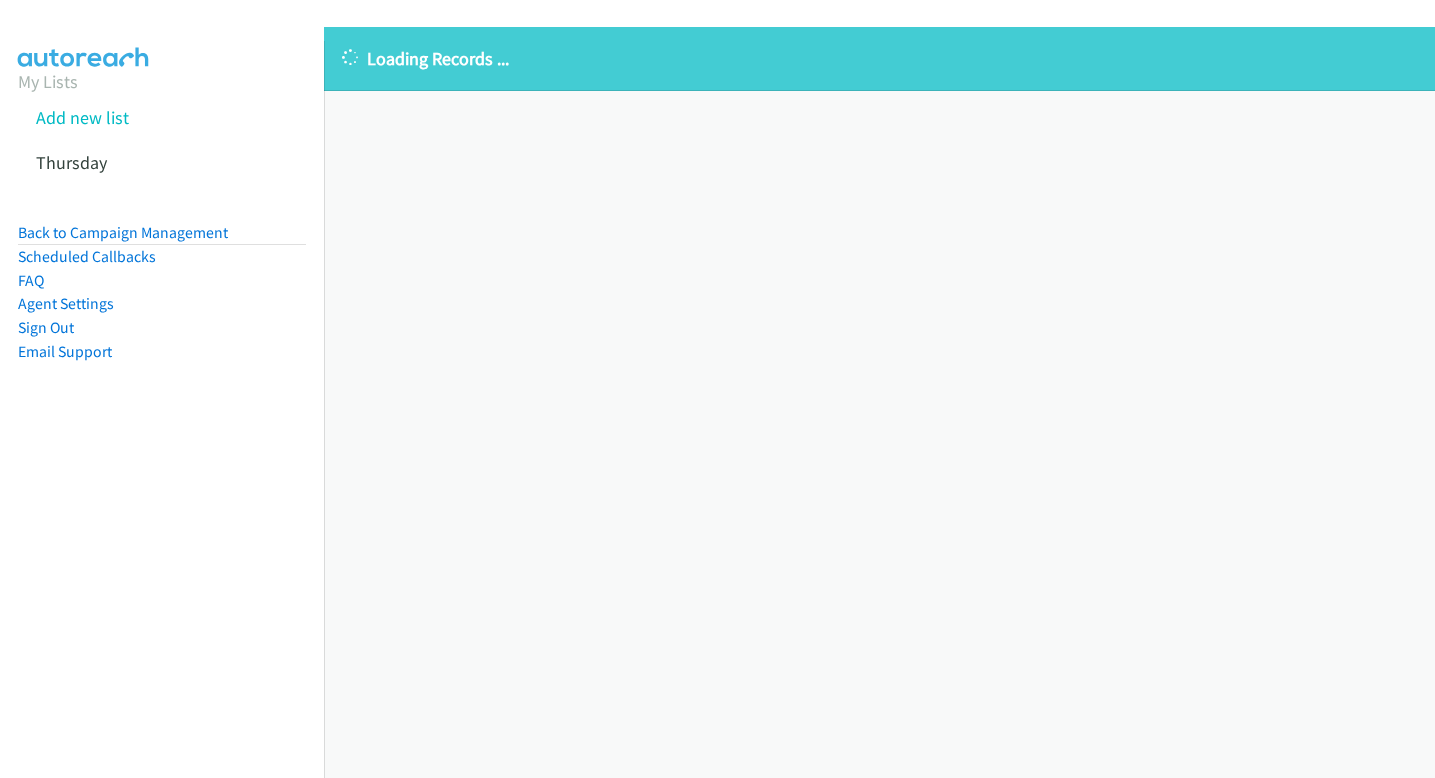 scroll, scrollTop: 0, scrollLeft: 0, axis: both 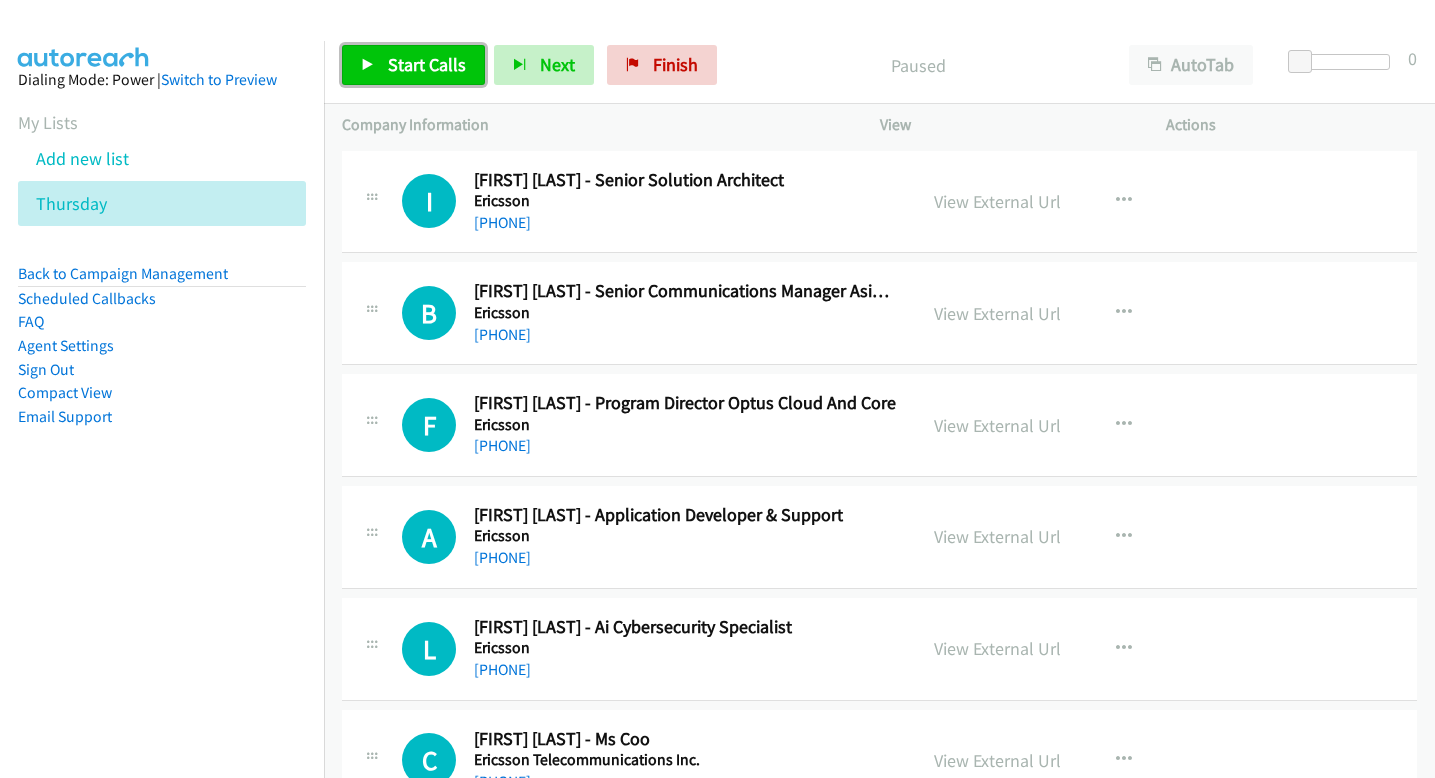 click on "Start Calls" at bounding box center [427, 64] 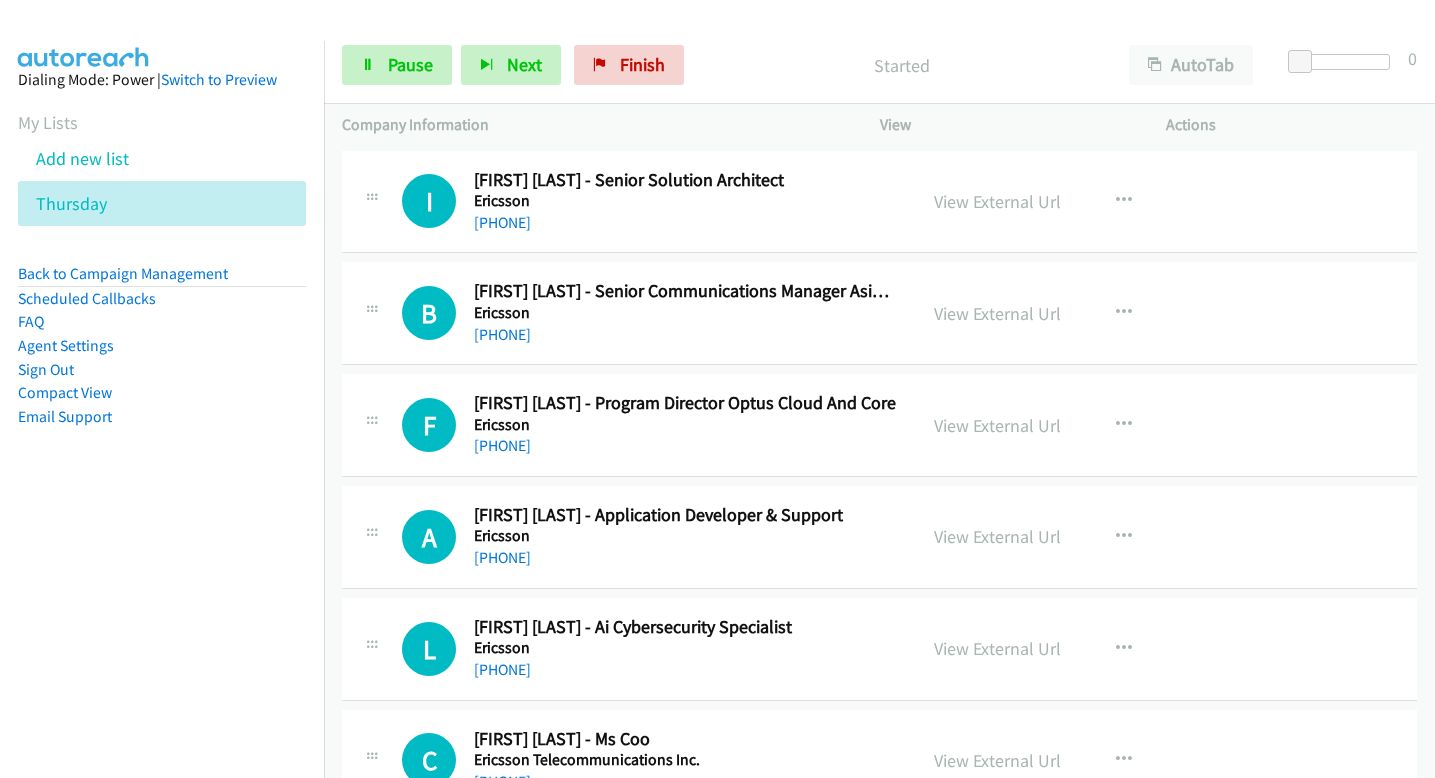 scroll, scrollTop: 0, scrollLeft: 0, axis: both 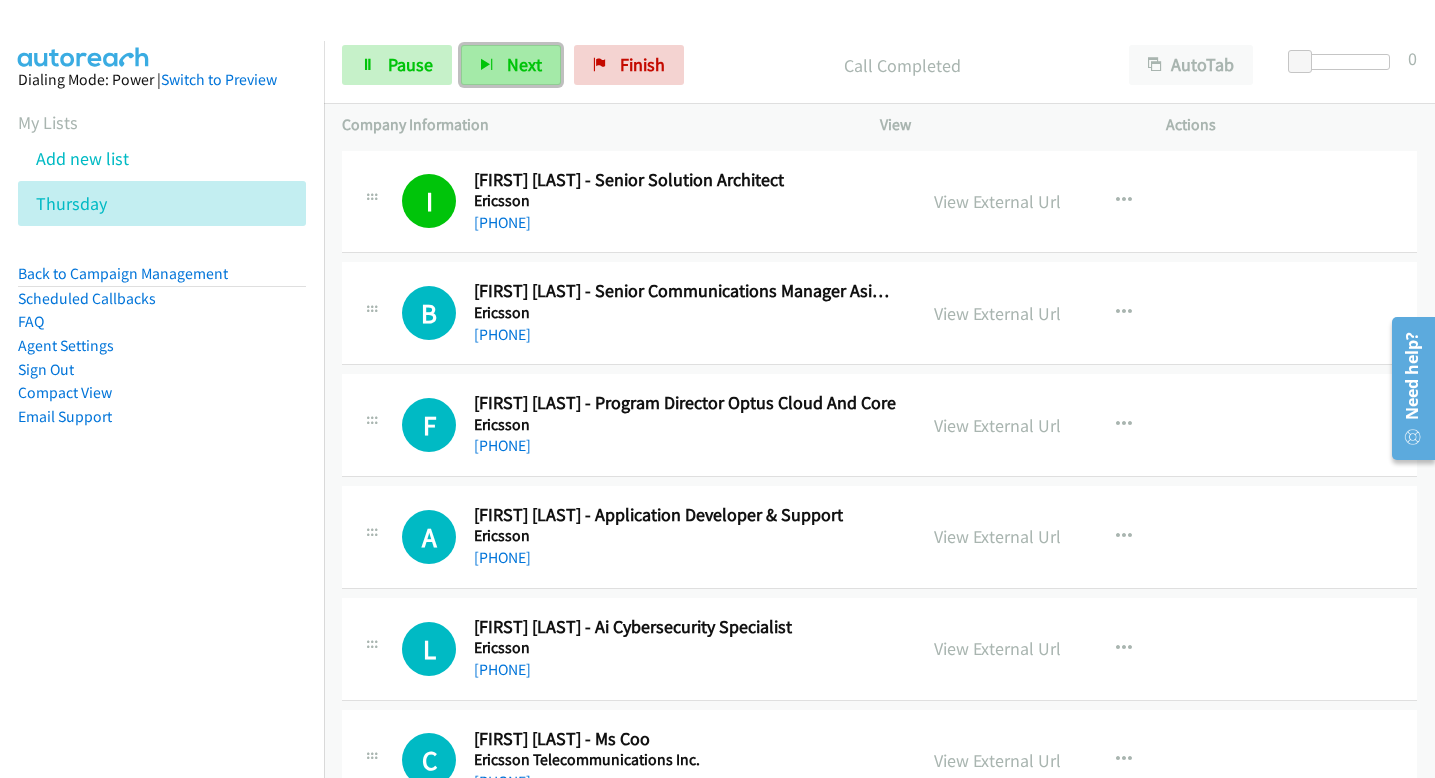 click on "Next" at bounding box center (524, 64) 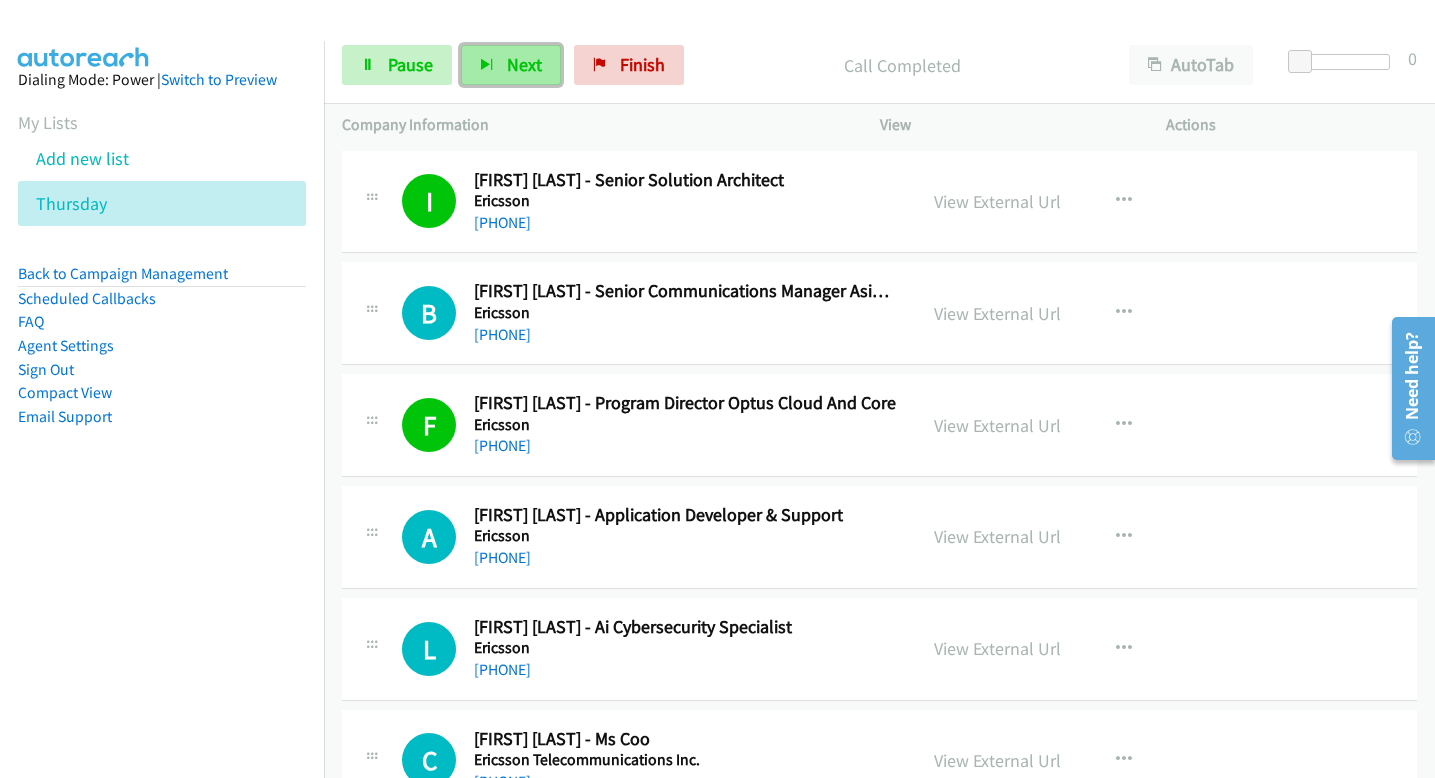 click on "Next" at bounding box center (511, 65) 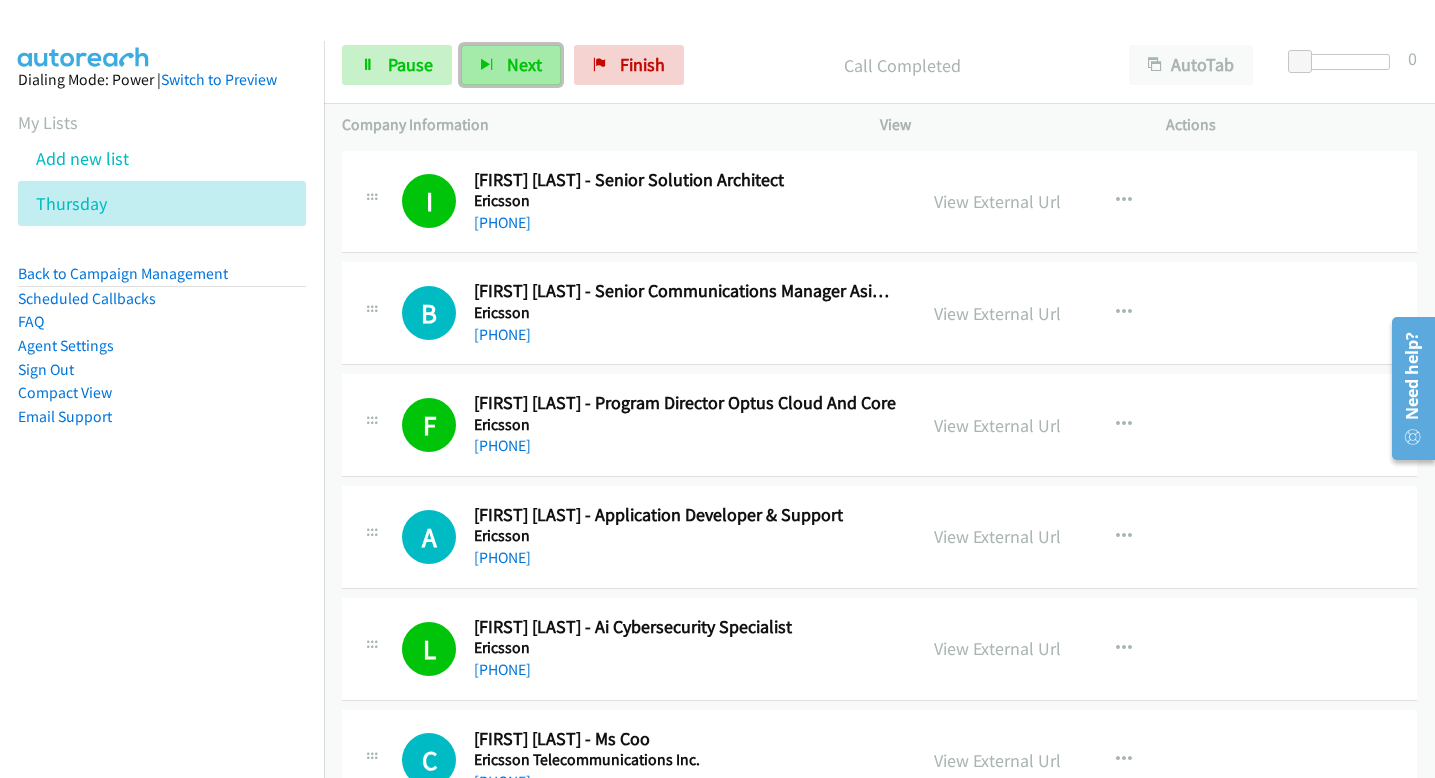click on "Next" at bounding box center [524, 64] 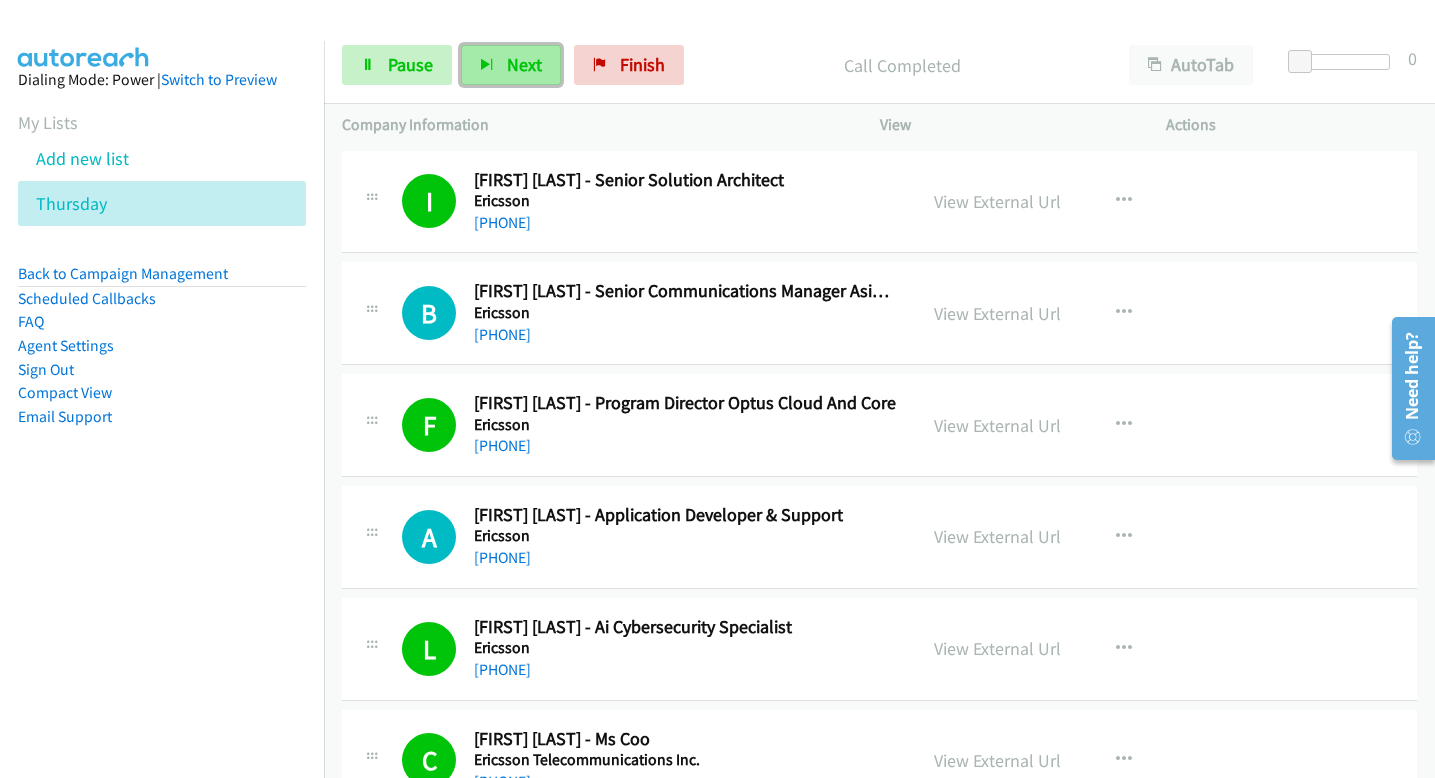 click on "Next" at bounding box center (524, 64) 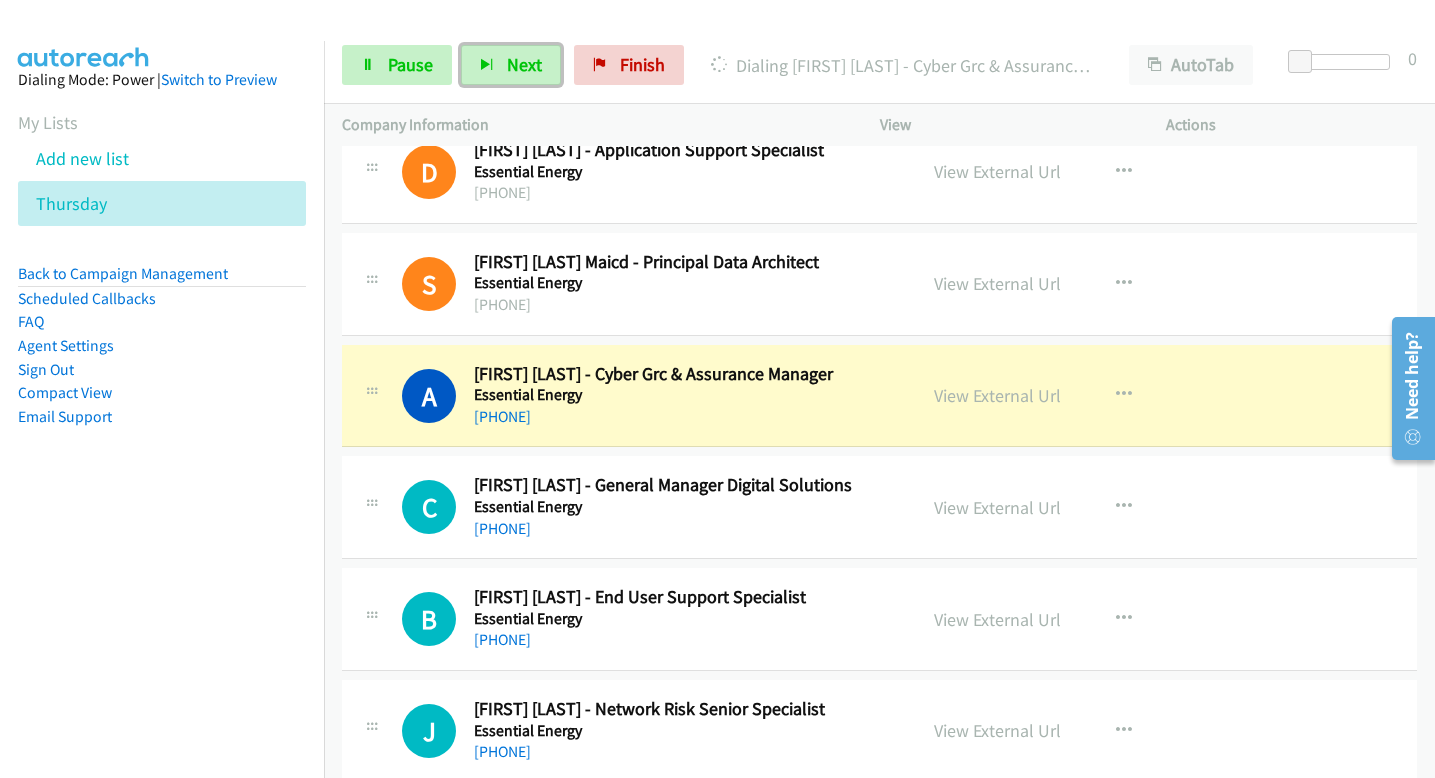scroll, scrollTop: 923, scrollLeft: 0, axis: vertical 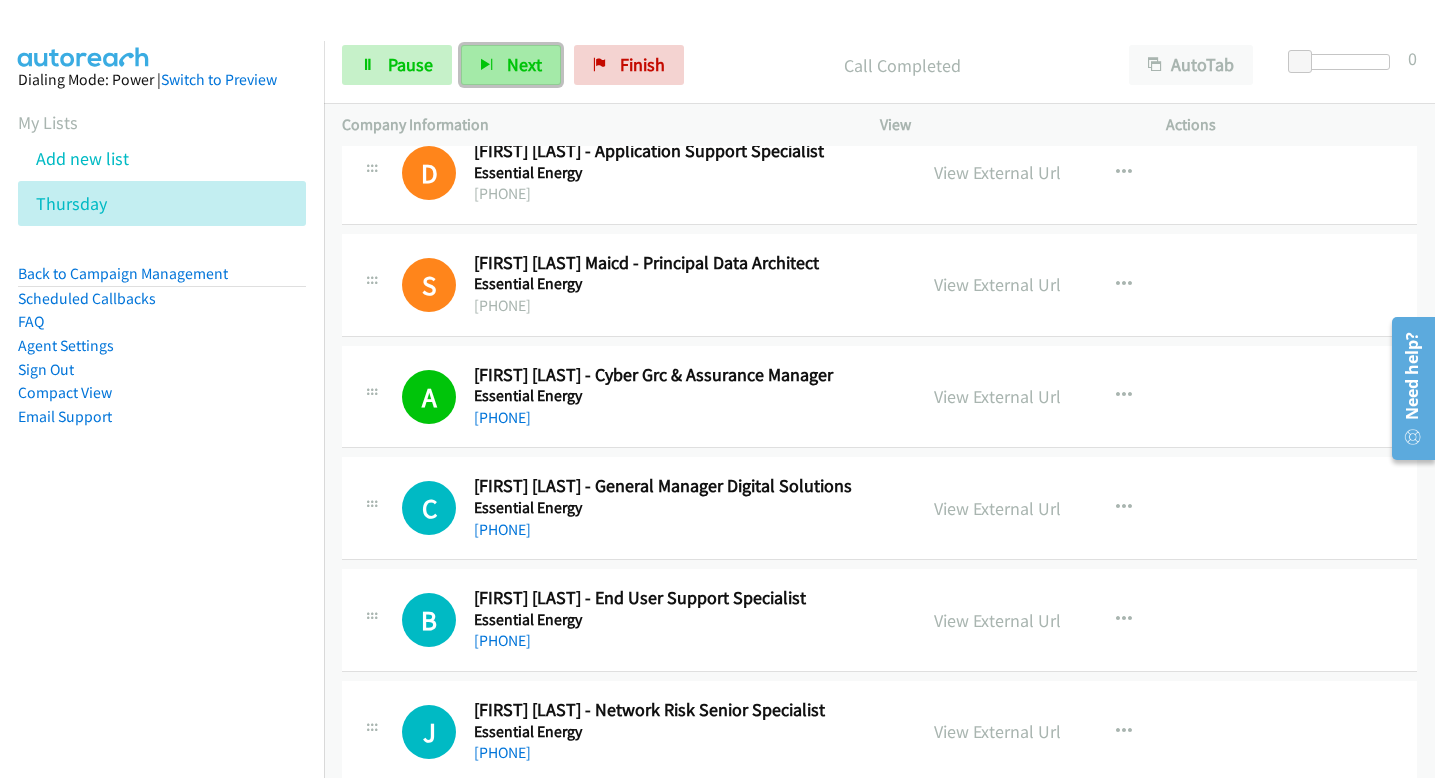 click on "Next" at bounding box center [524, 64] 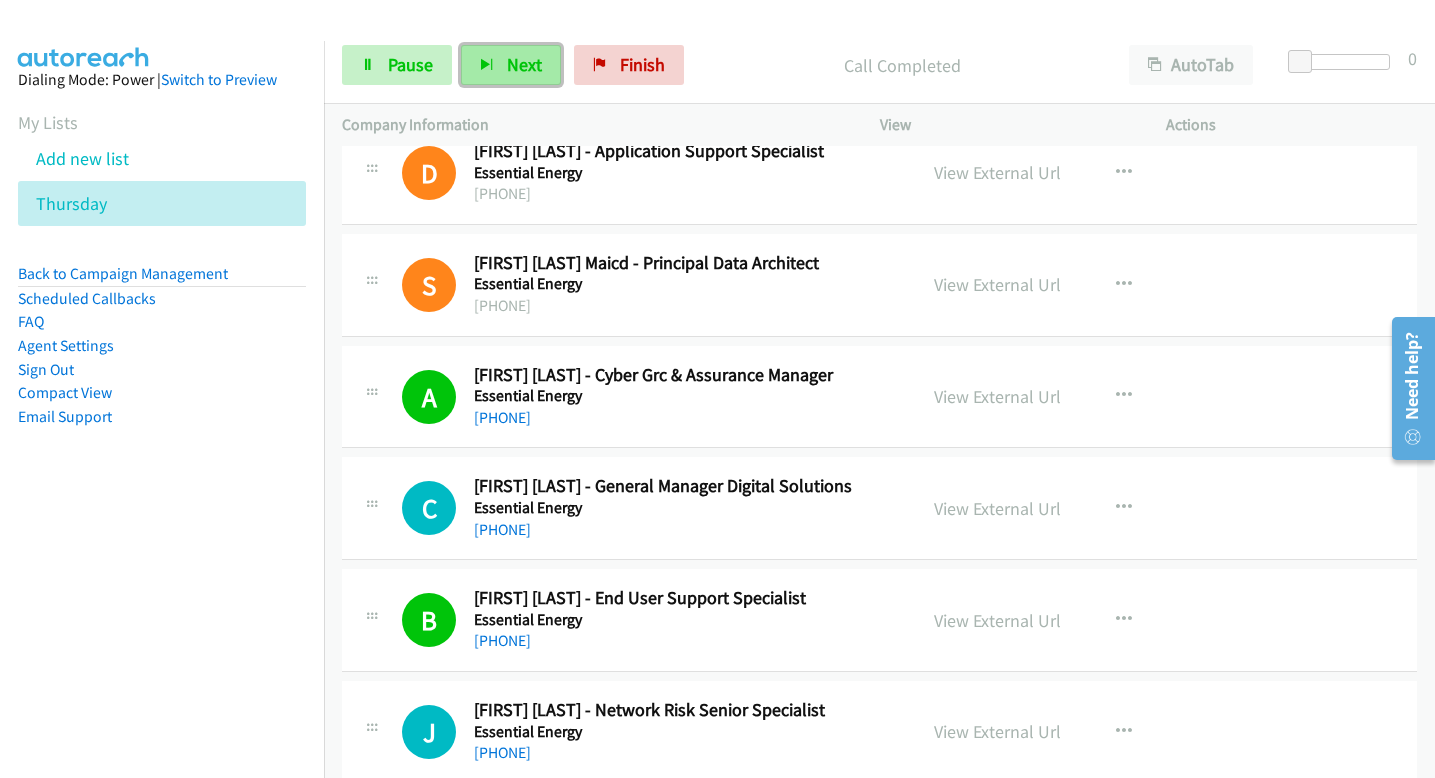 click on "Next" at bounding box center (511, 65) 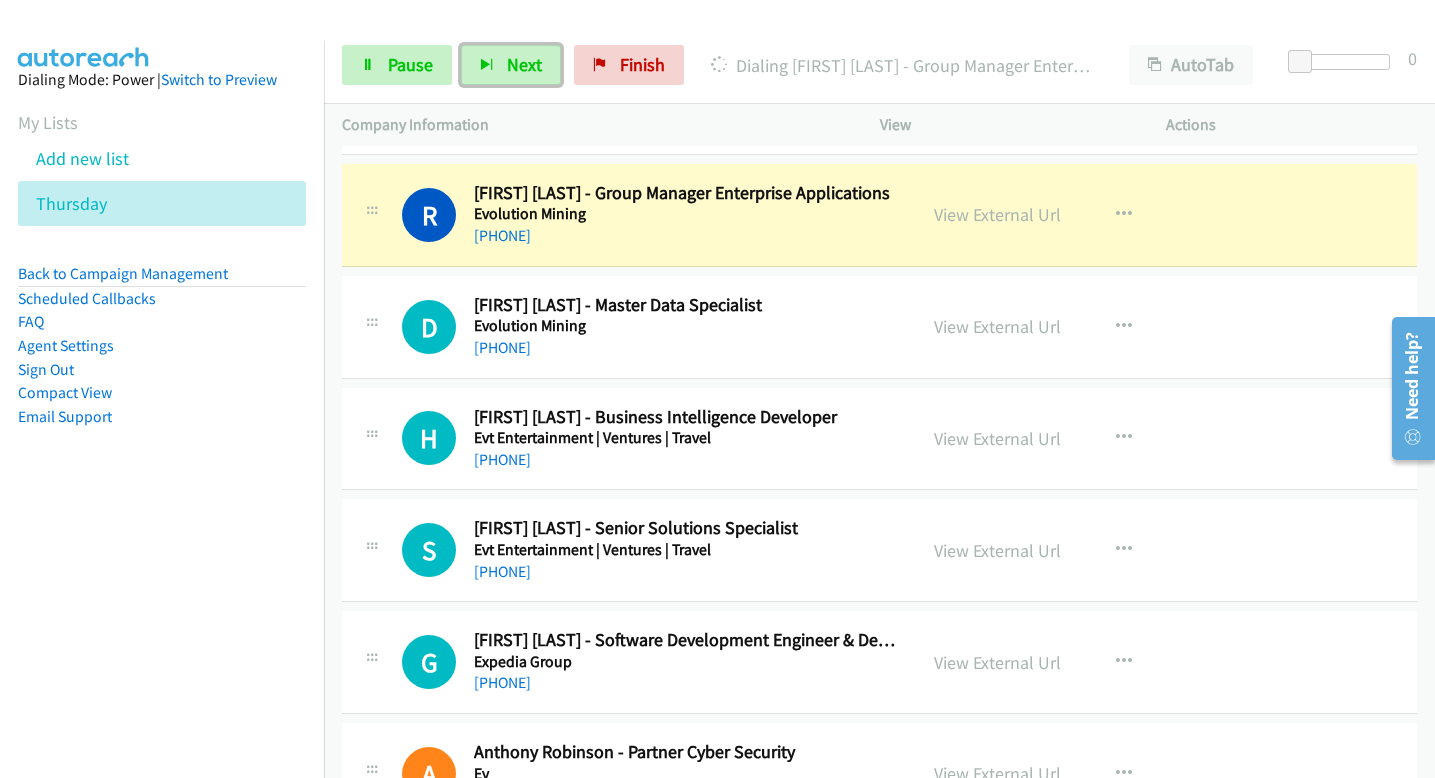 scroll, scrollTop: 2104, scrollLeft: 0, axis: vertical 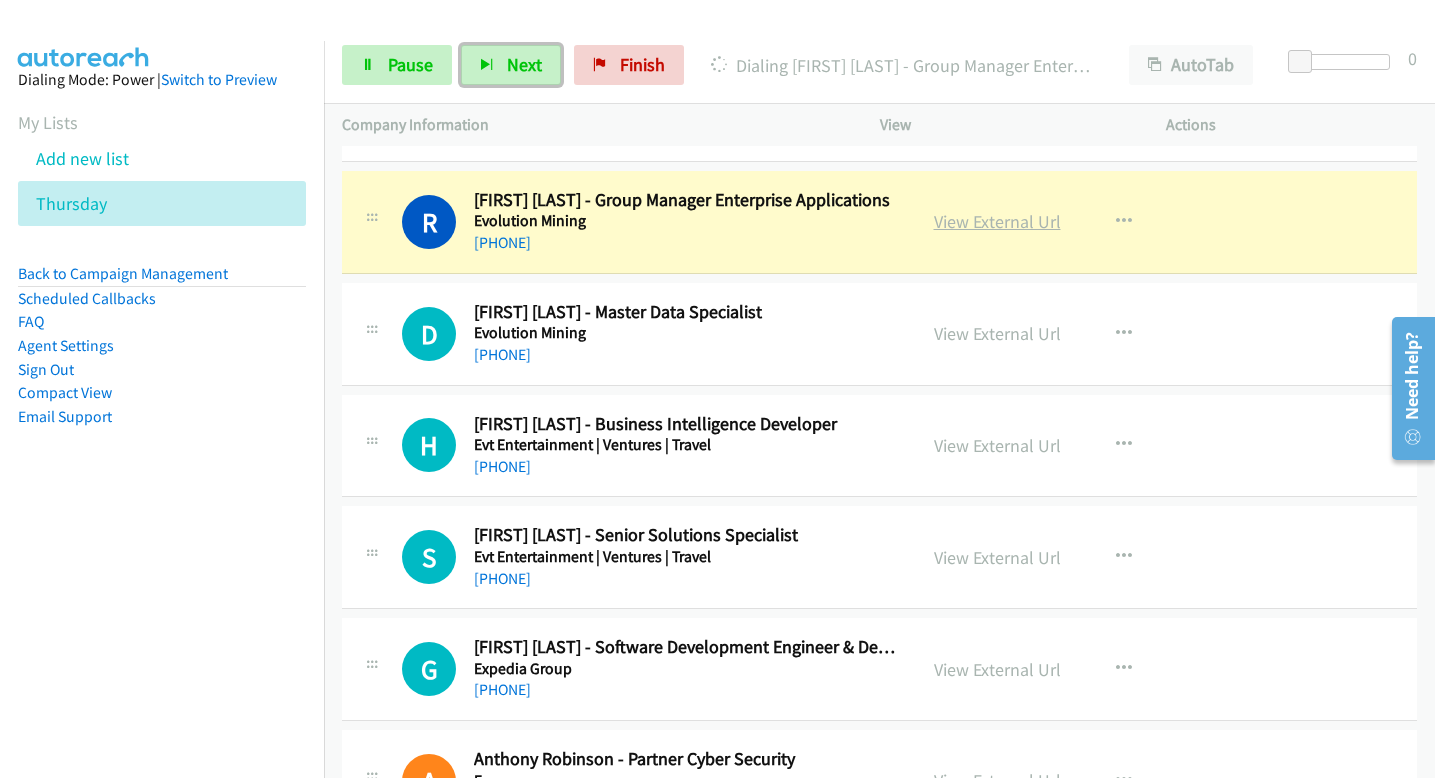 click on "View External Url" at bounding box center [997, 221] 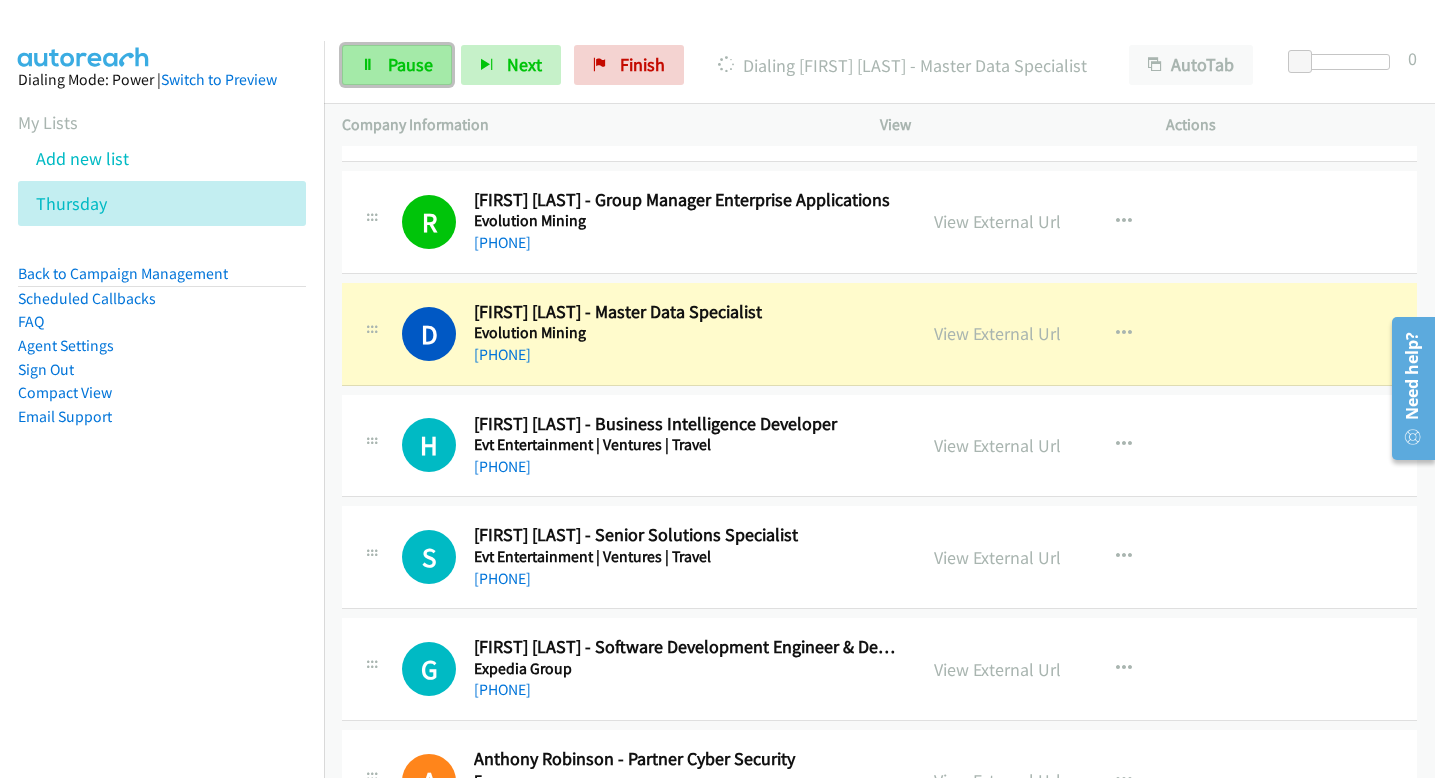 click on "Pause" at bounding box center (410, 64) 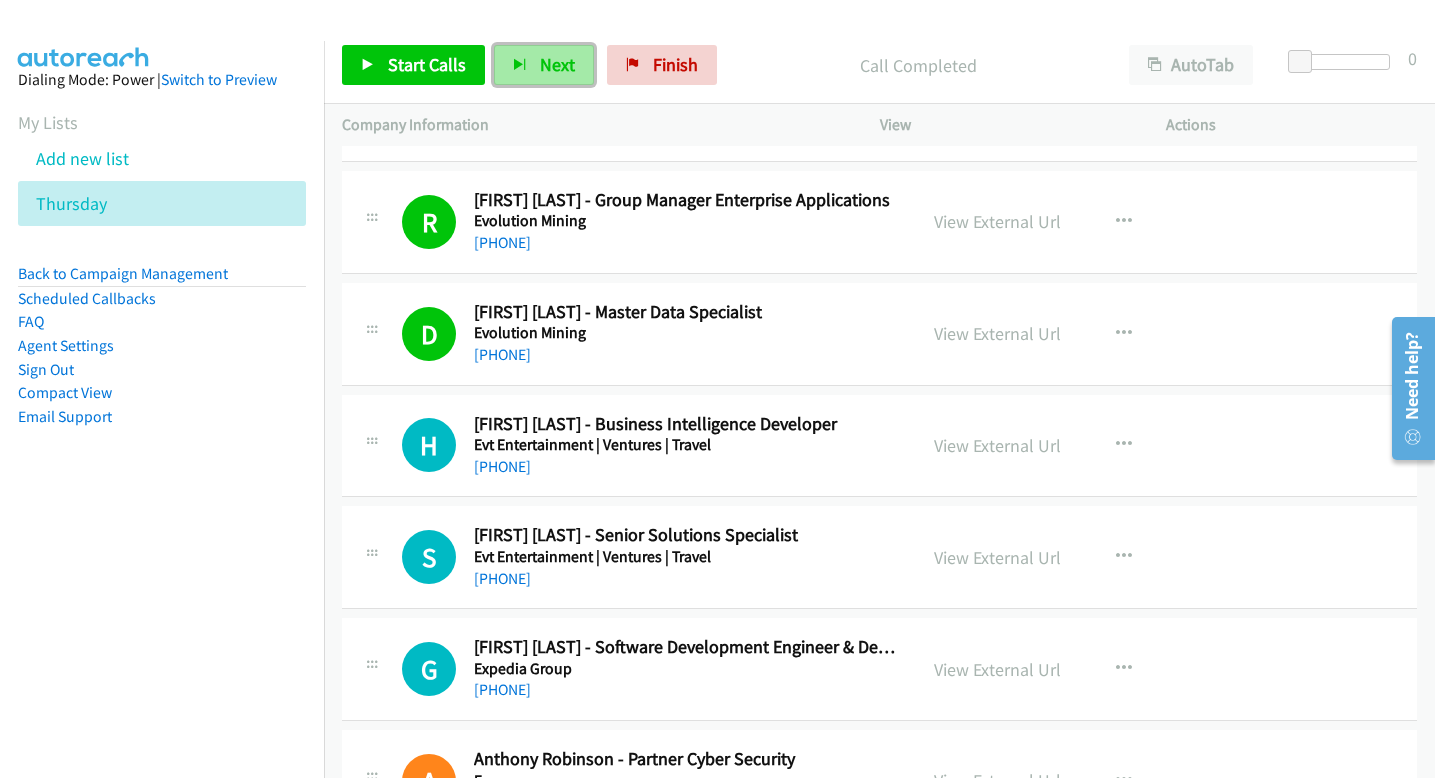 click on "Next" at bounding box center [544, 65] 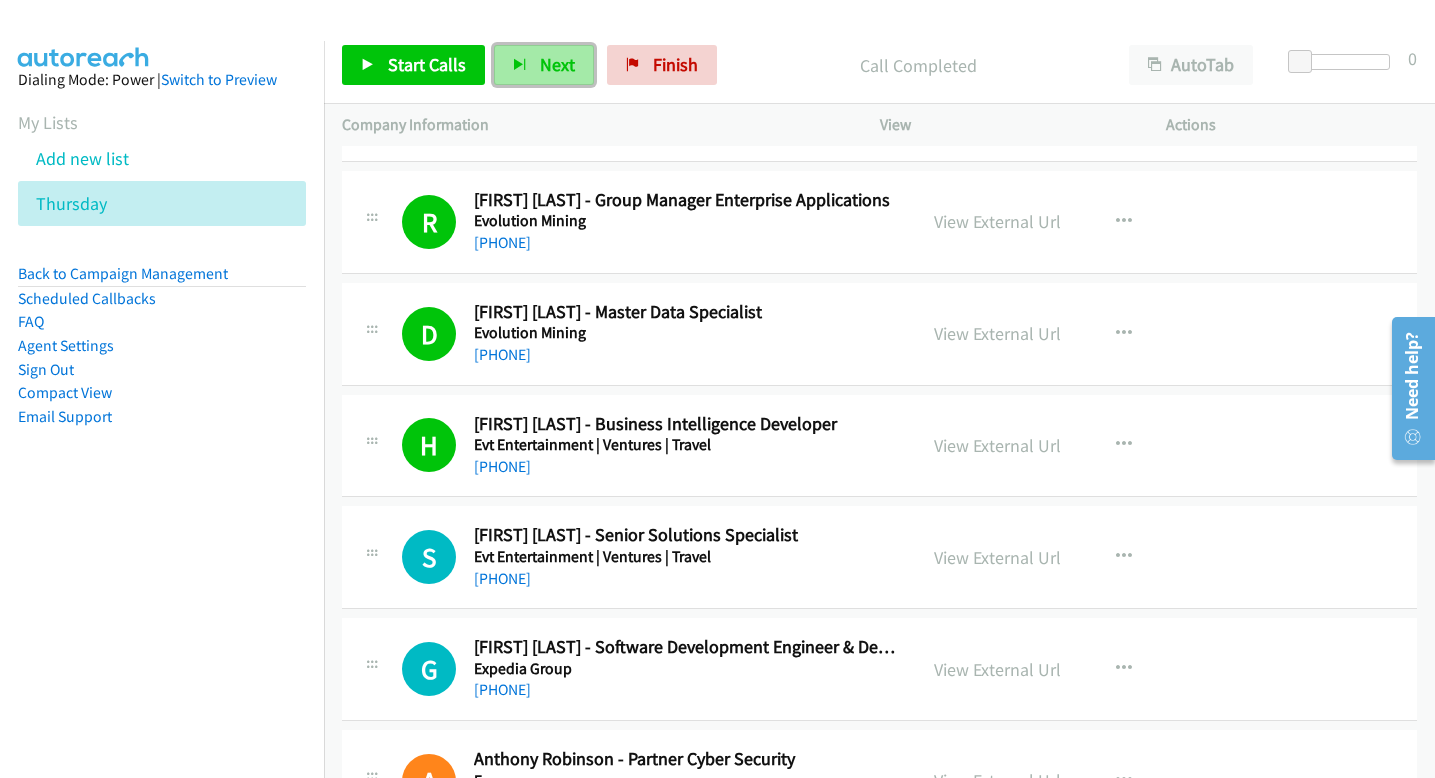 click on "Next" at bounding box center [557, 64] 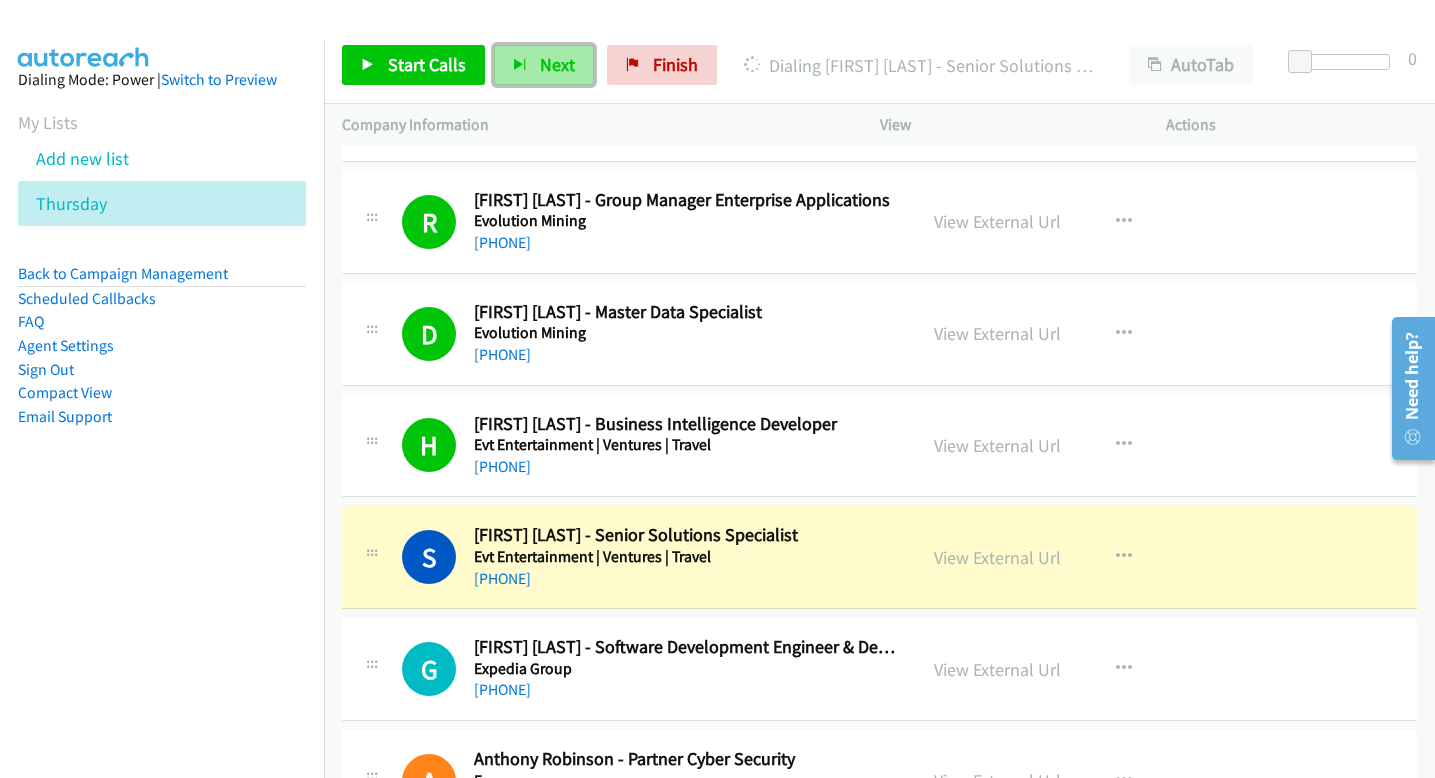 click on "Next" at bounding box center [557, 64] 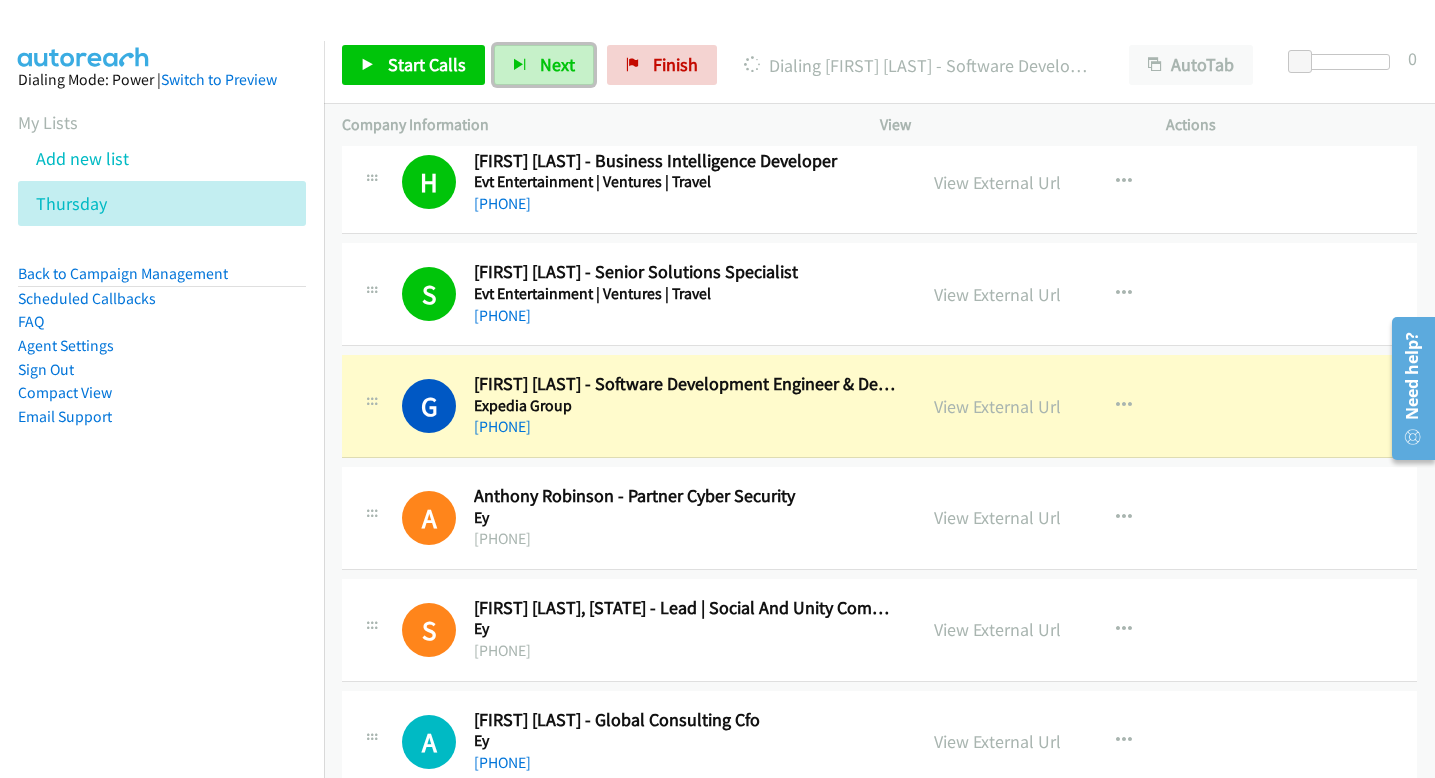 scroll, scrollTop: 2369, scrollLeft: 0, axis: vertical 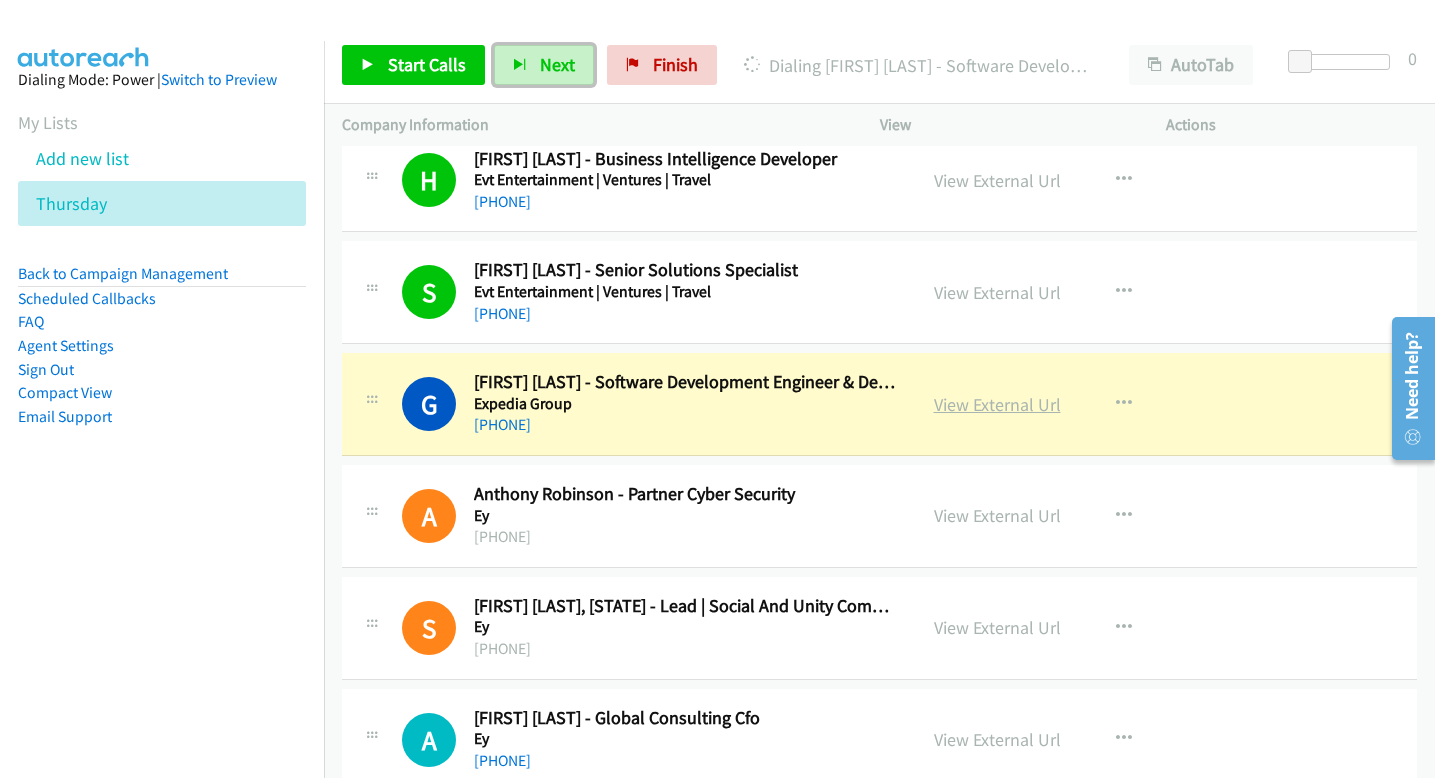 click on "View External Url" at bounding box center (997, 404) 